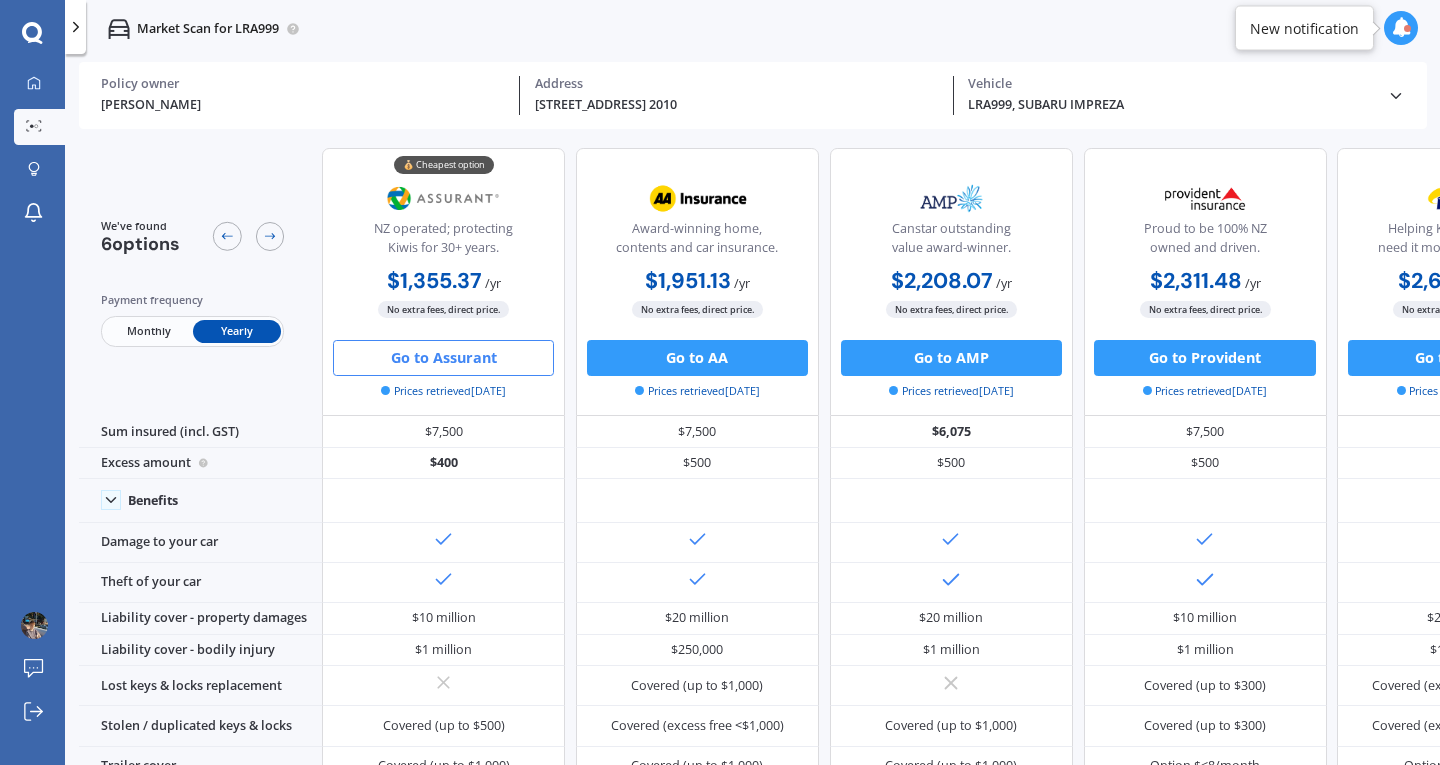 scroll, scrollTop: 0, scrollLeft: 0, axis: both 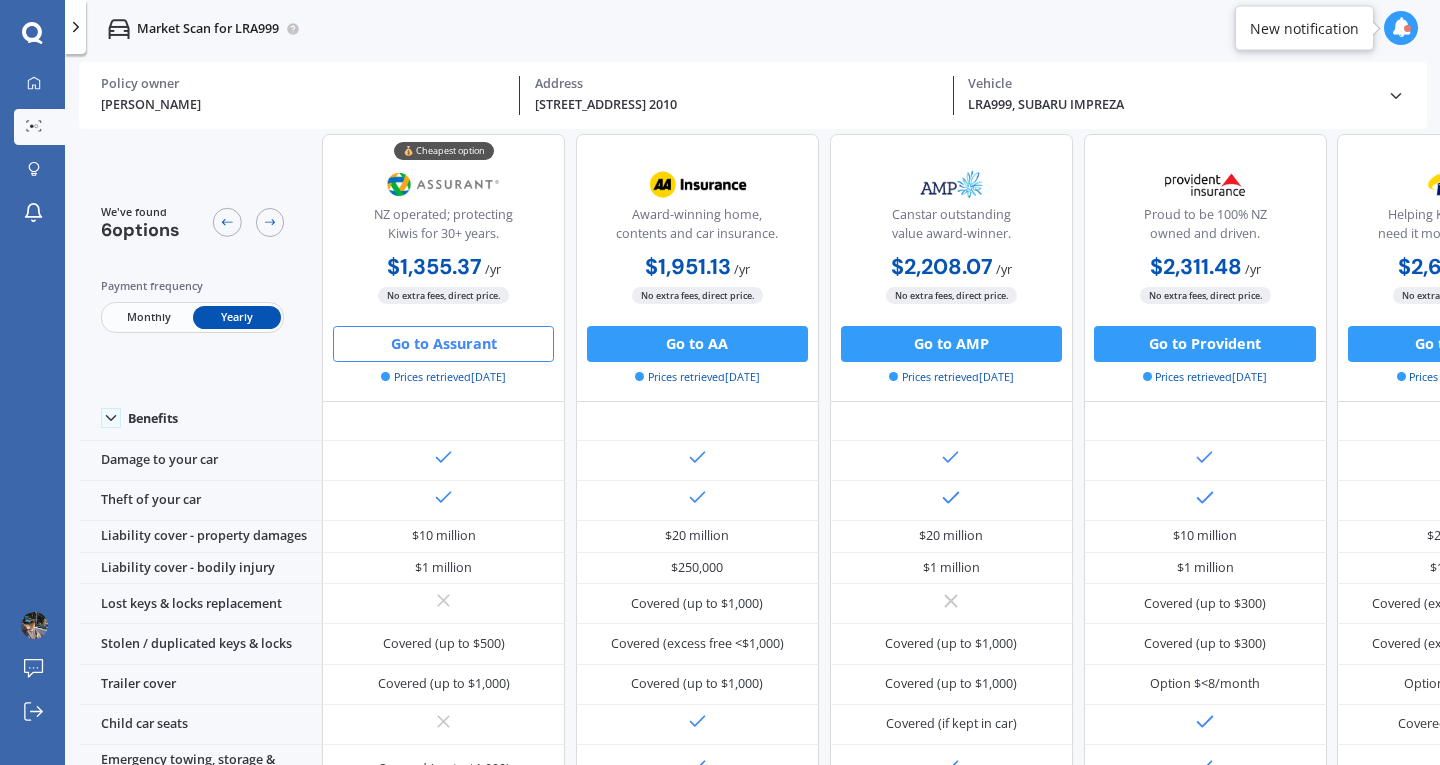 click on "Monthly" at bounding box center (148, 316) 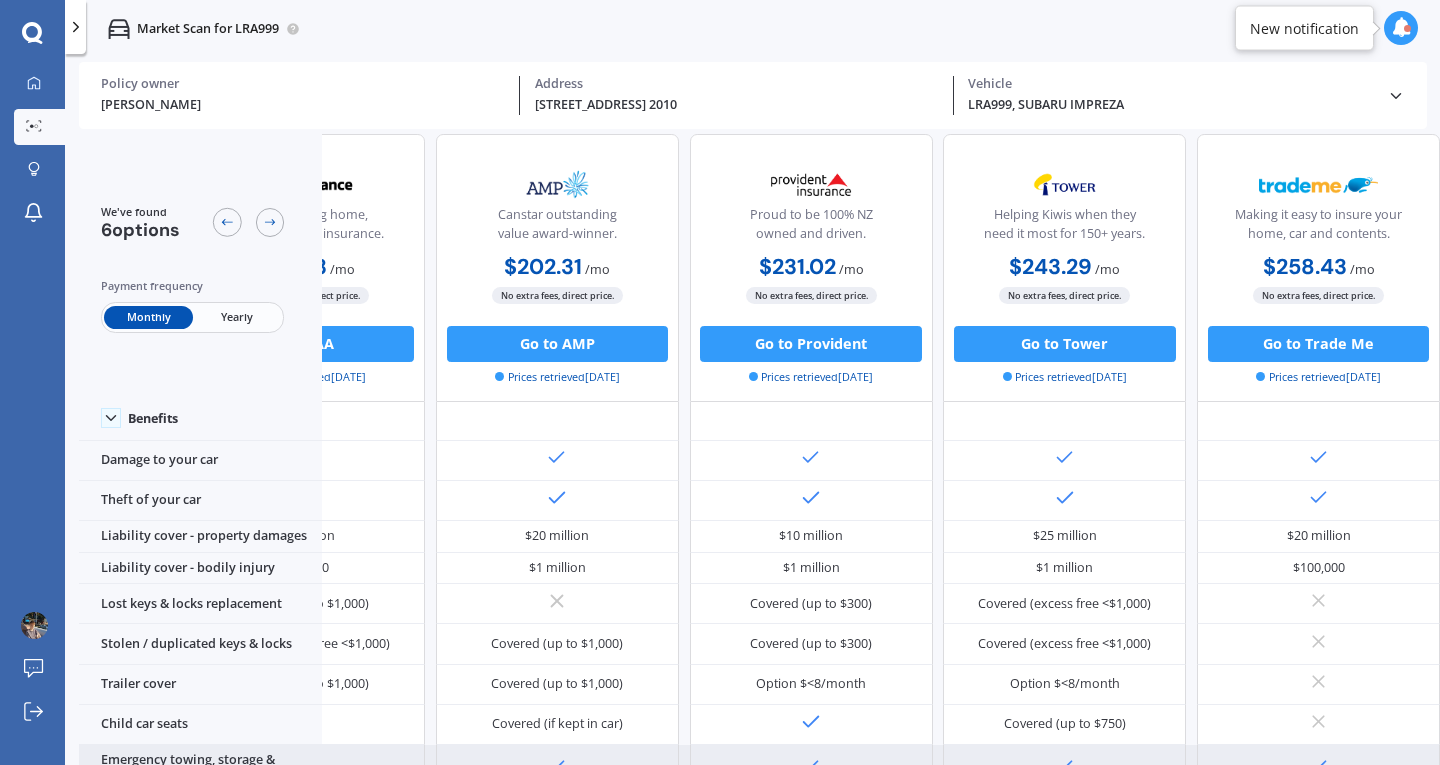scroll, scrollTop: 91, scrollLeft: 0, axis: vertical 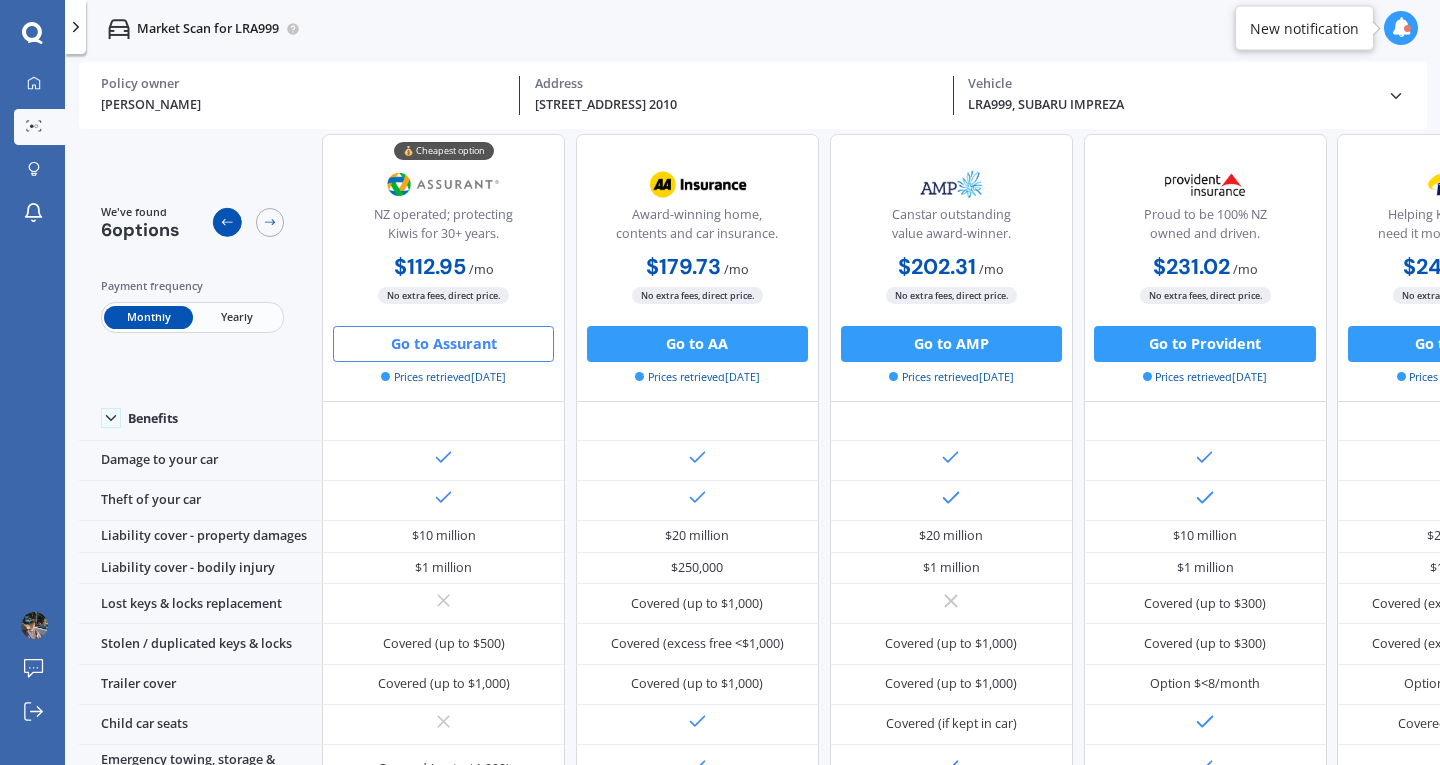 click 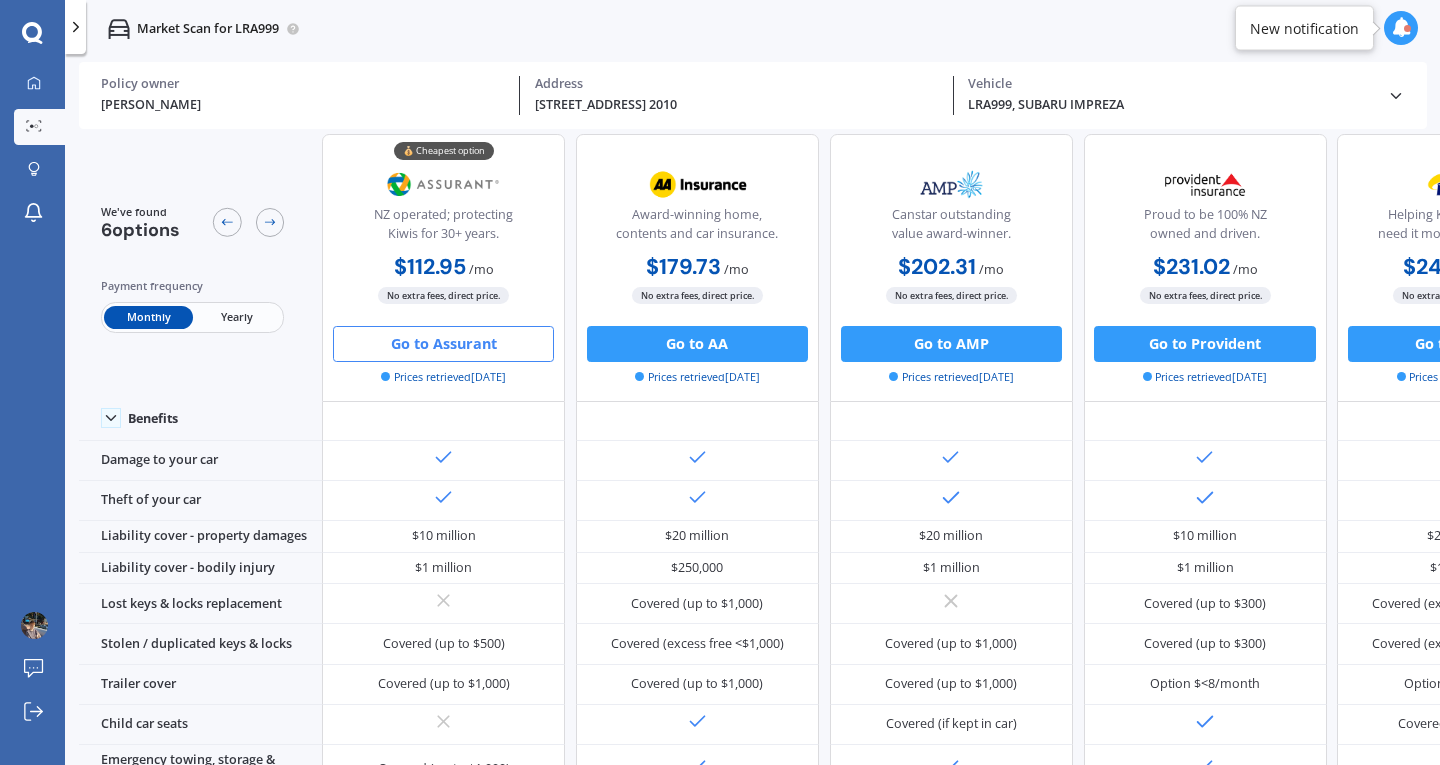 click on "Yearly" at bounding box center [237, 316] 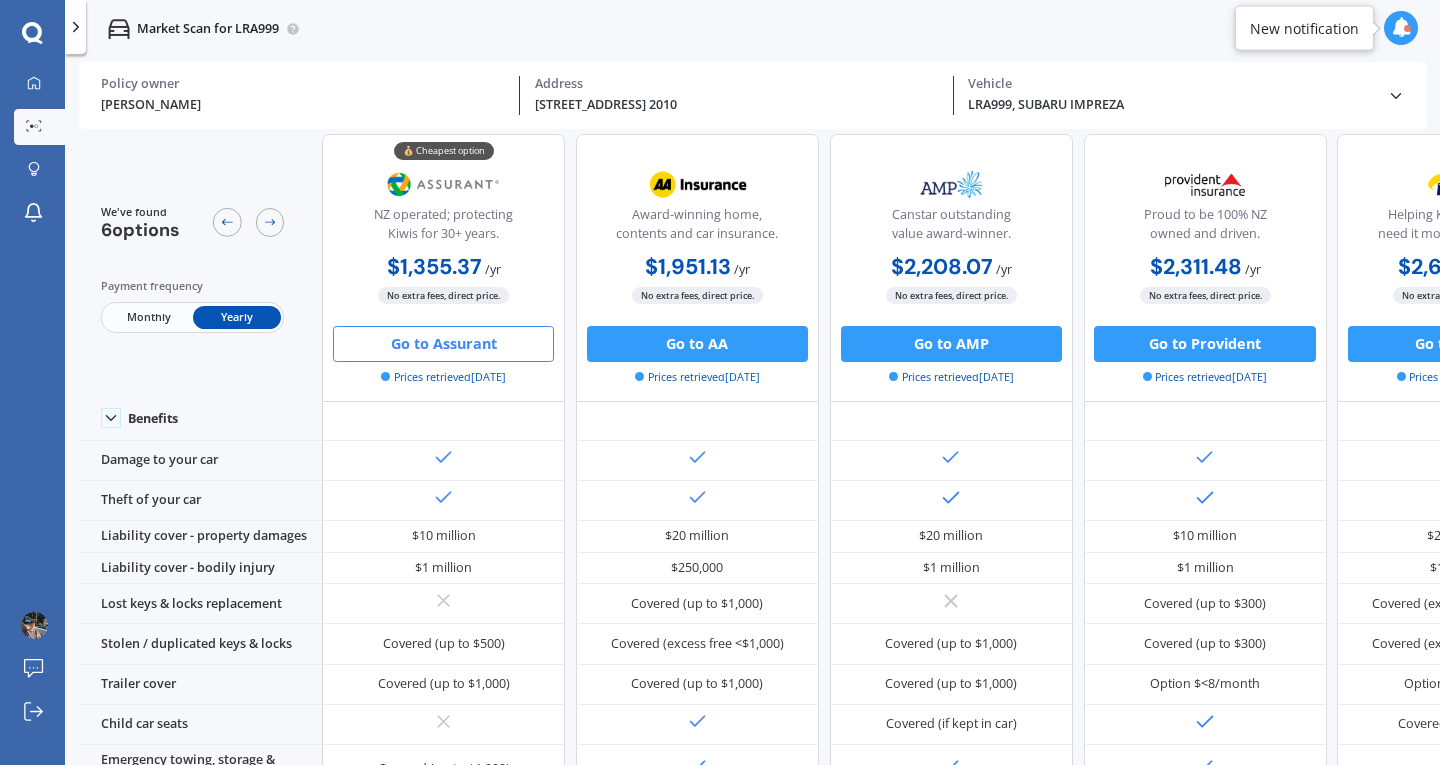 click on "Monthly" at bounding box center [148, 316] 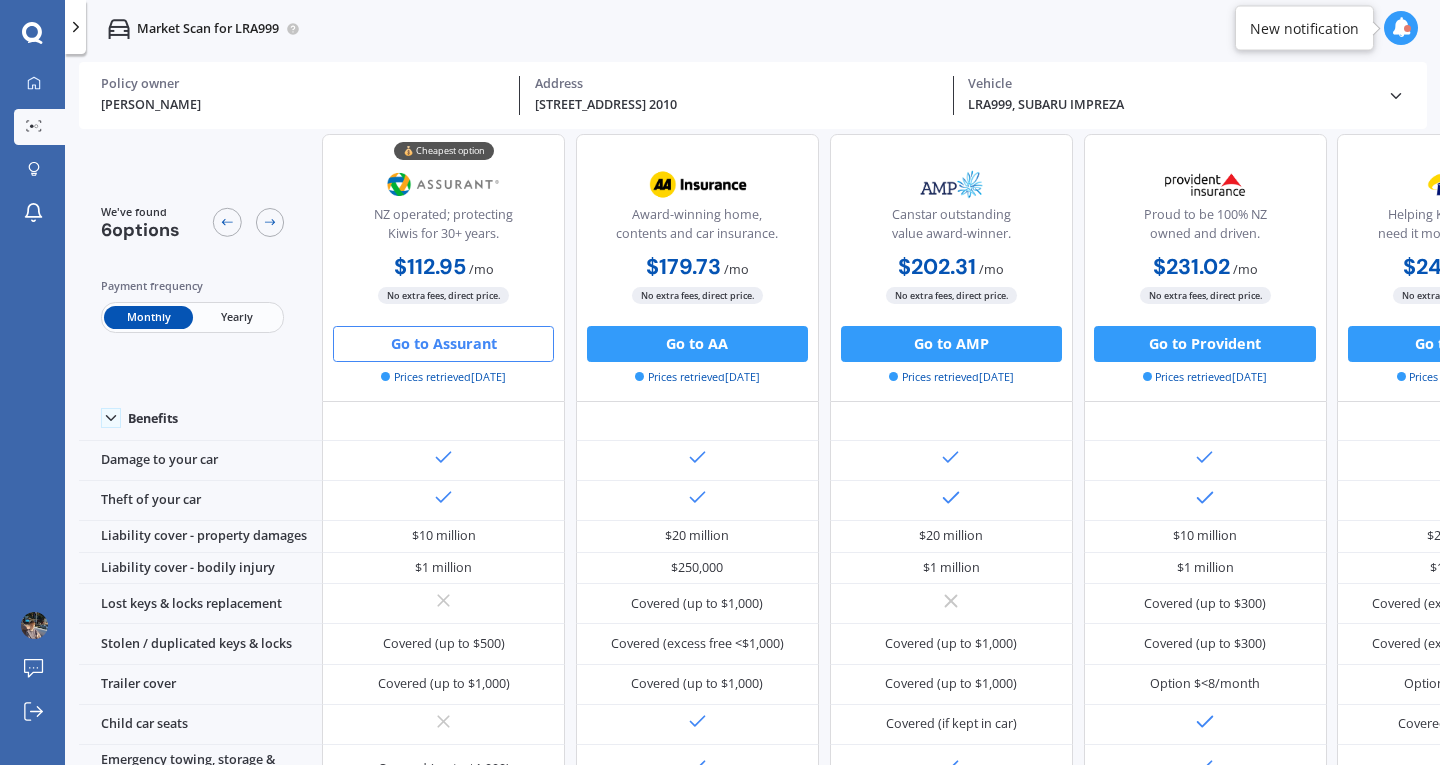 click on "Yearly" at bounding box center [237, 316] 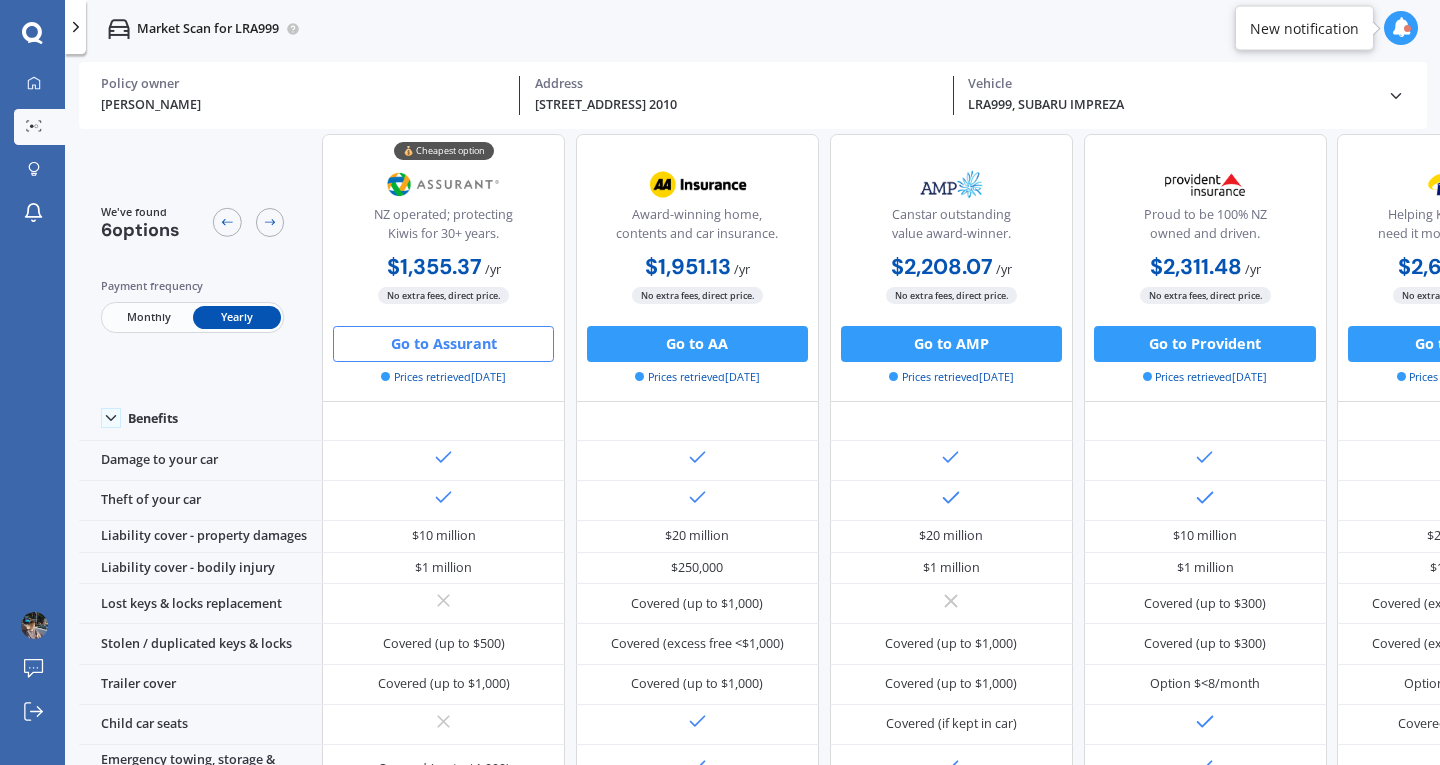 scroll, scrollTop: 78, scrollLeft: 0, axis: vertical 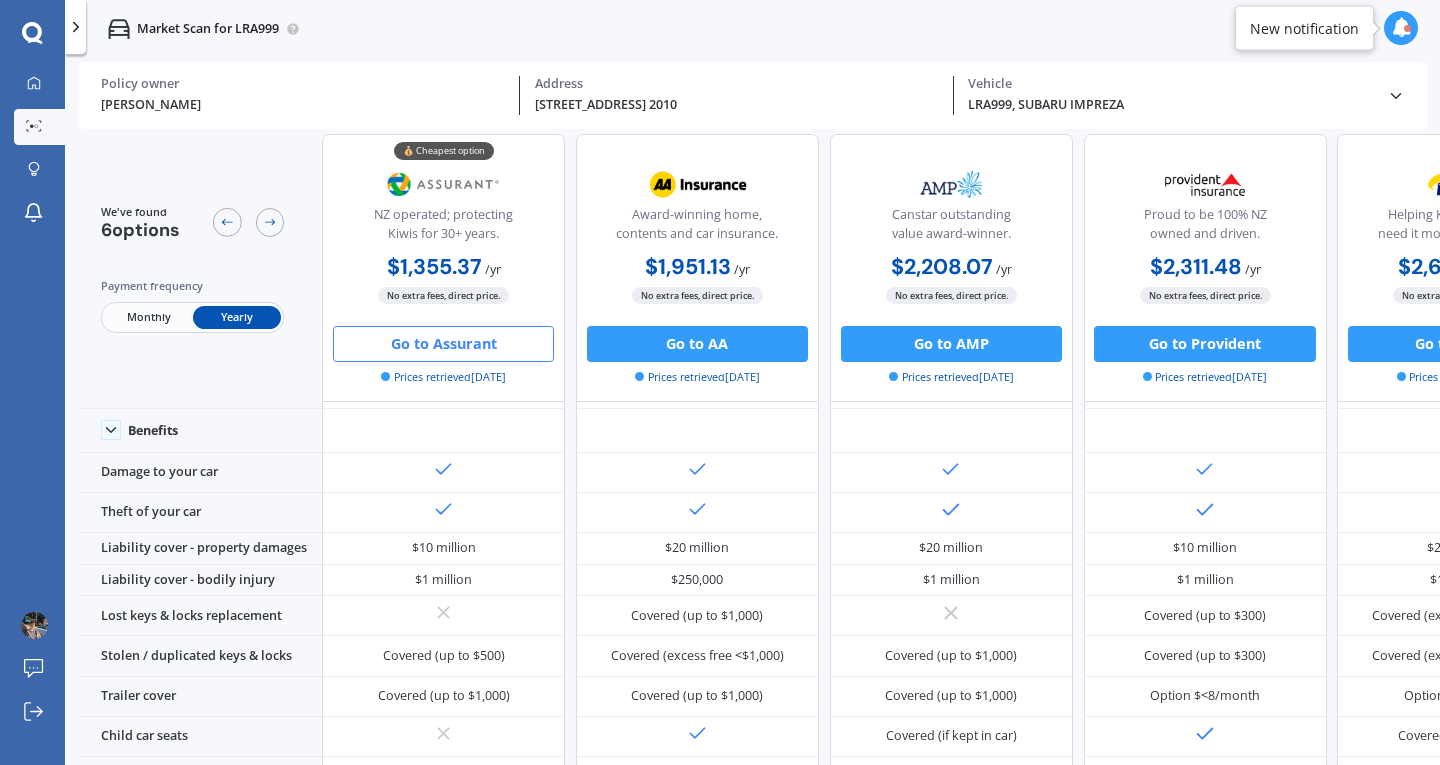 click on "Monthly" at bounding box center [148, 316] 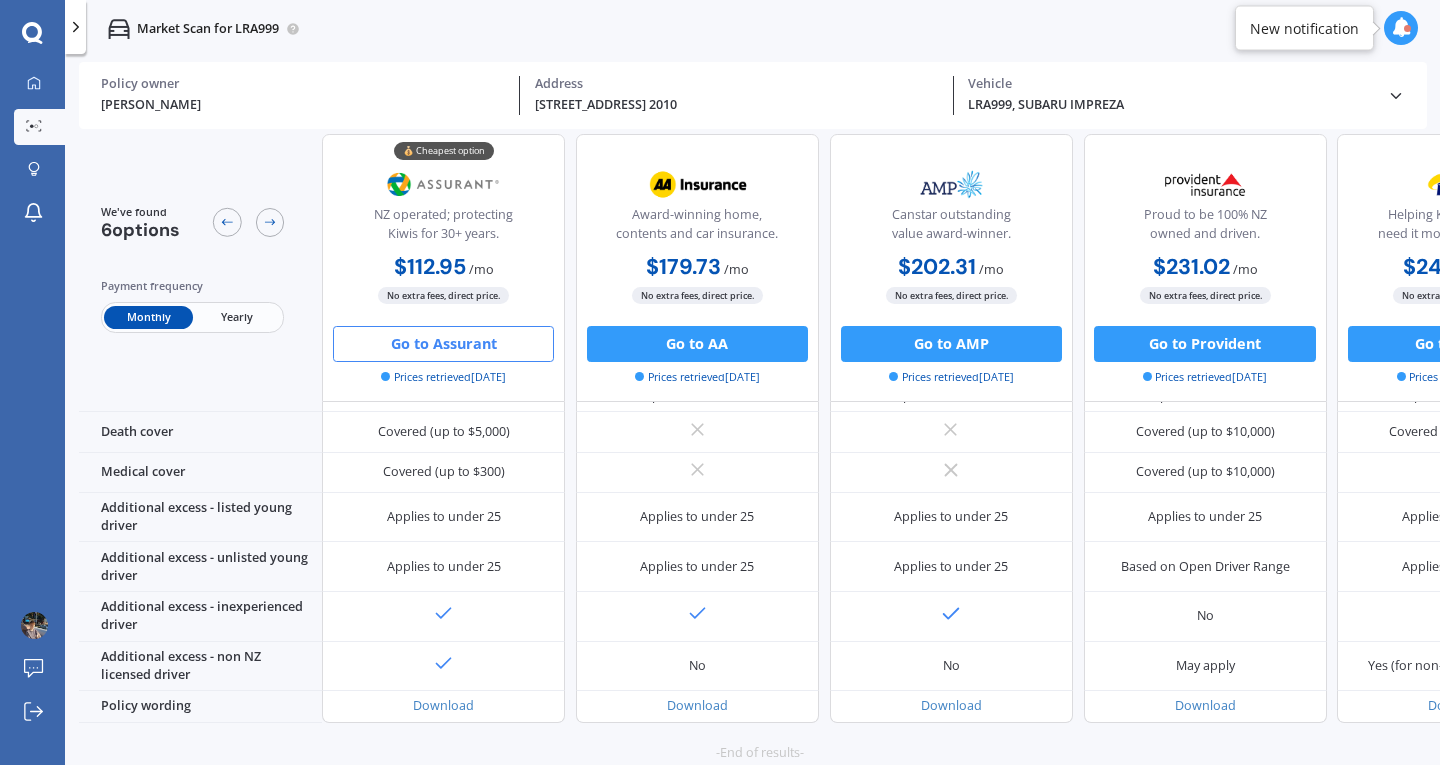 scroll, scrollTop: 923, scrollLeft: 0, axis: vertical 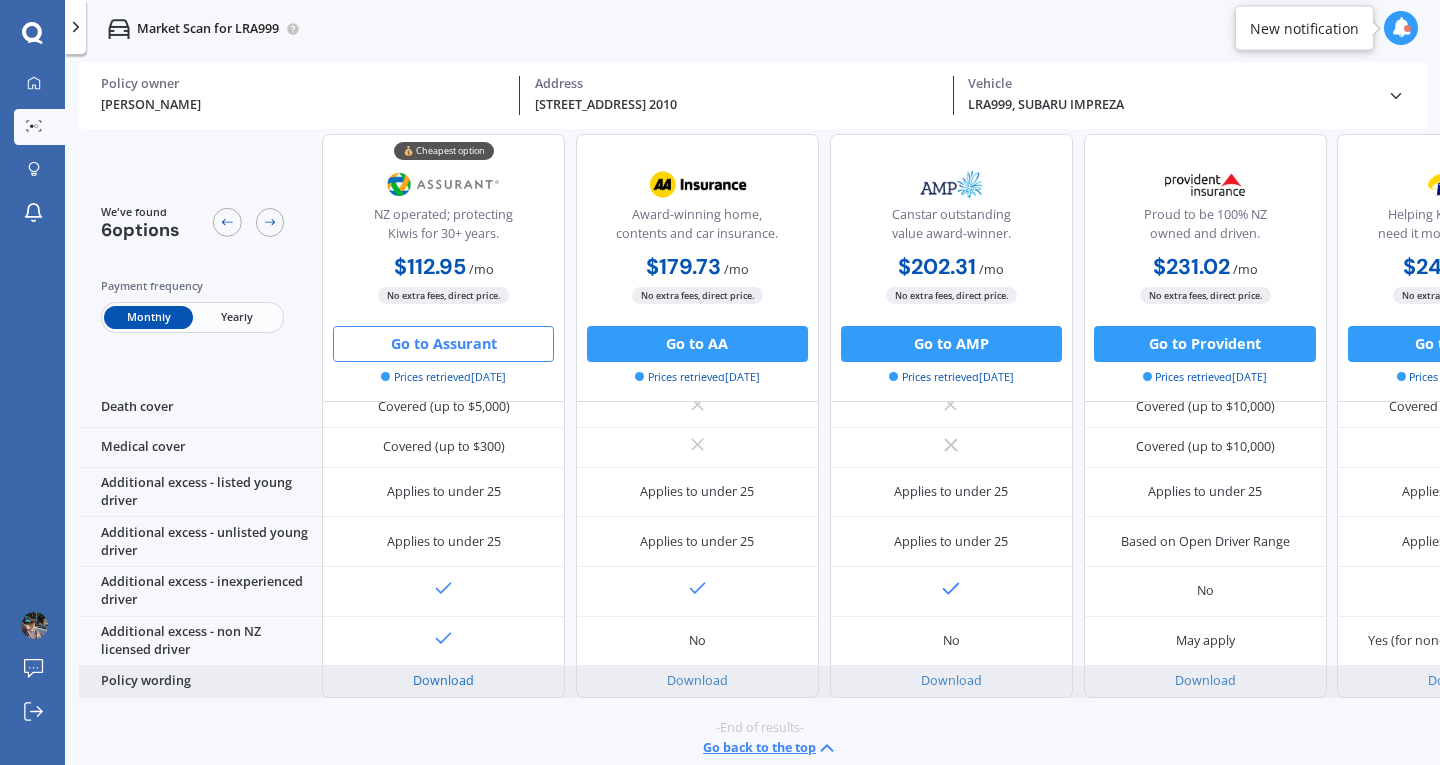 click on "Download" at bounding box center [443, 680] 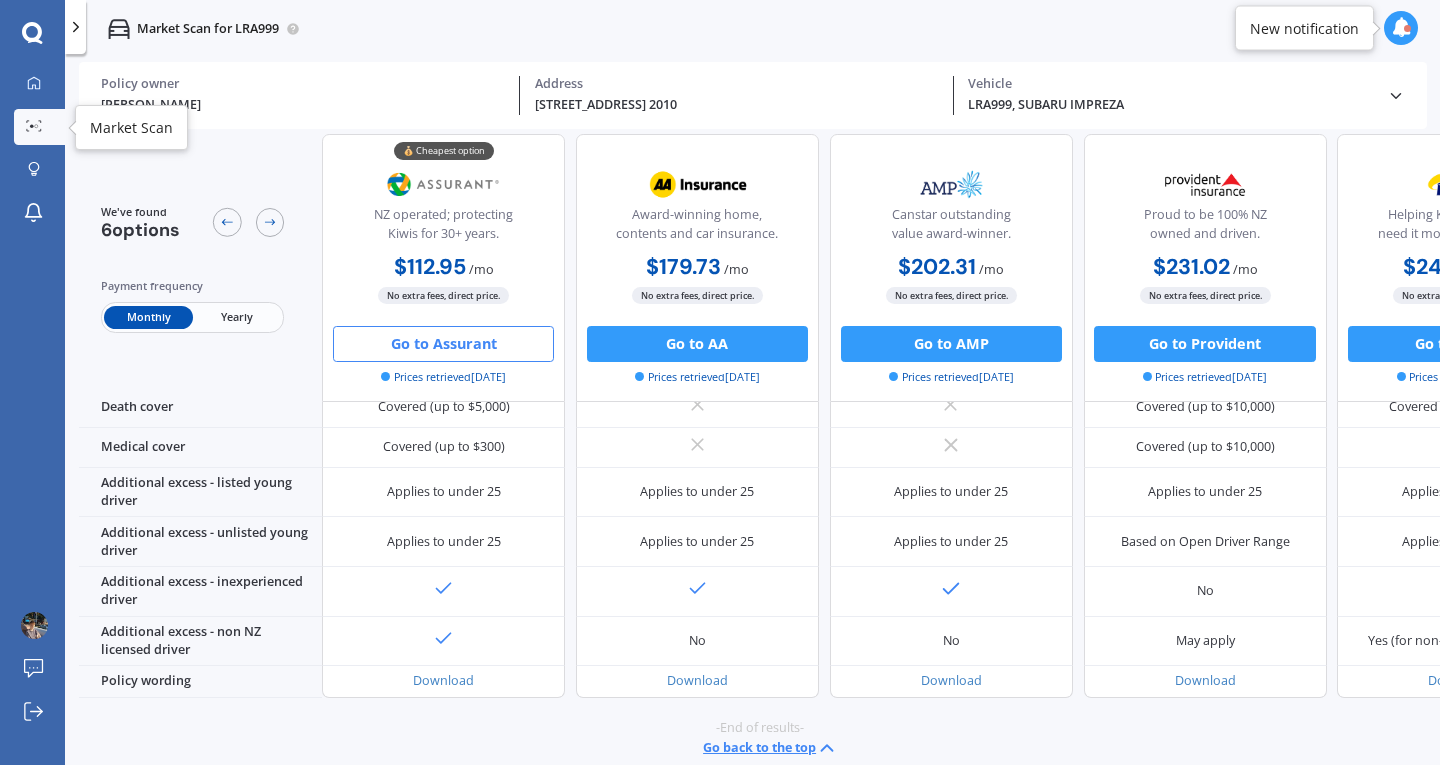 click 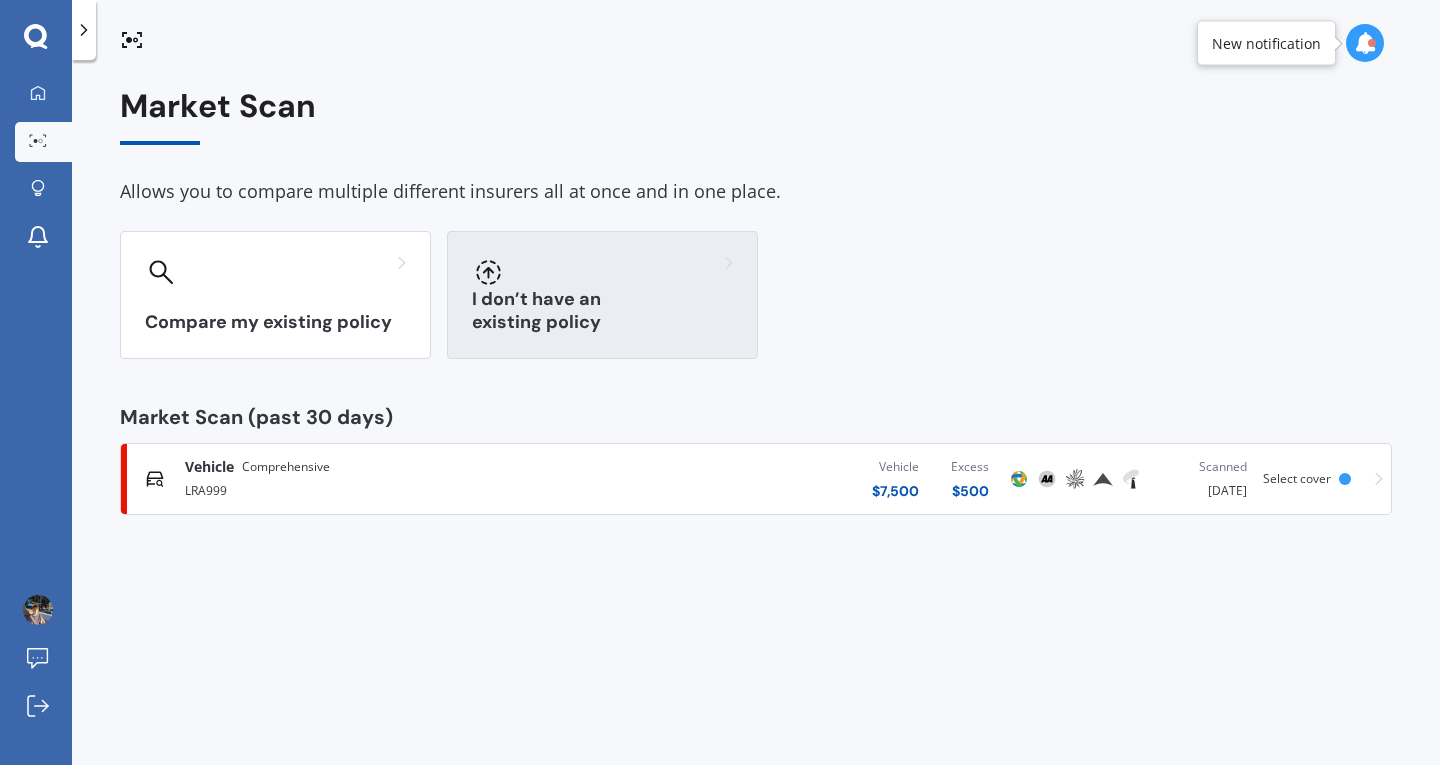 click on "I don’t have an existing policy" at bounding box center [602, 295] 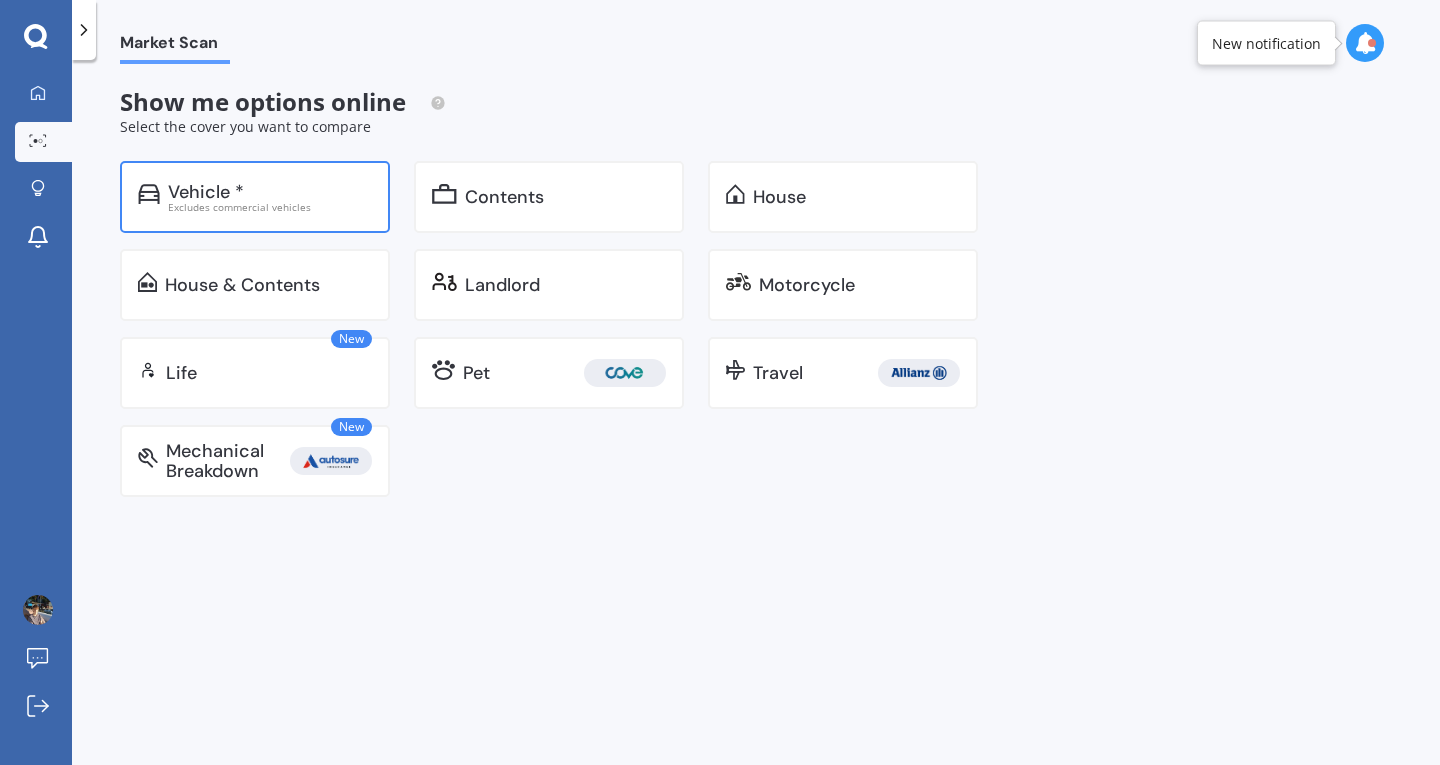 click on "Vehicle *" at bounding box center [270, 192] 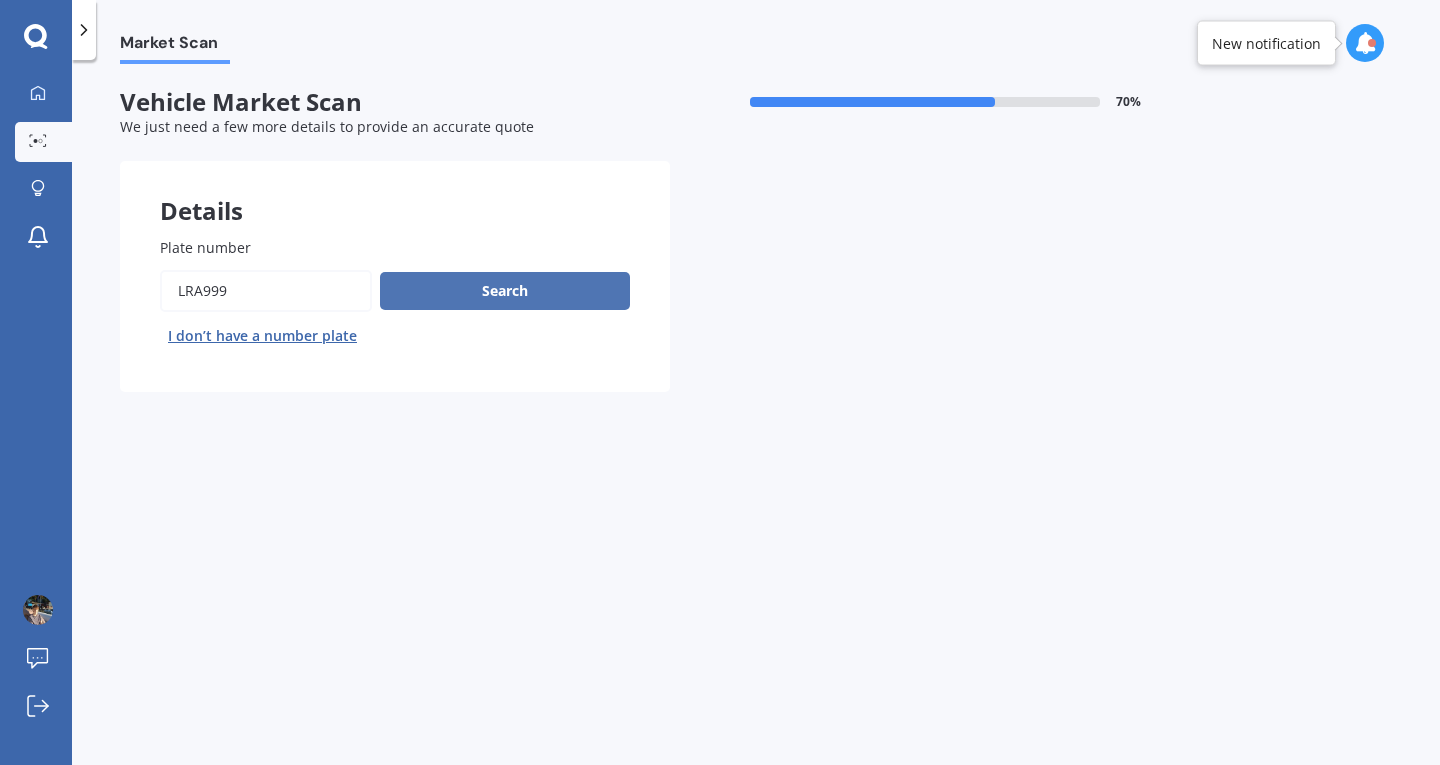 click on "Search" at bounding box center [505, 291] 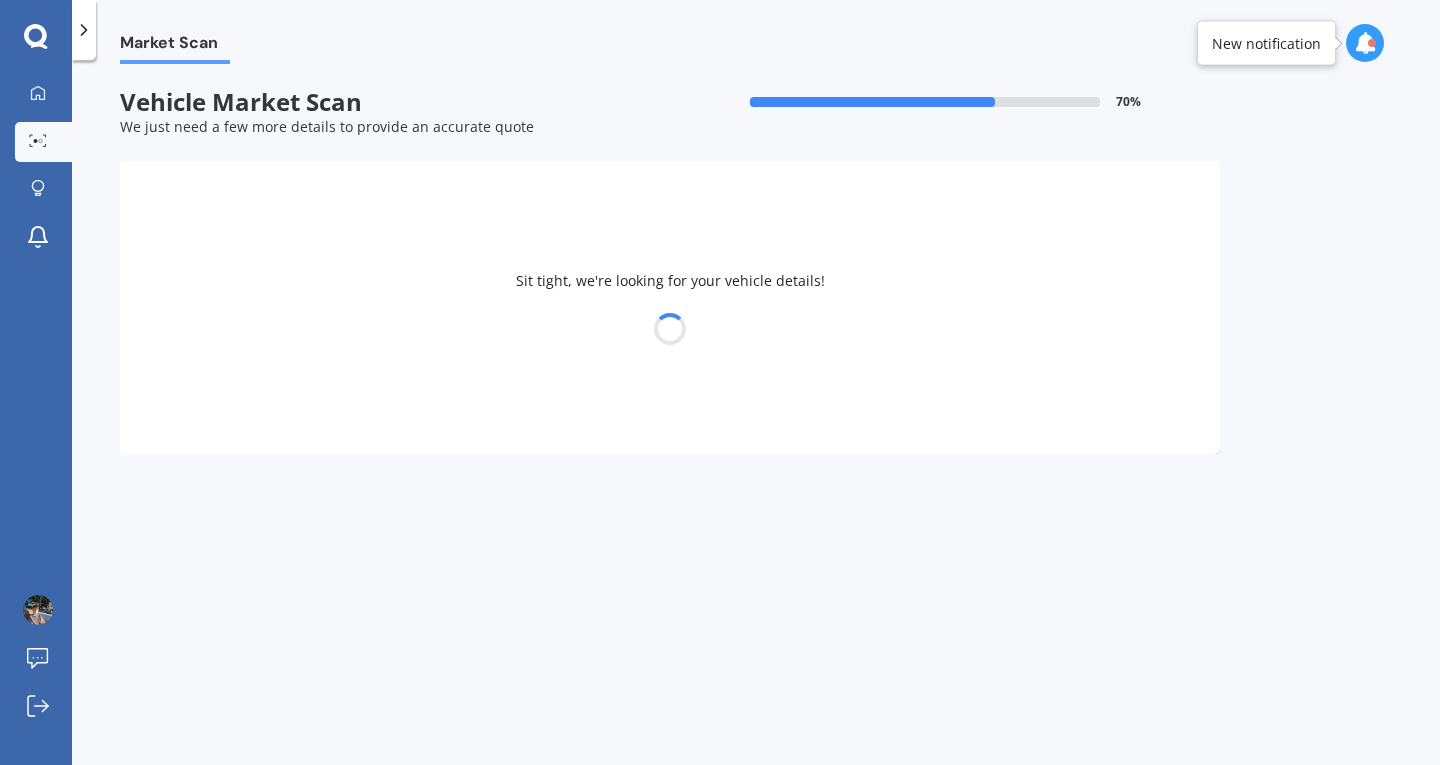 select on "SUBARU" 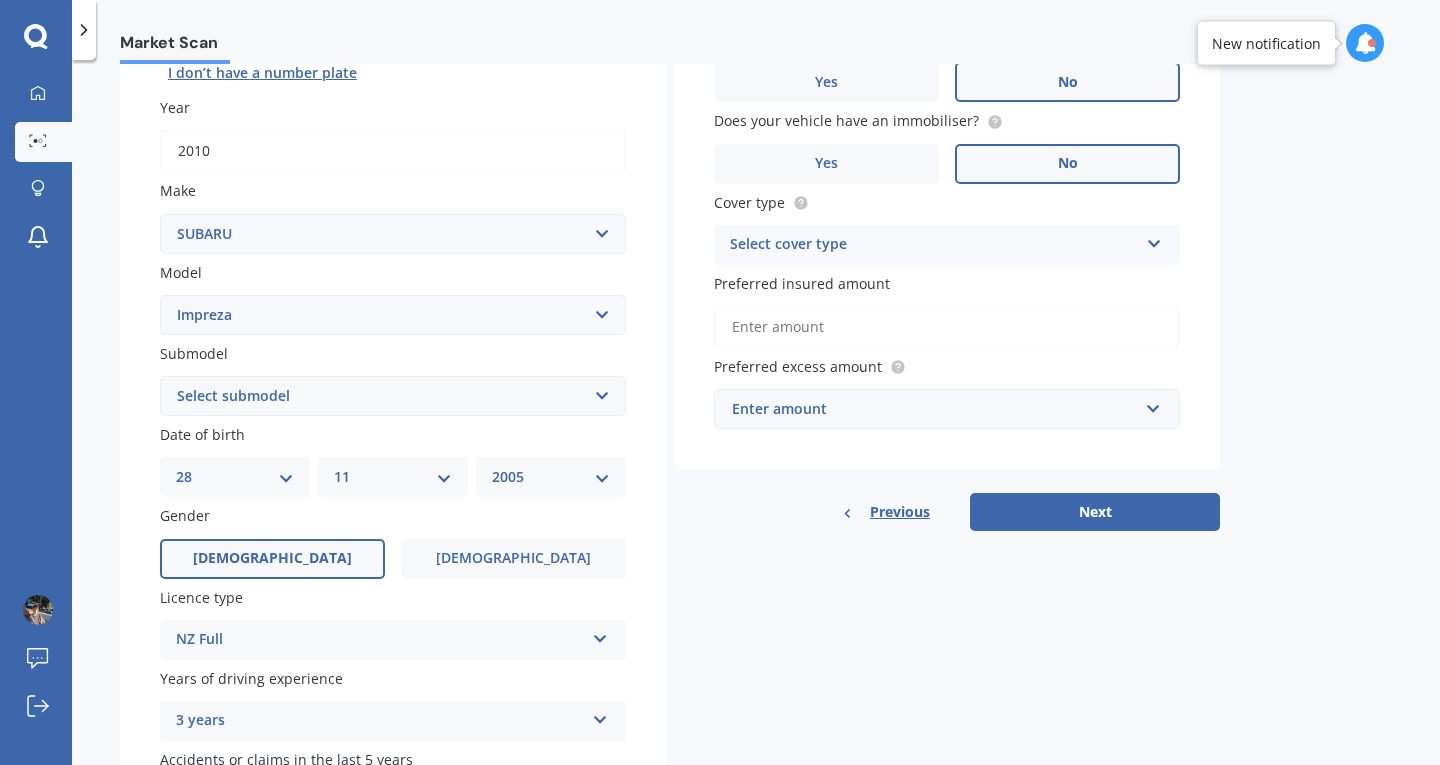 scroll, scrollTop: 264, scrollLeft: 0, axis: vertical 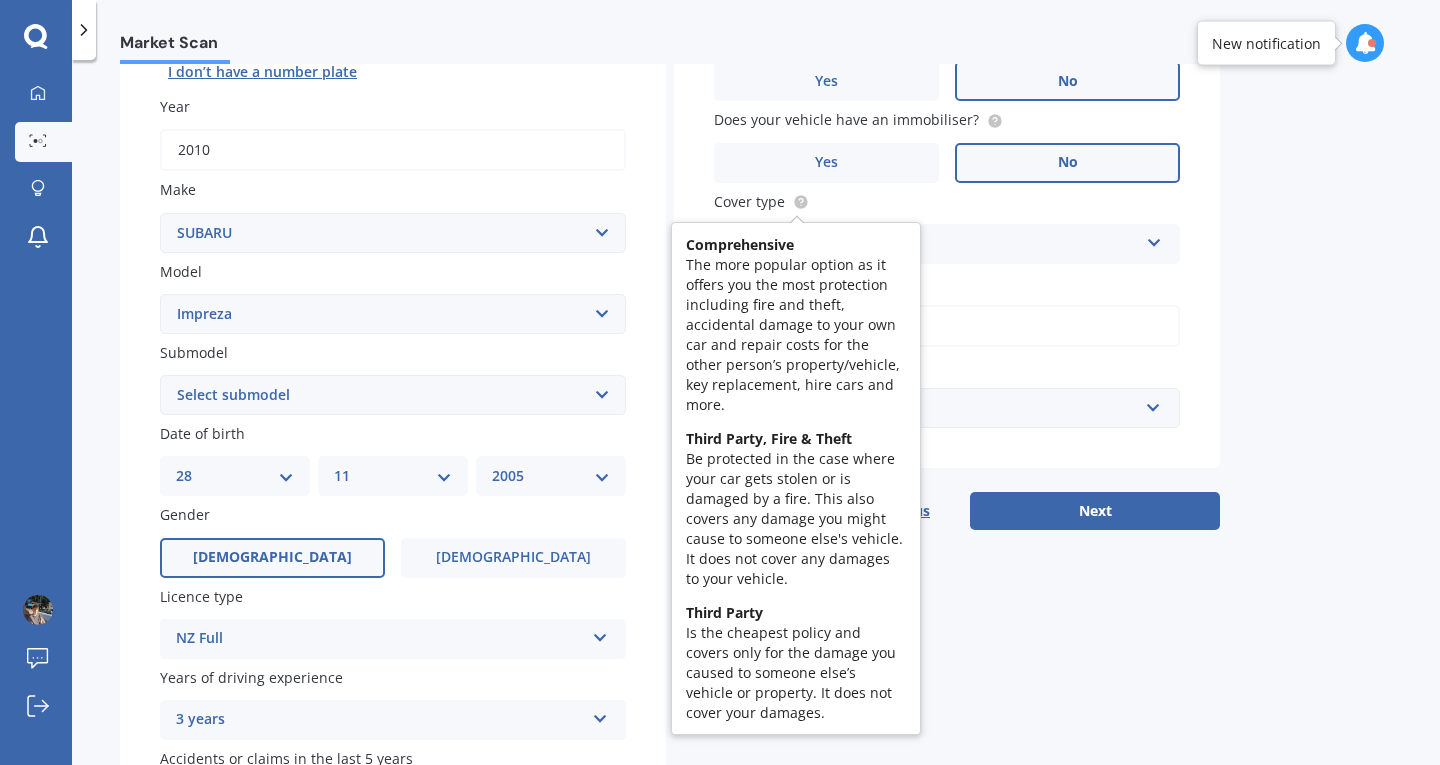 click 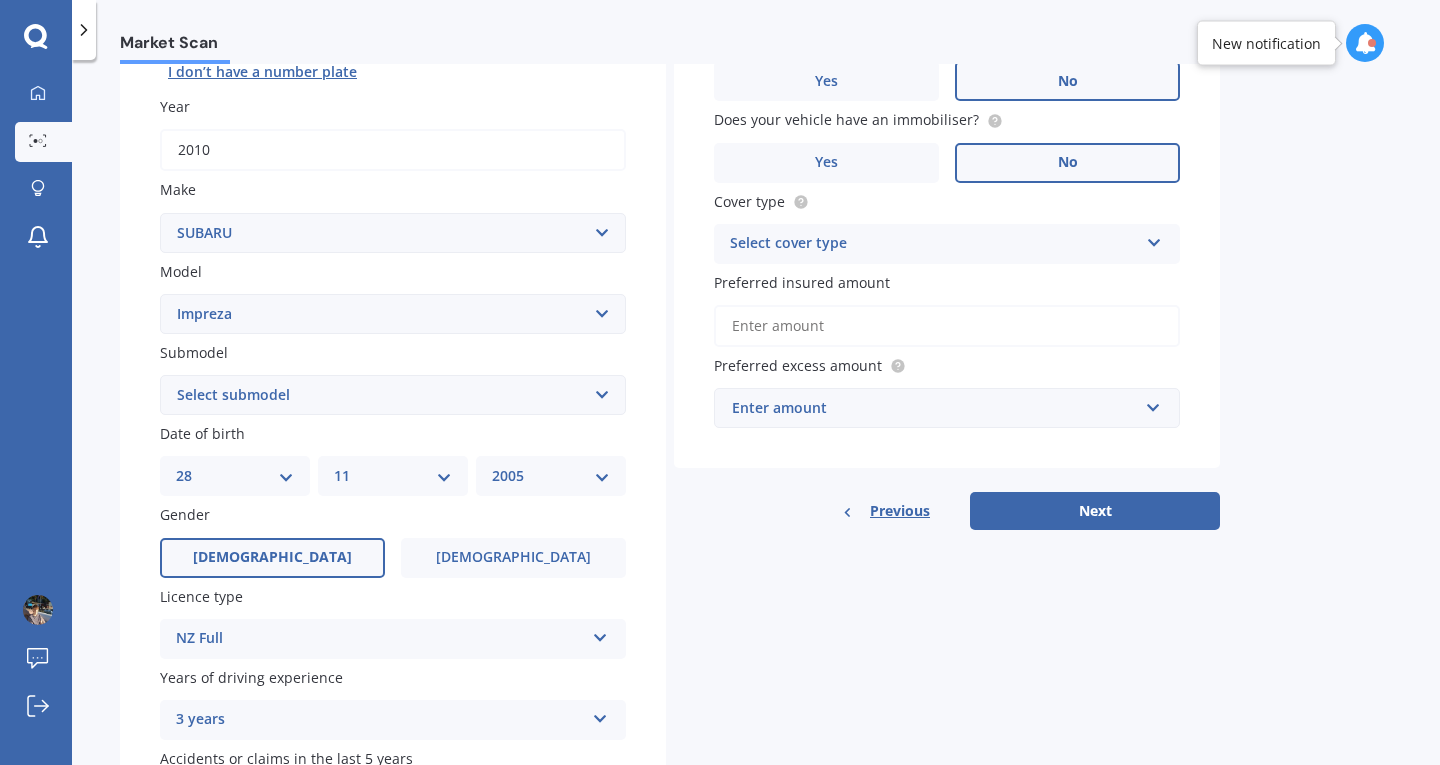 click on "Select cover type" at bounding box center [934, 244] 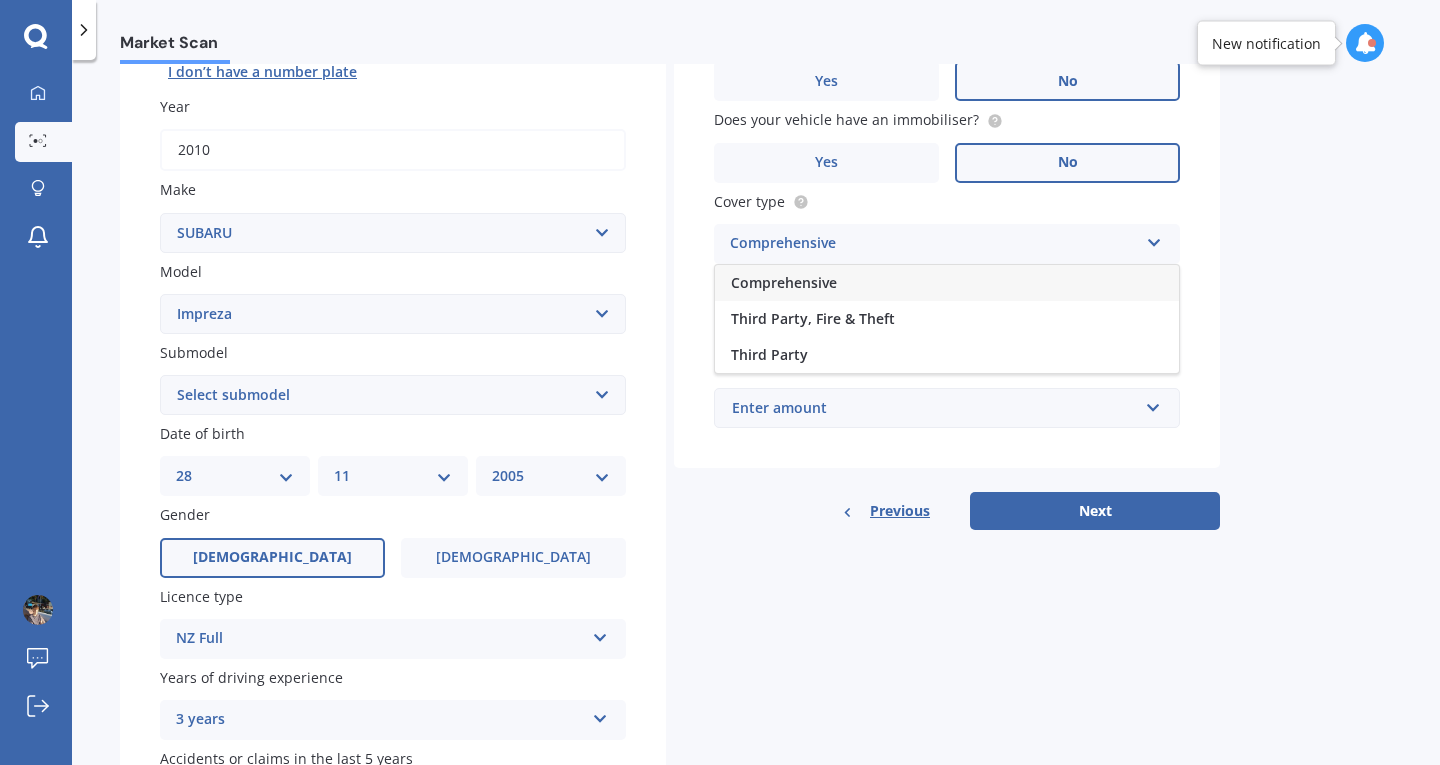 click on "Comprehensive" at bounding box center [947, 283] 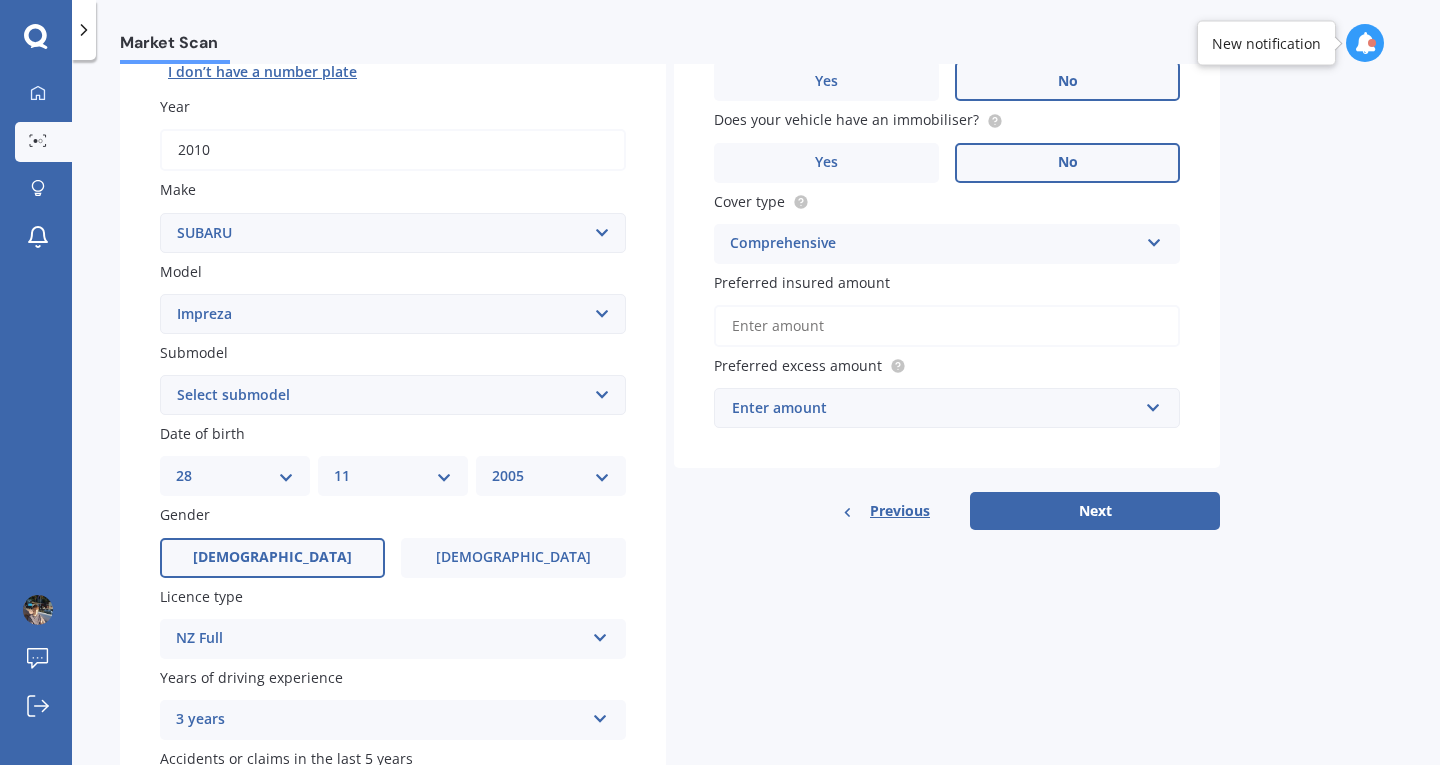 click on "Preferred insured amount" at bounding box center (947, 326) 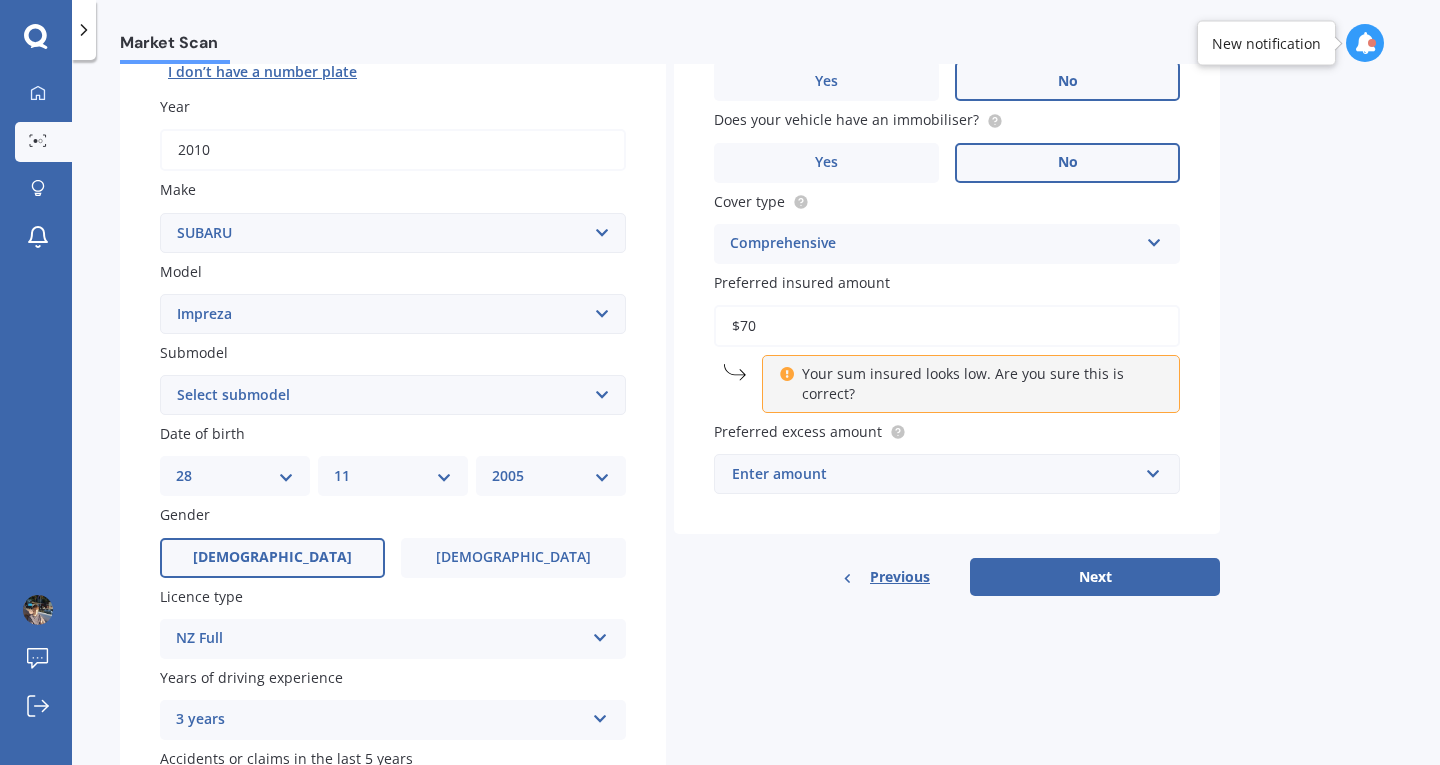type on "$7" 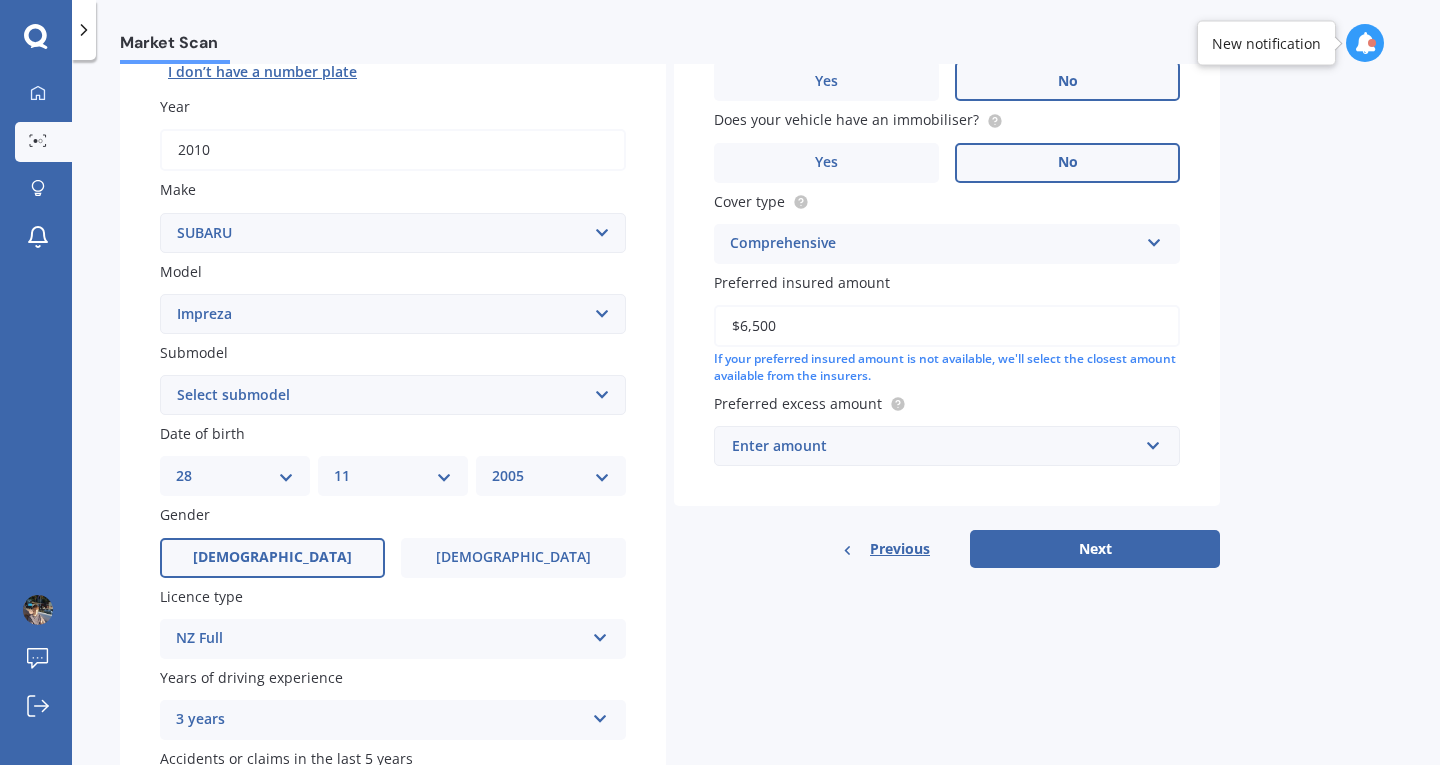 type on "$6,500" 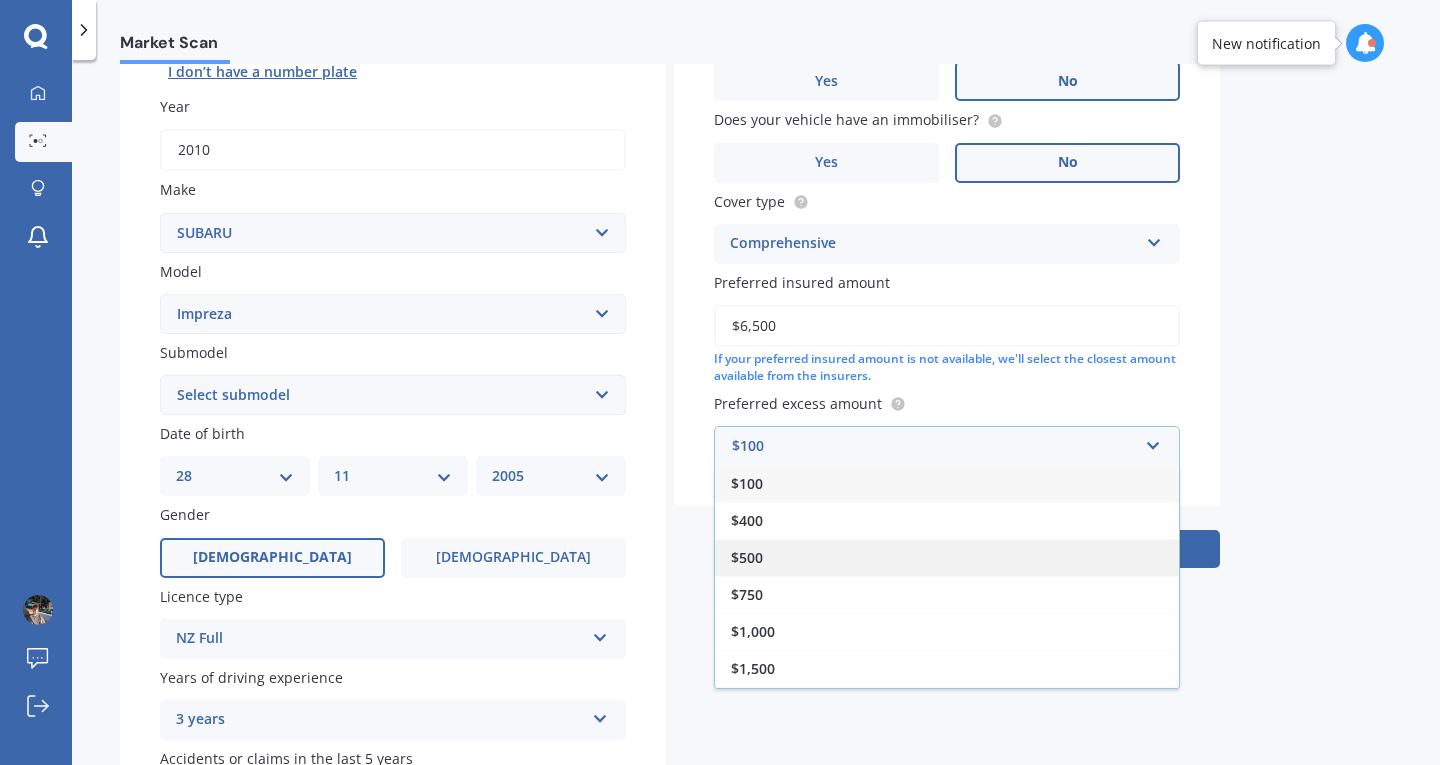 click on "$500" at bounding box center [947, 557] 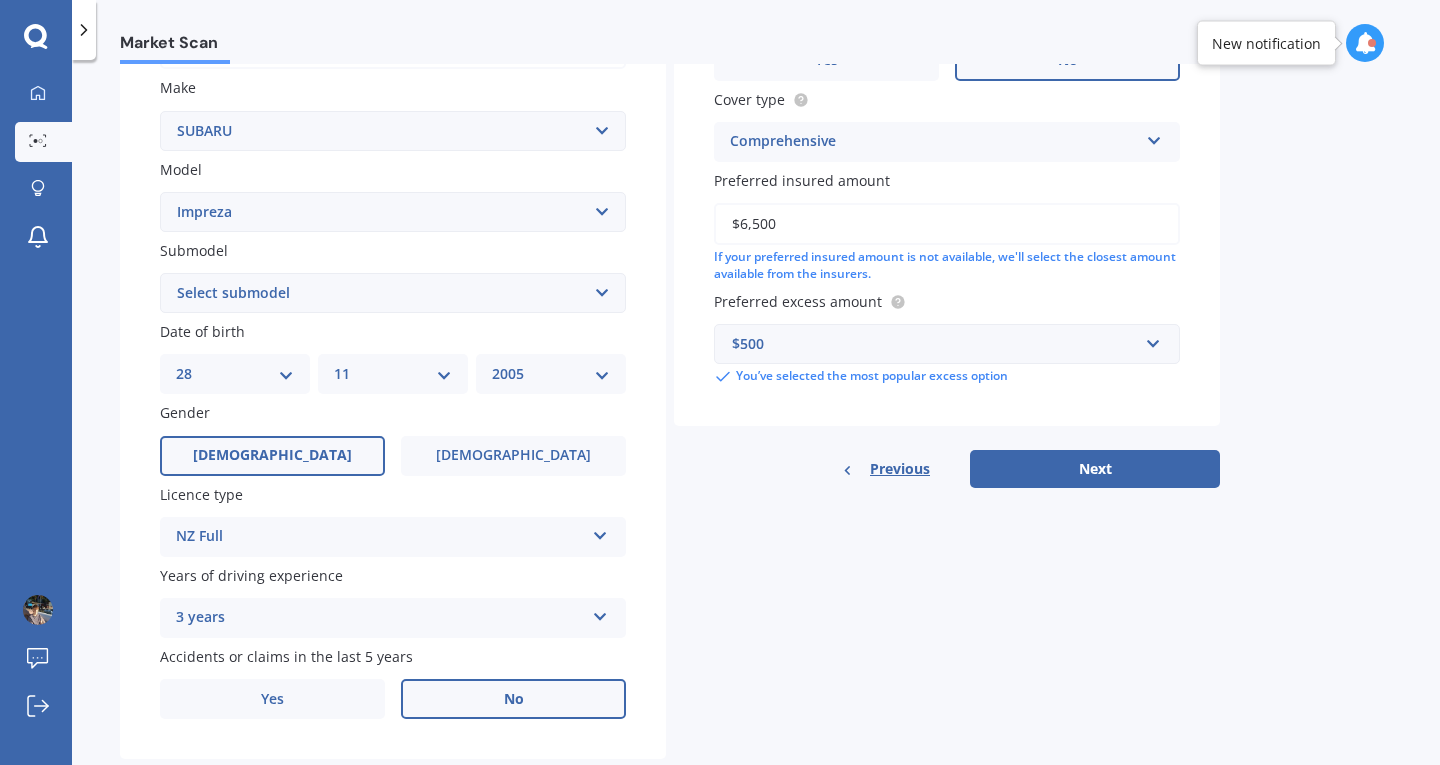 scroll, scrollTop: 417, scrollLeft: 0, axis: vertical 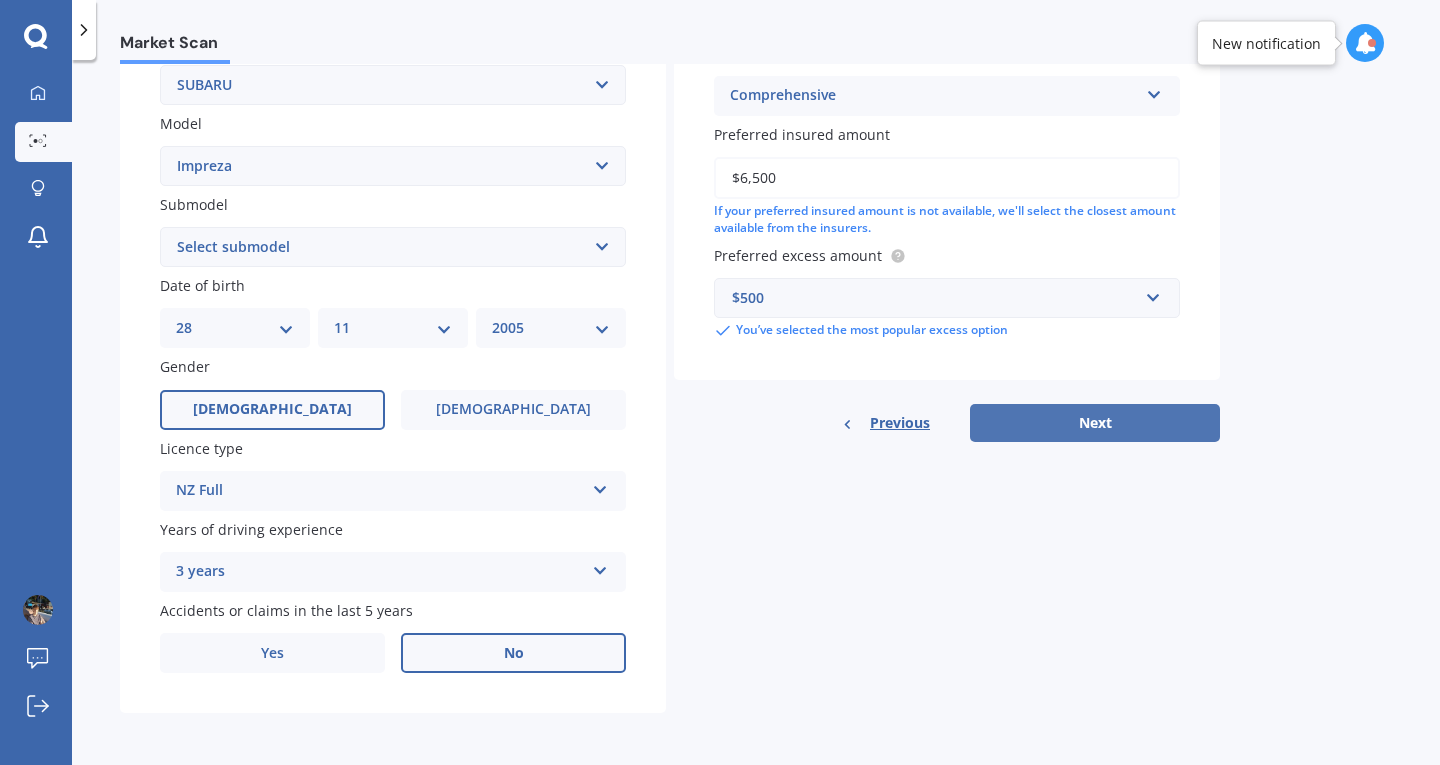 click on "Next" at bounding box center [1095, 423] 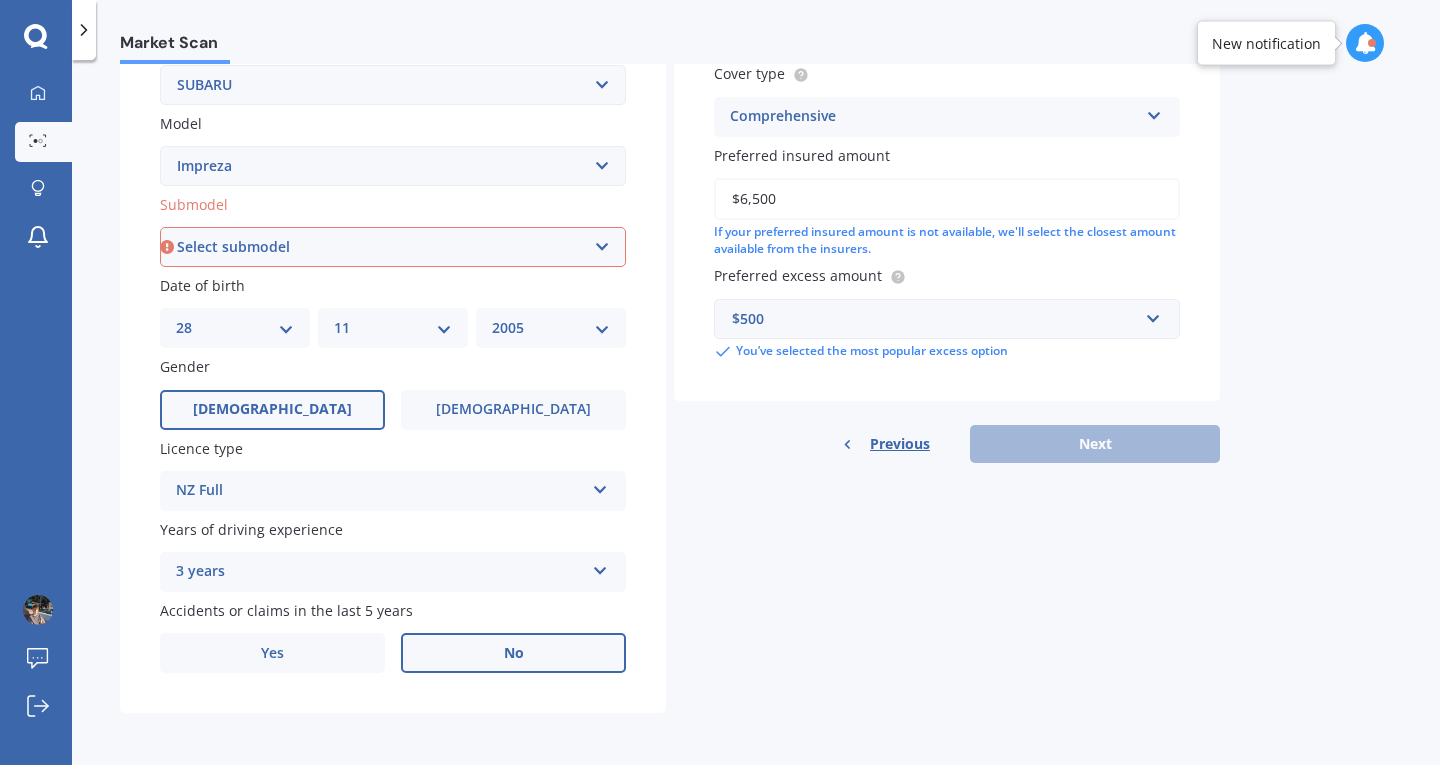 click on "Select submodel (All other turbo) 2.0i 2.0i Luxury 2.0i S Edition 2.0R 2.0R Sport 2.0XV Petrol/hybrid 2WD non-turbo Anesis CS G4 non turbo [PERSON_NAME]-Xpress GX HX LX LXS non-turbo RS RX RXI Sport 1.6 i-L Sport Turbo SRX non-turbo Station Wagon Station Wagon 4WD WRX (SLT) WRX manual WRX premium (SLT) WRX premium manual WRX STI (all other) WRX STI premium XL XV Petrol  4WD" at bounding box center (393, 247) 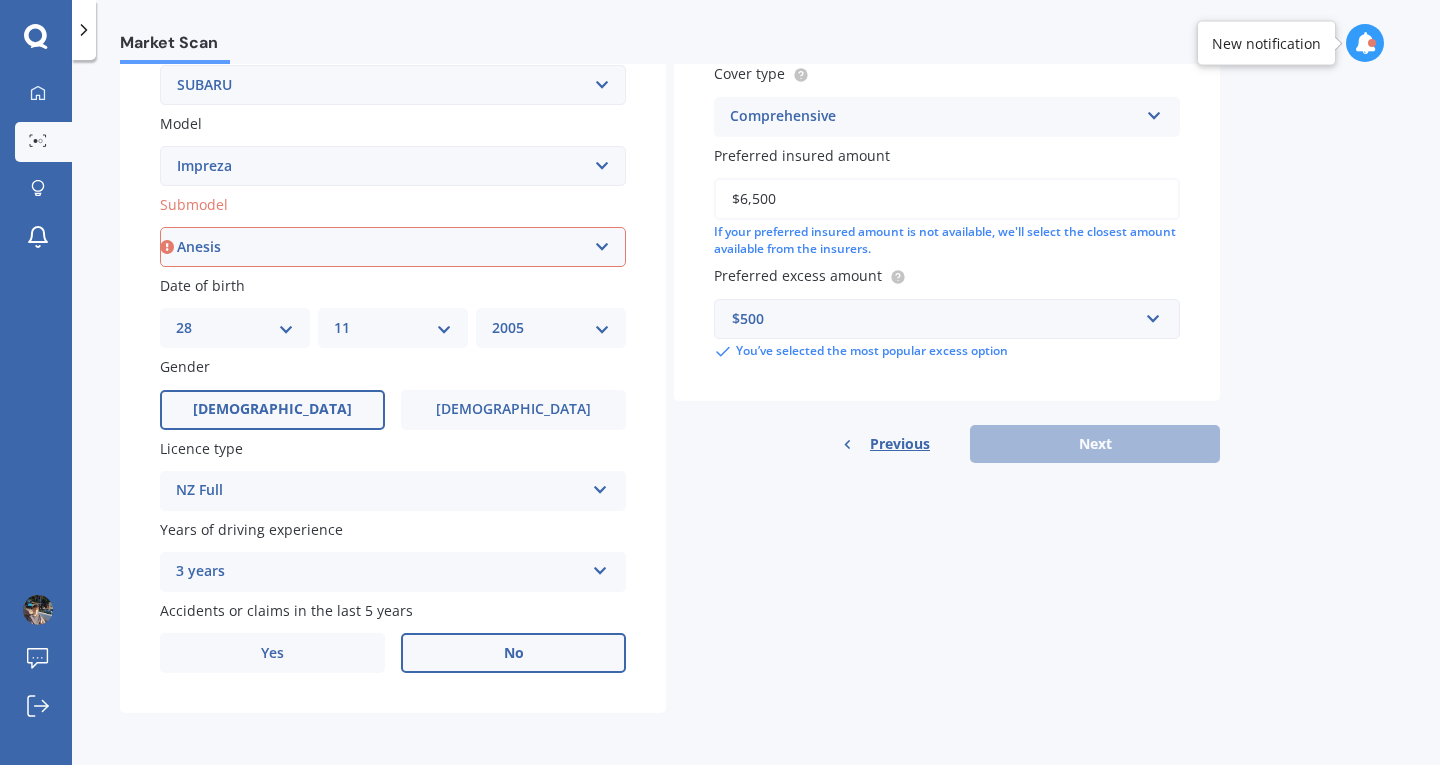 click on "Select submodel (All other turbo) 2.0i 2.0i Luxury 2.0i S Edition 2.0R 2.0R Sport 2.0XV Petrol/hybrid 2WD non-turbo Anesis CS G4 non turbo [PERSON_NAME]-Xpress GX HX LX LXS non-turbo RS RX RXI Sport 1.6 i-L Sport Turbo SRX non-turbo Station Wagon Station Wagon 4WD WRX (SLT) WRX manual WRX premium (SLT) WRX premium manual WRX STI (all other) WRX STI premium XL XV Petrol  4WD" at bounding box center (393, 247) 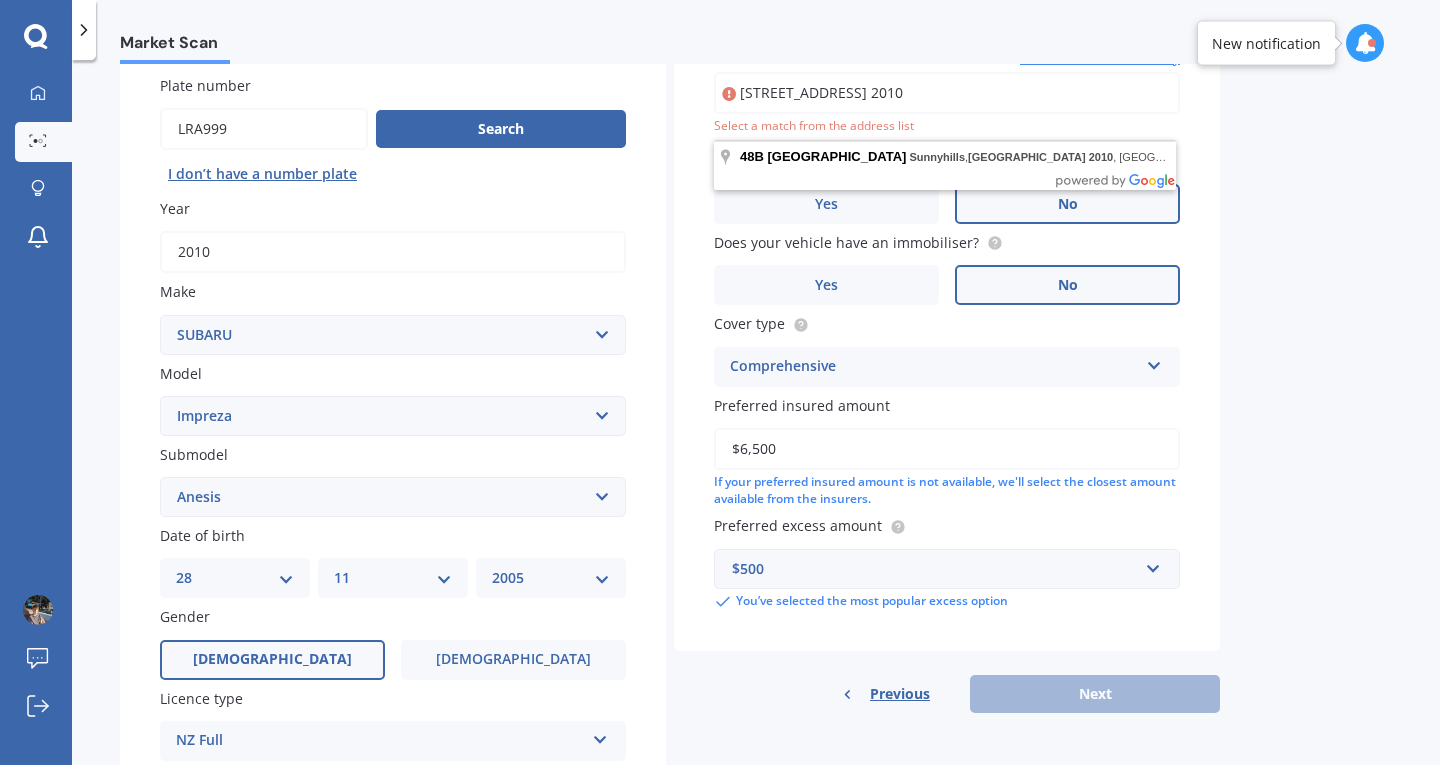scroll, scrollTop: 94, scrollLeft: 0, axis: vertical 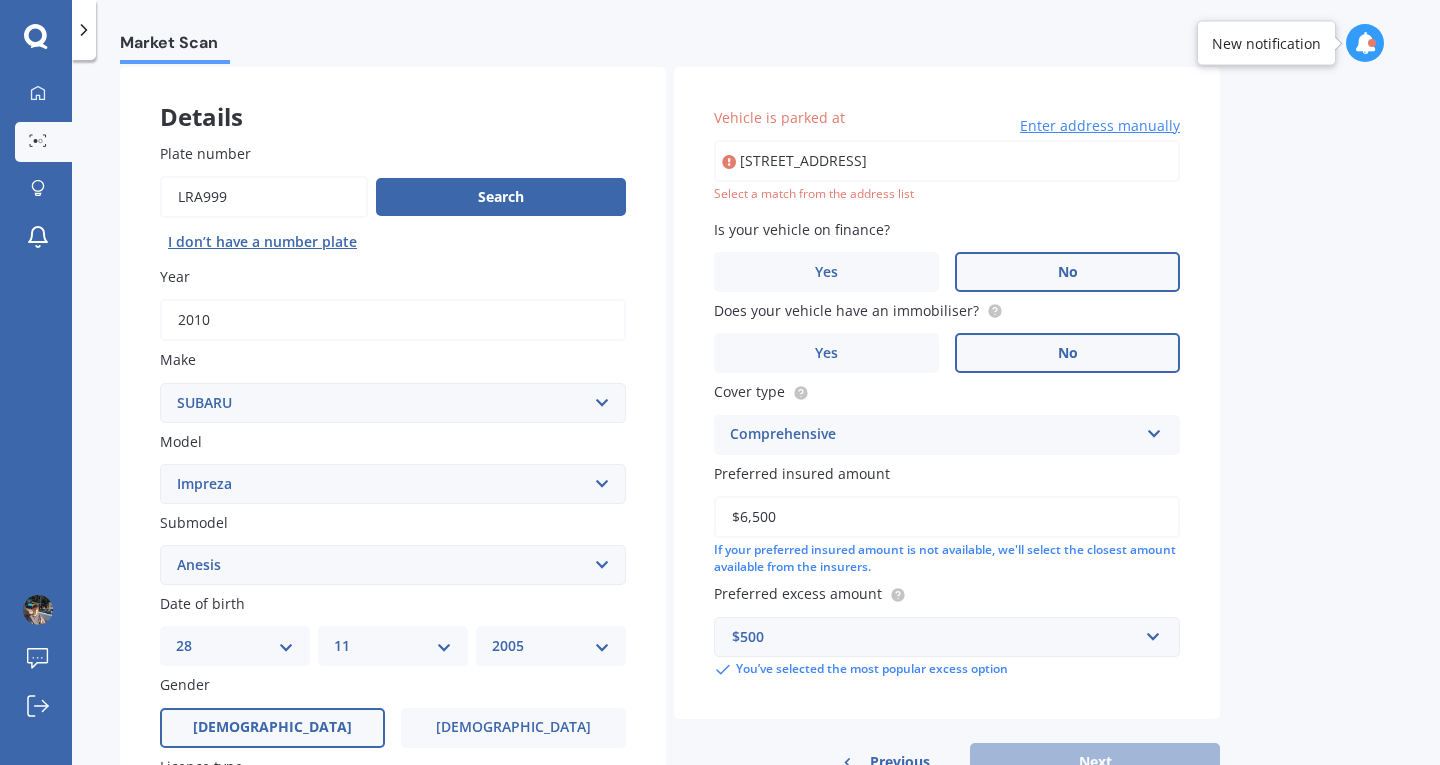 type on "[STREET_ADDRESS] 2010" 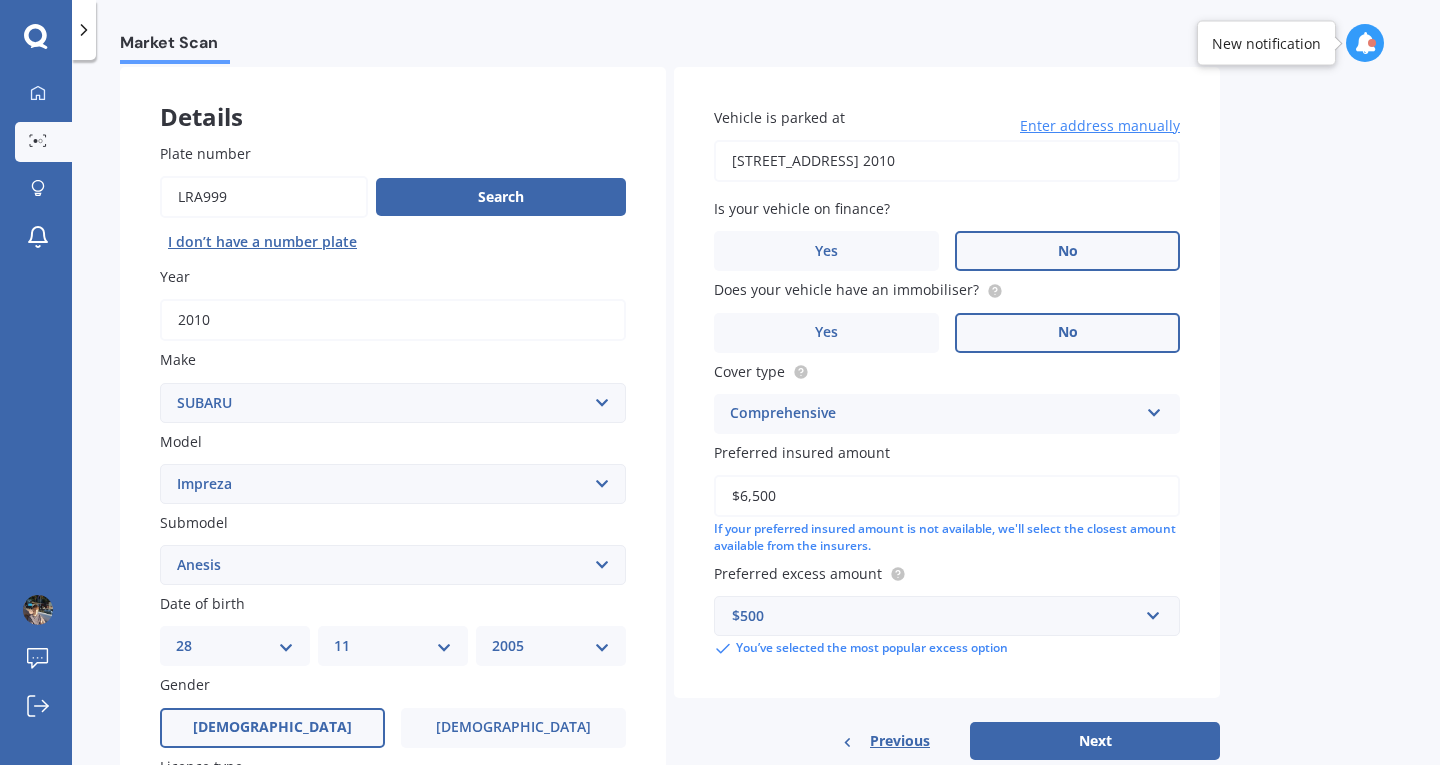 scroll, scrollTop: 417, scrollLeft: 0, axis: vertical 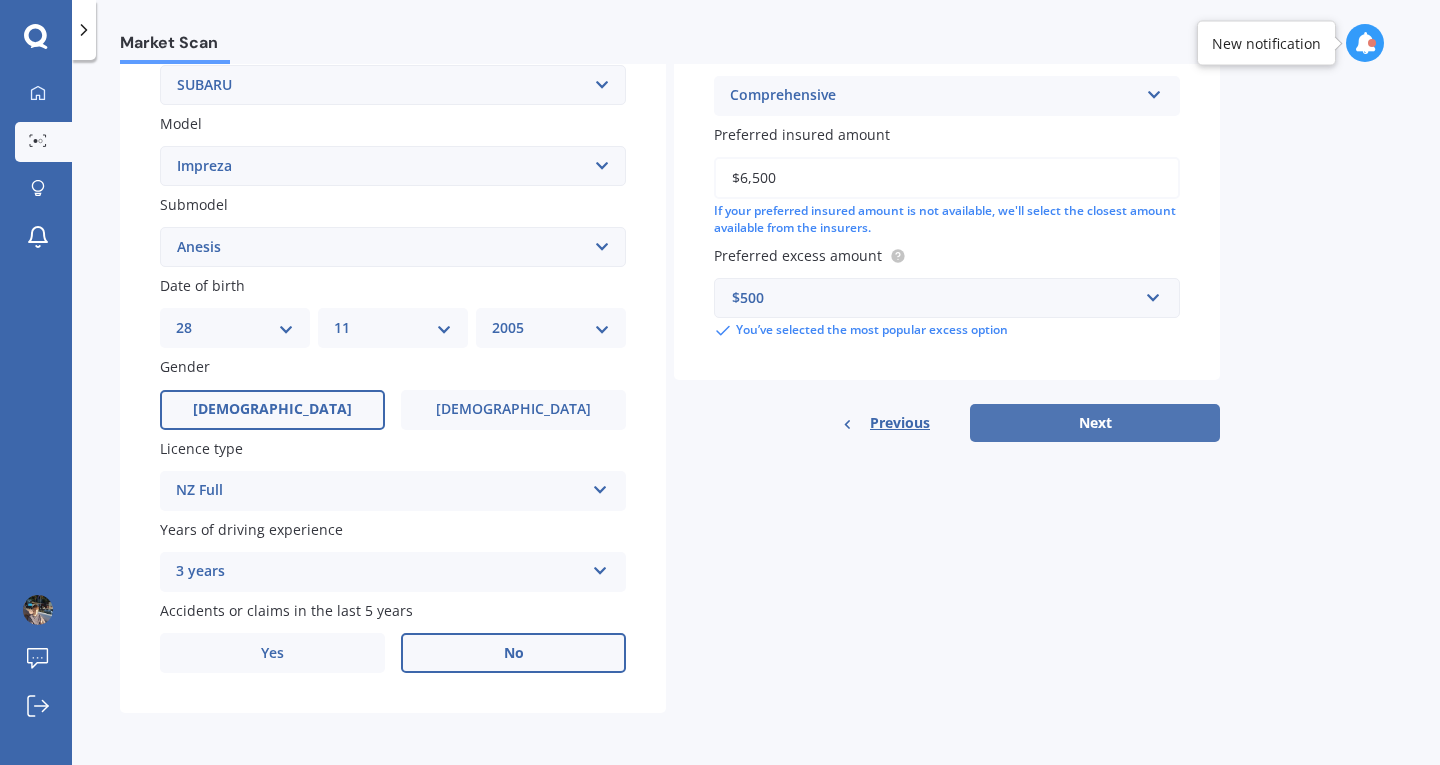 click on "Next" at bounding box center [1095, 423] 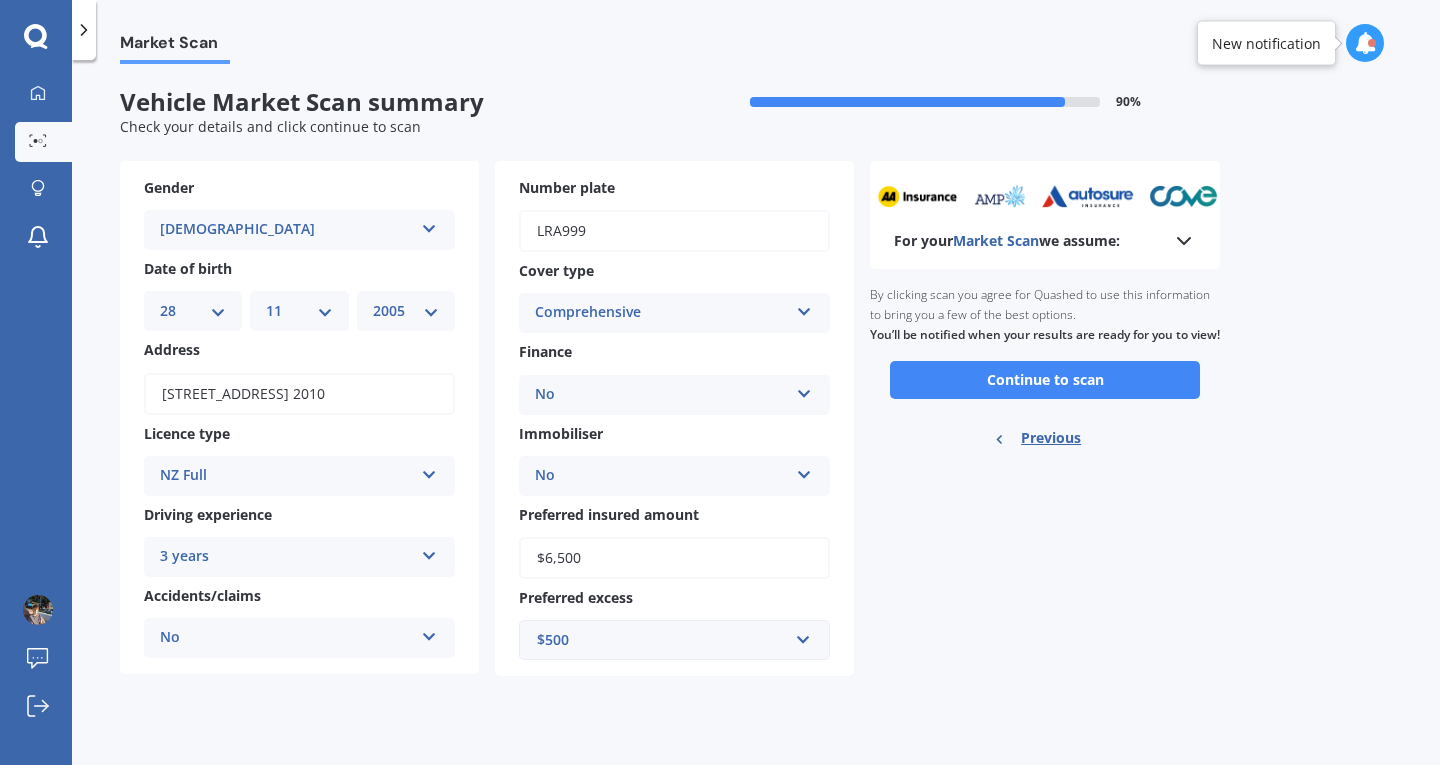 scroll, scrollTop: 0, scrollLeft: 0, axis: both 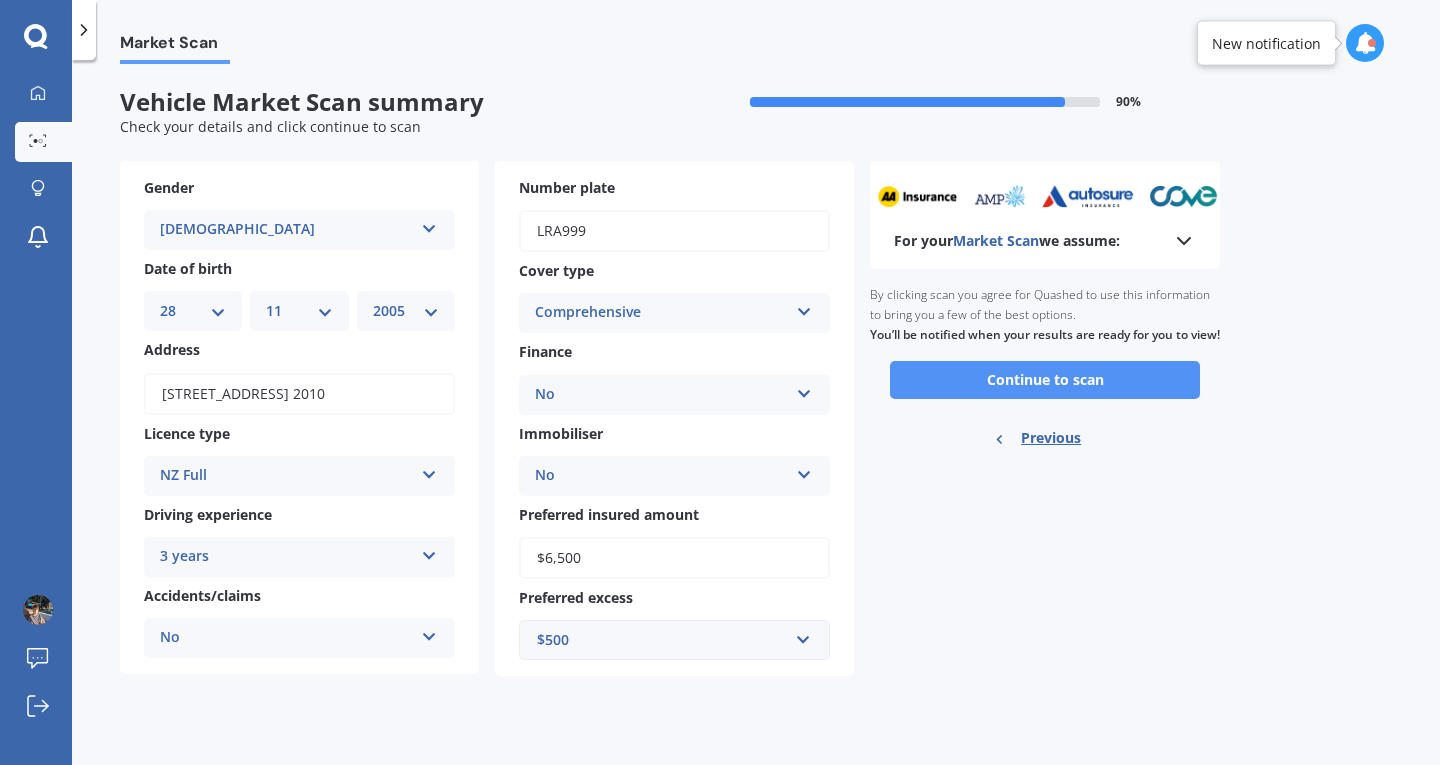 click on "Continue to scan" at bounding box center (1045, 380) 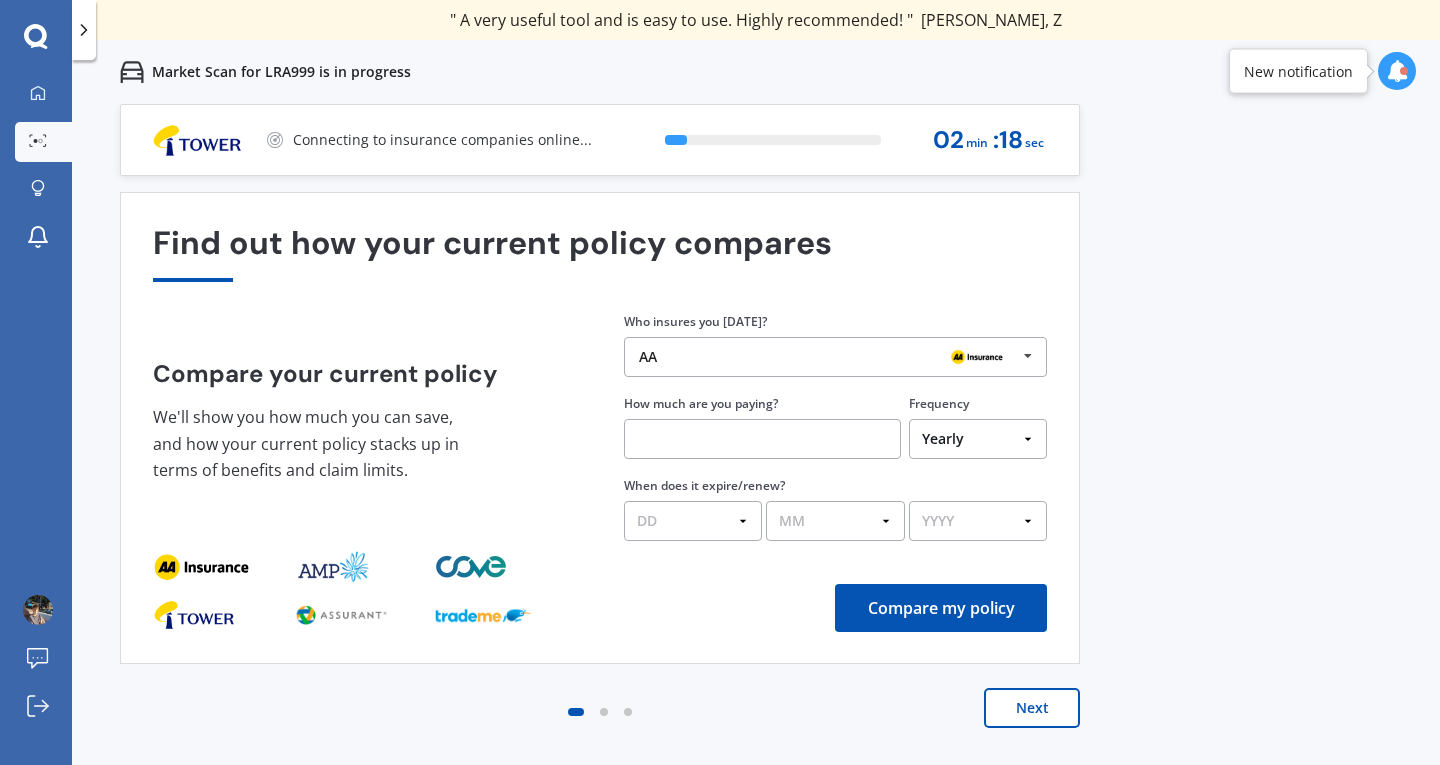 click on "Find out how your current policy compares Compare your current policy  We'll show you how much you can save, and how your current policy stacks up in terms of benefits and claim limits. Enter your policy information Who insures you [DATE]? AA AA Tower AMI State AMP ANZ ASB BNZ Trade Me Insurance Westpac Other How much are you paying? Frequency Yearly Six-Monthly Quarterly Monthly Fortnightly Weekly One-Off When does it expire/renew? DD 01 02 03 04 05 06 07 08 09 10 11 12 13 14 15 16 17 18 19 20 21 22 23 24 25 26 27 28 29 30 31 MM 01 02 03 04 05 06 07 08 09 10 11 12 YYYY 2026 2025 2024 Compare my policy Quashed in the news Insurance premiums rise nationwide 1 NZ insurance premiums had risen 34% over the past two years and people had "adapted to cope. Shopping around and comparing insurance policies was a good way to find insurance policies… Shop and save on more of your policies You don't have to wait until your policy renews to switch and save, it's quick and easy to do it [DATE] Vehicle Insurance $384.00" at bounding box center [600, 480] 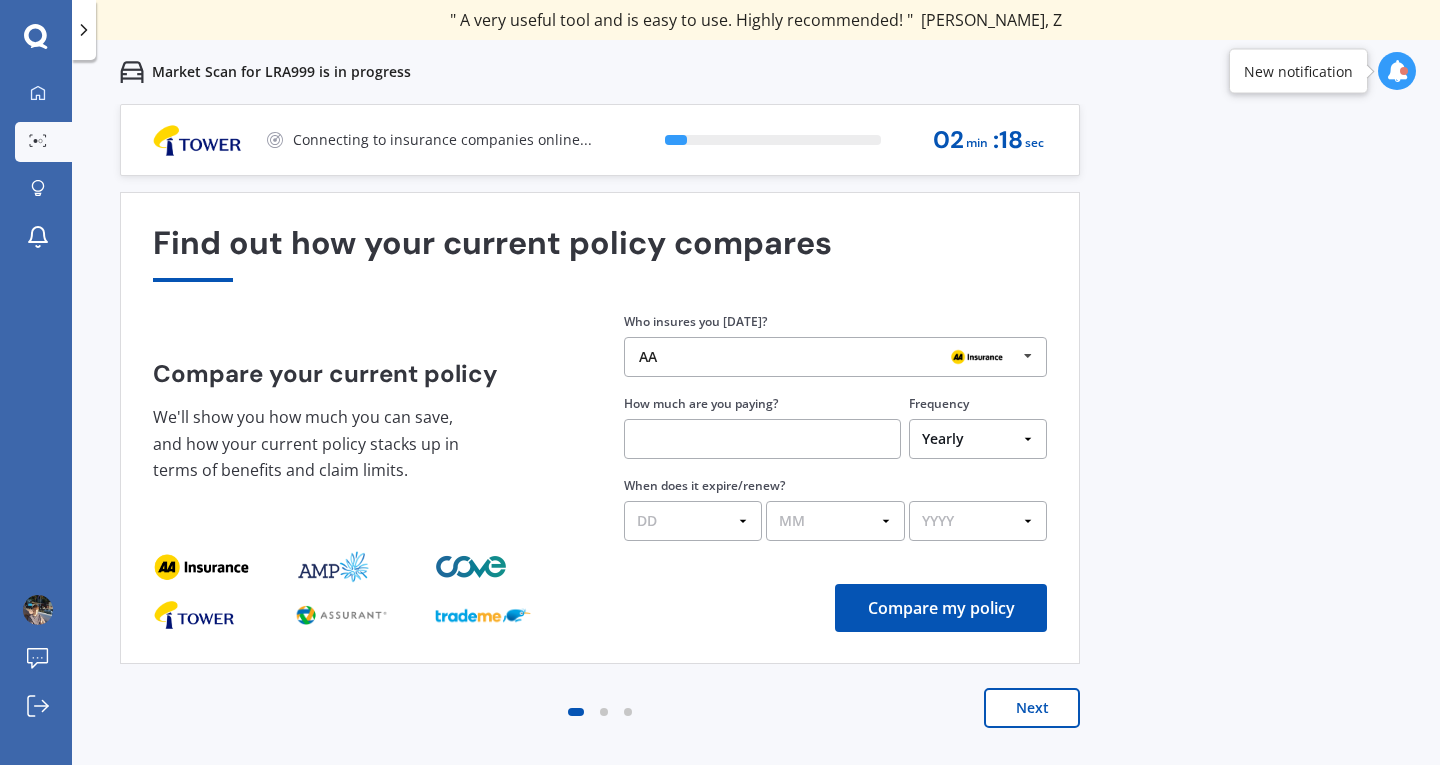 click on "Find out how your current policy compares Compare your current policy  We'll show you how much you can save, and how your current policy stacks up in terms of benefits and claim limits. Enter your policy information Who insures you [DATE]? AA AA Tower AMI State AMP ANZ ASB BNZ Trade Me Insurance Westpac Other How much are you paying? Frequency Yearly Six-Monthly Quarterly Monthly Fortnightly Weekly One-Off When does it expire/renew? DD 01 02 03 04 05 06 07 08 09 10 11 12 13 14 15 16 17 18 19 20 21 22 23 24 25 26 27 28 29 30 31 MM 01 02 03 04 05 06 07 08 09 10 11 12 YYYY 2026 2025 2024 Compare my policy Quashed in the news Insurance premiums rise nationwide 1 NZ insurance premiums had risen 34% over the past two years and people had "adapted to cope. Shopping around and comparing insurance policies was a good way to find insurance policies… Shop and save on more of your policies You don't have to wait until your policy renews to switch and save, it's quick and easy to do it [DATE] Vehicle Insurance $384.00" at bounding box center (600, 480) 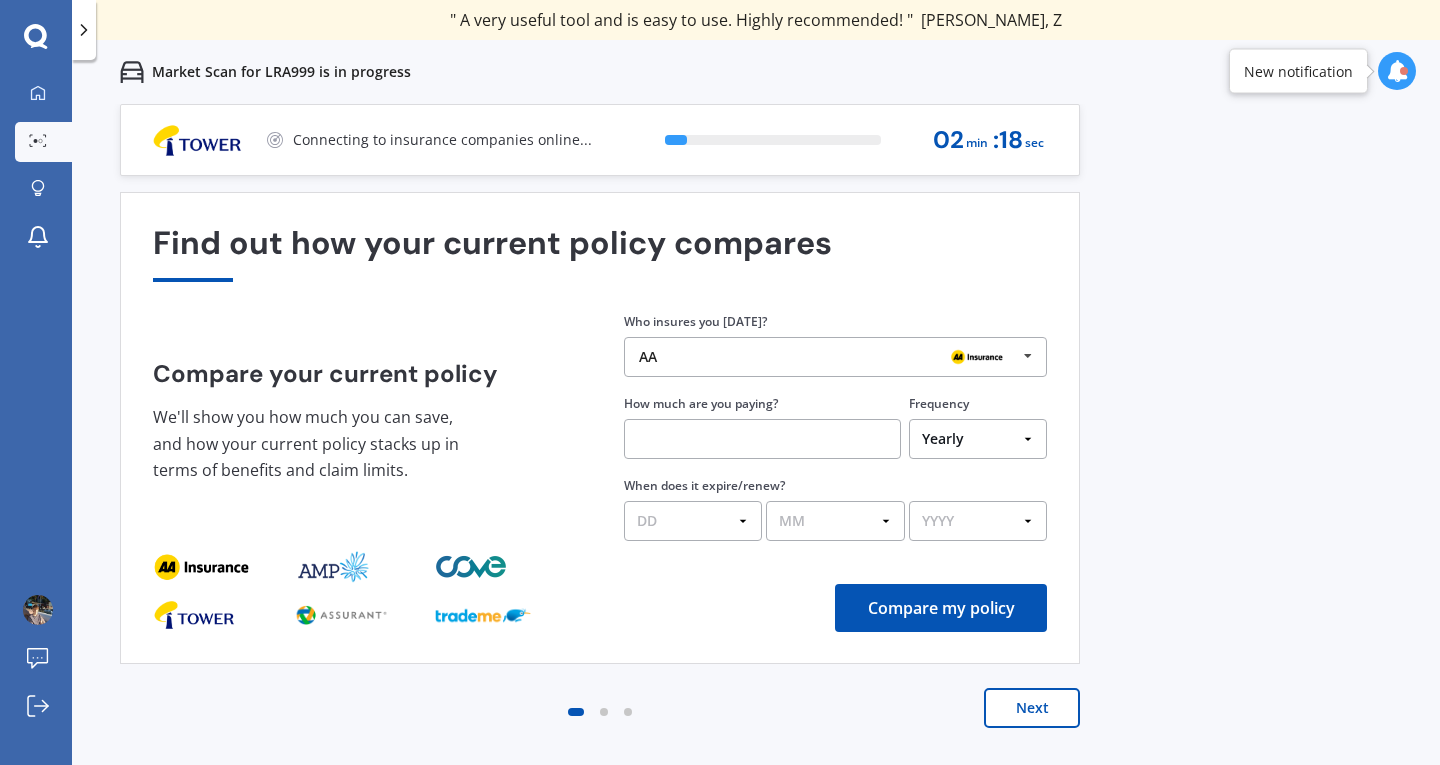 click on "Next" at bounding box center [1032, 708] 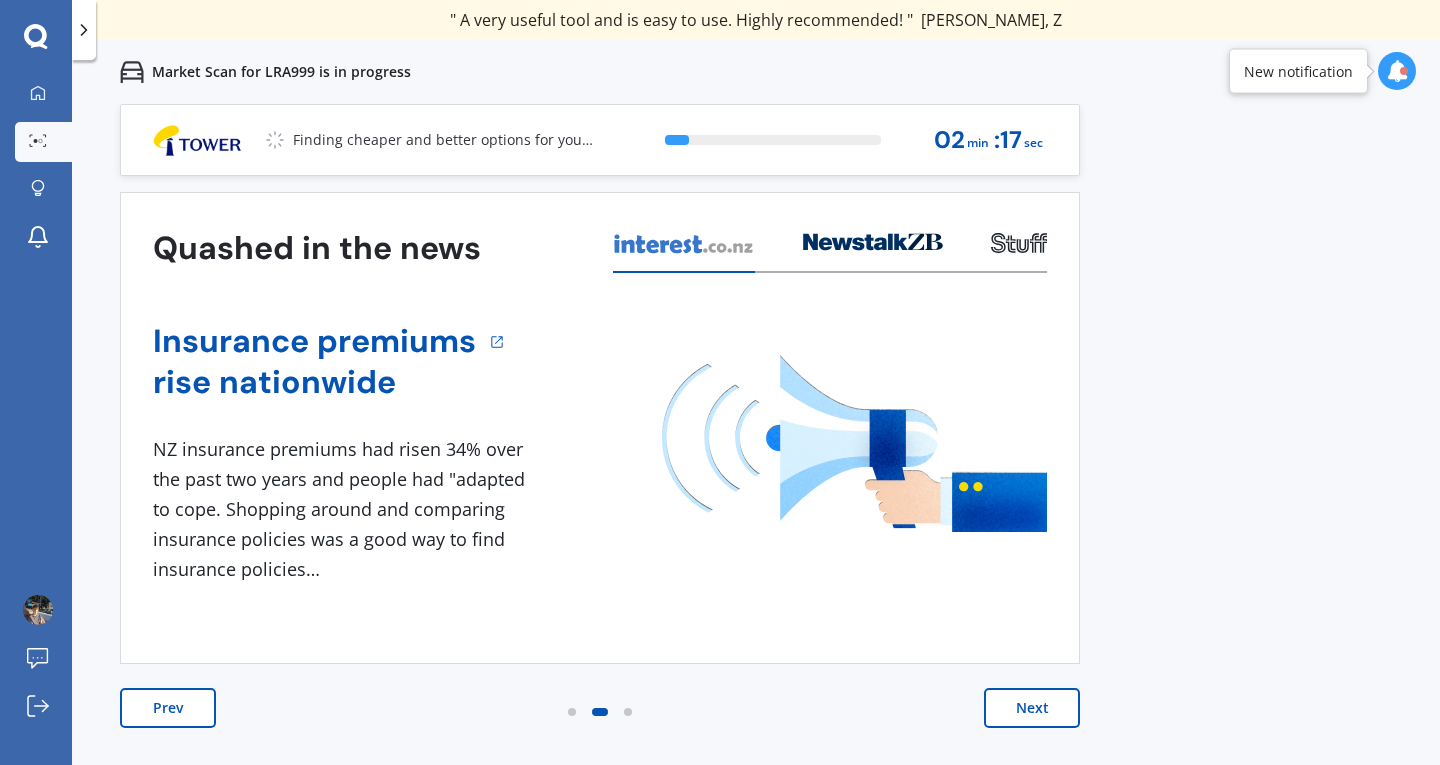 click on "Next" at bounding box center [1032, 708] 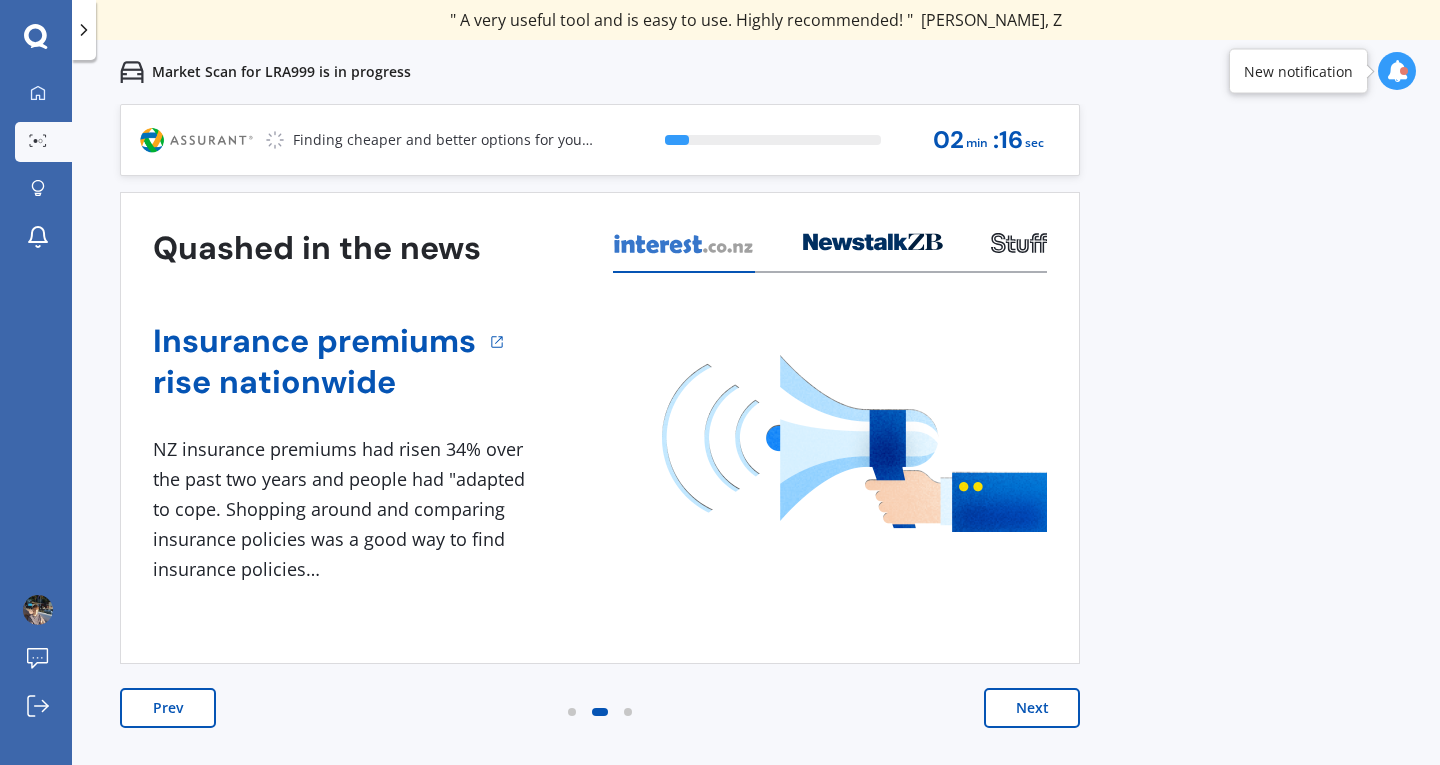 click on "Next" at bounding box center [1032, 708] 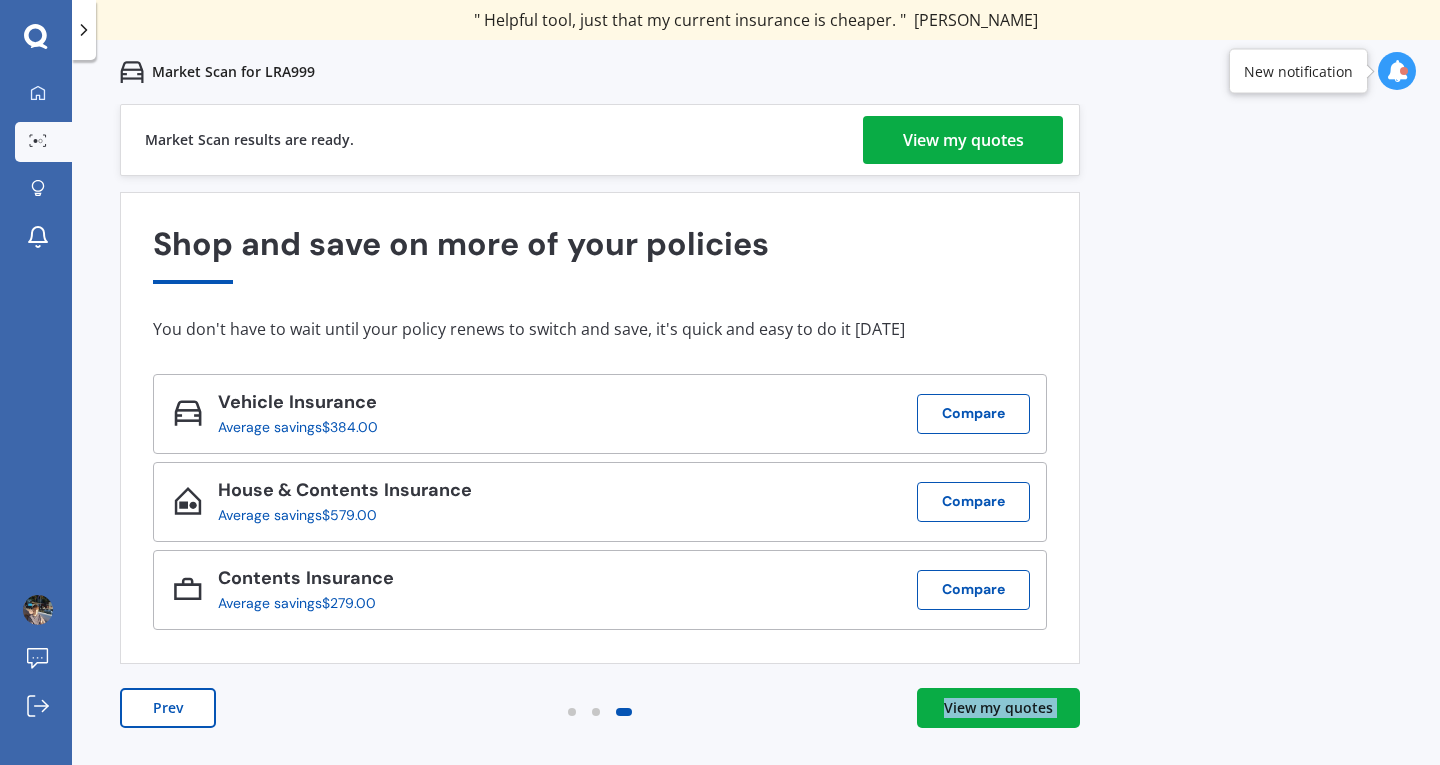 click on "View my quotes" at bounding box center (963, 140) 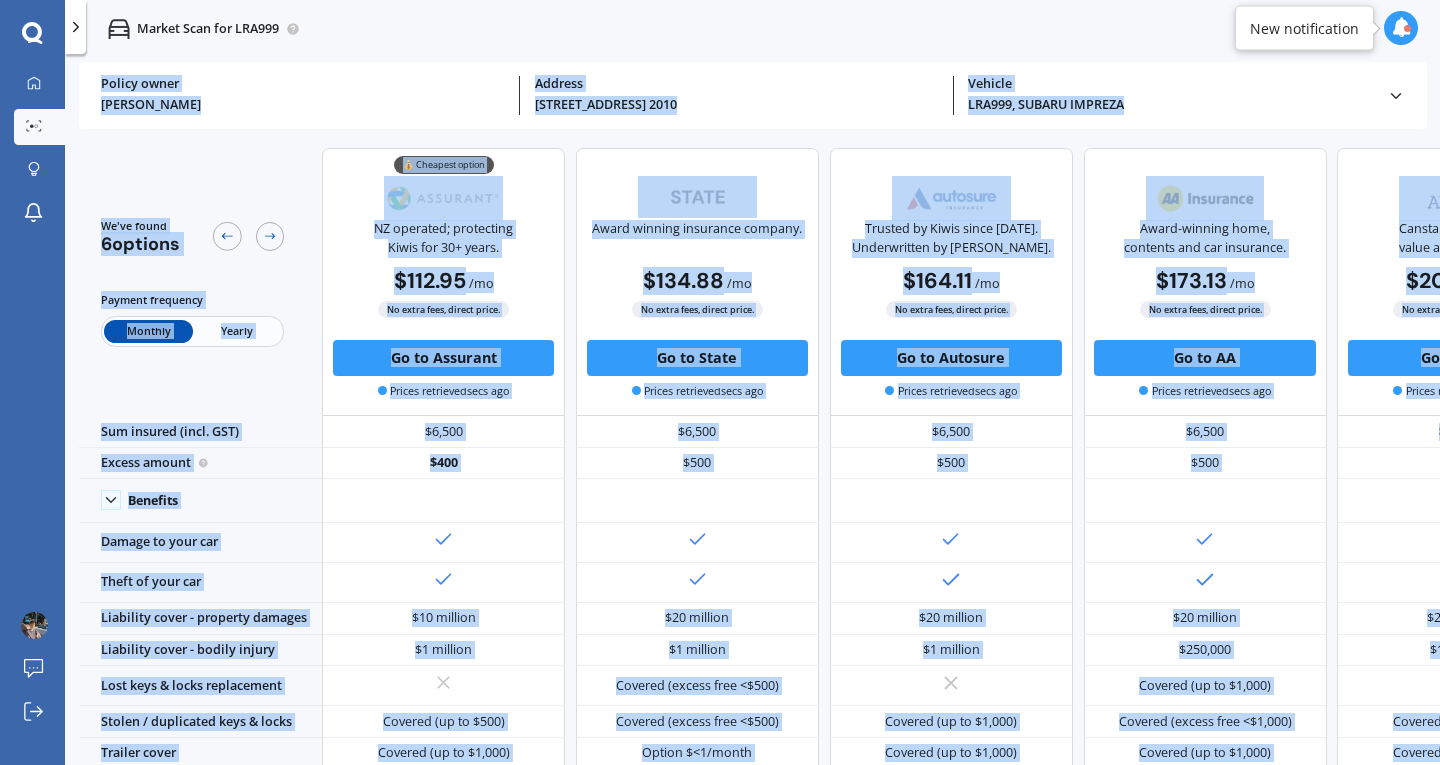 click on "We've found 6  options Payment frequency Monthly Yearly 💰 Cheapest option NZ operated; protecting Kiwis for 30+ years. $112.95   /  mo $1,355.37   /  yr $112.95   /  mo No extra fees, direct price. Go to Assurant Prices retrieved  secs ago Award winning insurance company. $134.88   /  mo $1,618.54   /  yr $134.88   /  mo No extra fees, direct price. Go to State Prices retrieved  secs ago Trusted by [PERSON_NAME] since [DATE]. Underwritten by [PERSON_NAME]. $164.11   /  mo $1,791.37   /  yr $164.11   /  mo No extra fees, direct price. Go to Autosure Prices retrieved  secs ago Award-winning home, contents and car insurance. $173.13   /  mo $1,879.42   /  yr $173.13   /  mo No extra fees, direct price. Go to AA Prices retrieved  secs ago Canstar outstanding value award-winner. $202.31   /  mo $2,208.07   /  yr $202.31   /  mo No extra fees, direct price. Go to AMP Prices retrieved  secs ago Proud to be 100% NZ owned and driven. $226.41   /  mo $2,265.70   /  yr $226.41   /  mo No extra fees, direct price. Go to Provident $6,500" at bounding box center [956, 832] 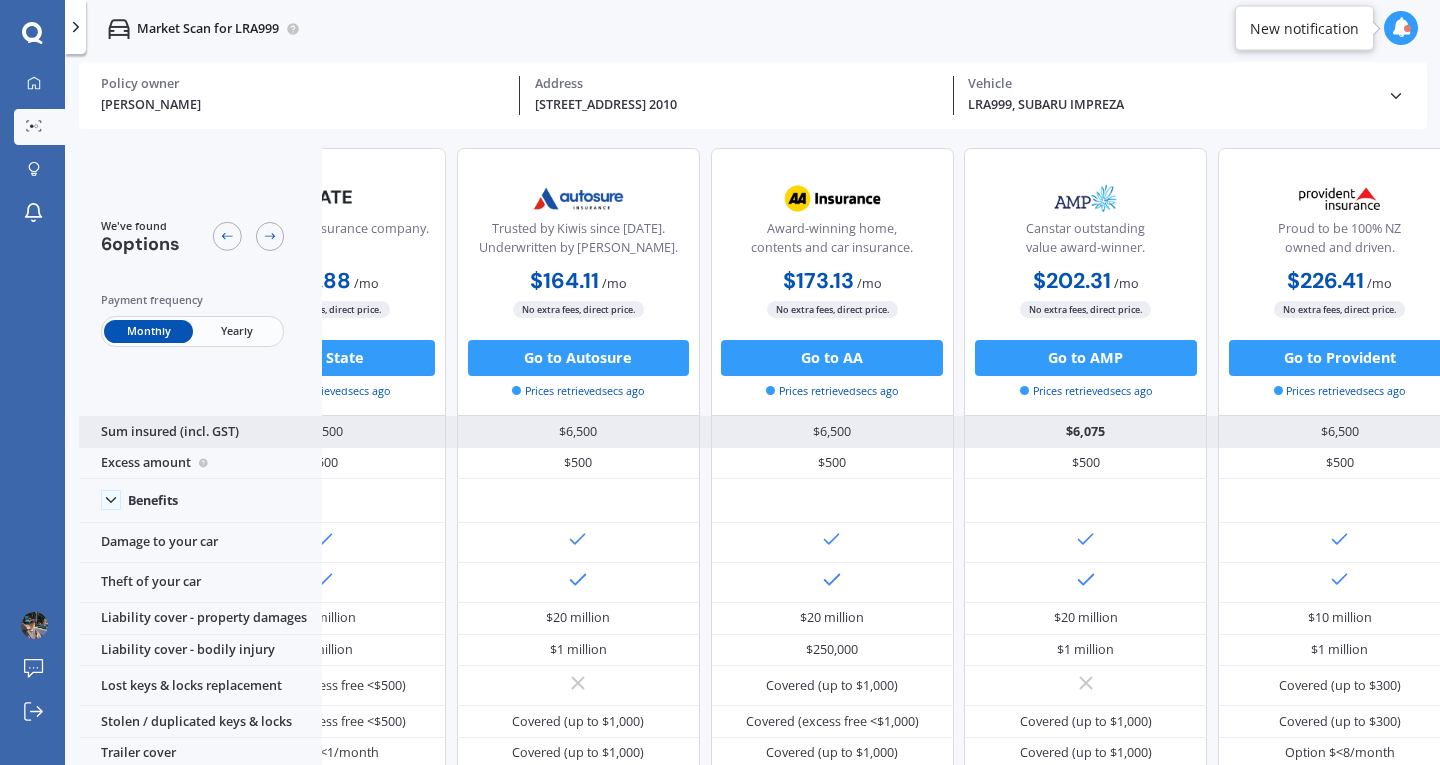 scroll, scrollTop: 0, scrollLeft: 0, axis: both 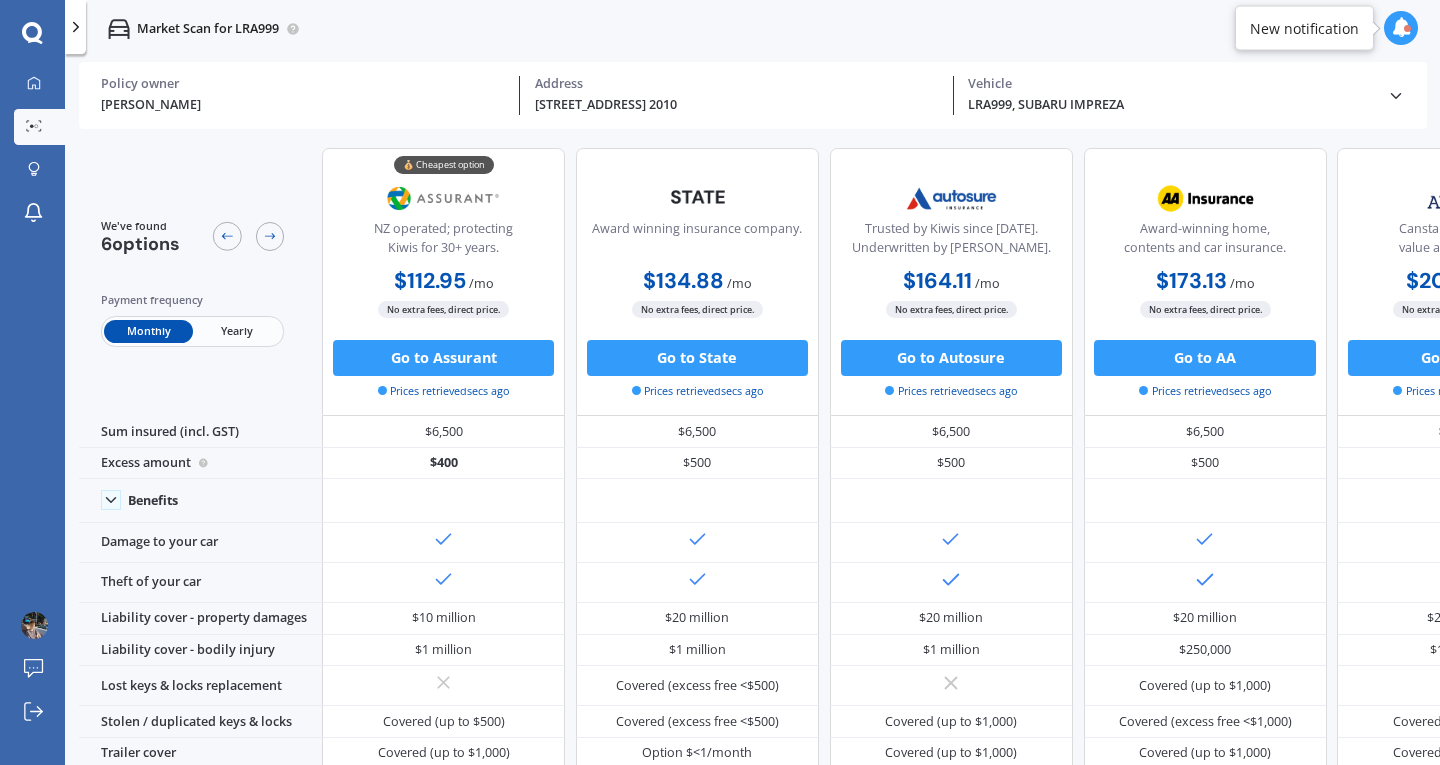 click on "Market Scan for LRA999" at bounding box center (752, 29) 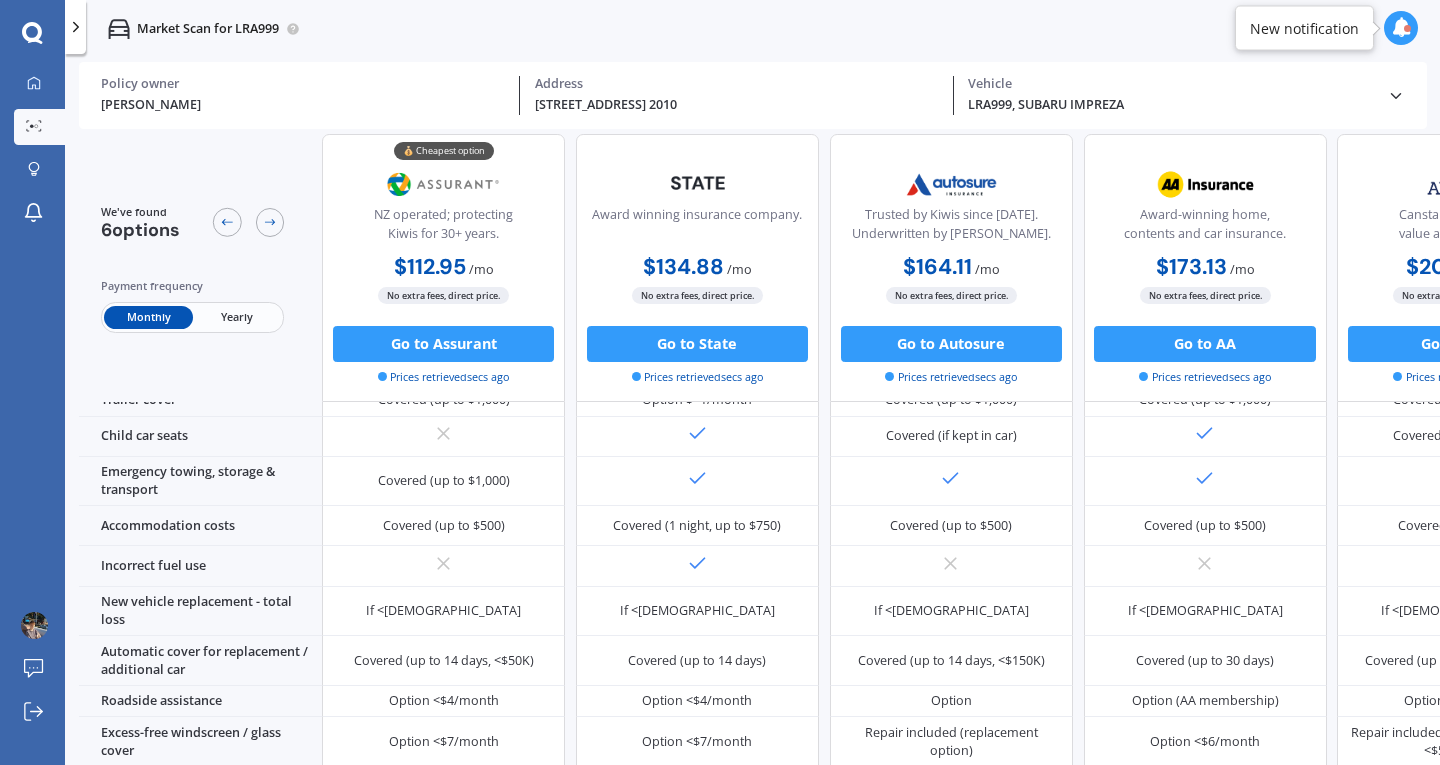 scroll, scrollTop: 0, scrollLeft: 0, axis: both 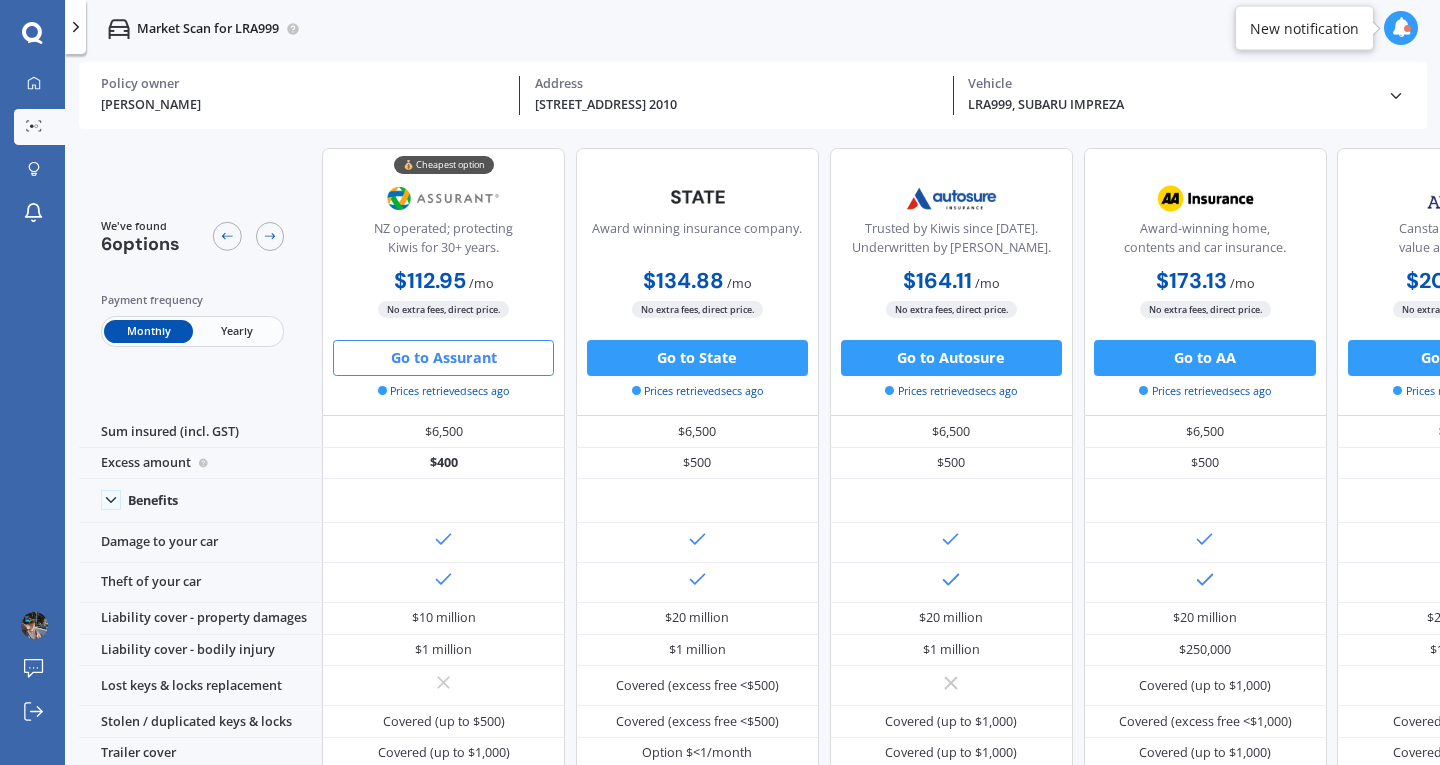 click on "Go to Assurant" at bounding box center (443, 358) 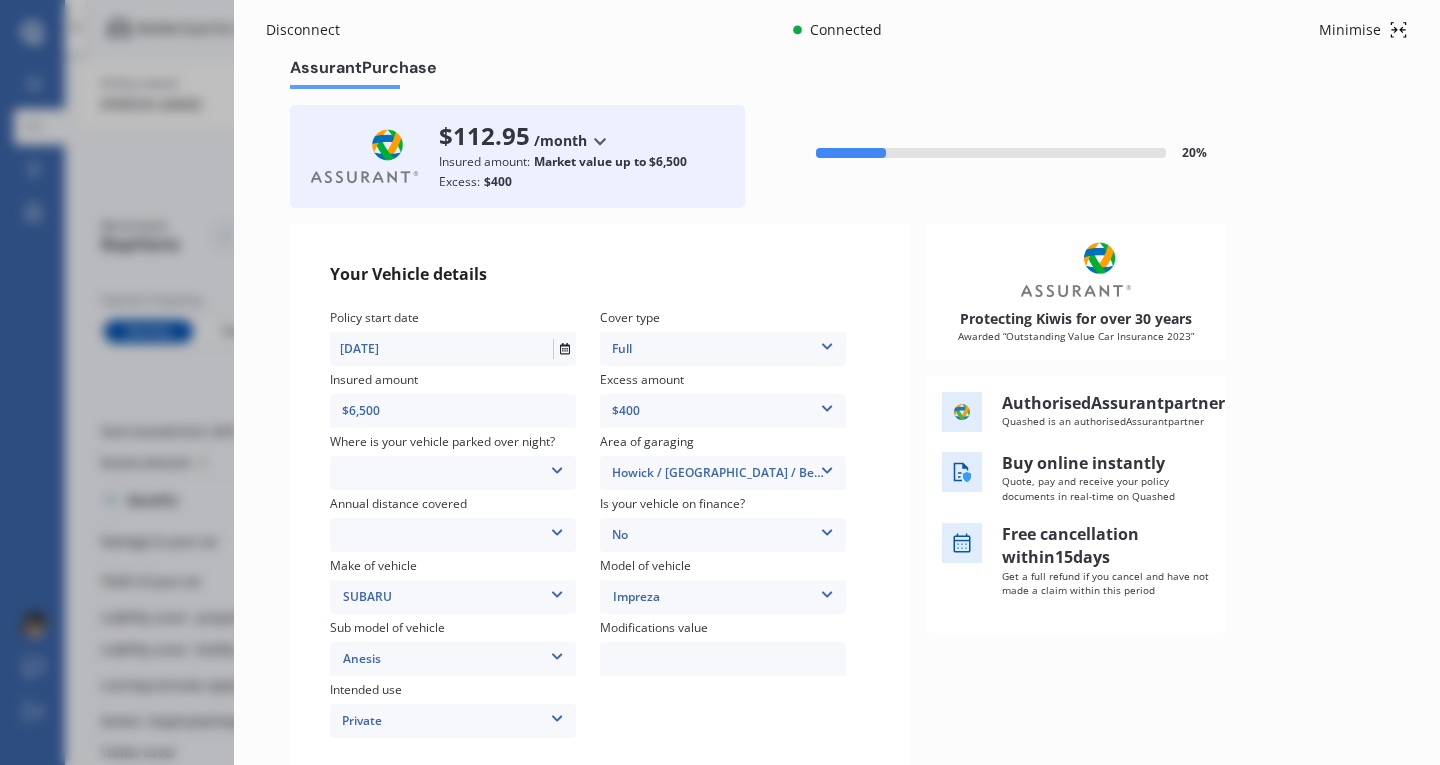 scroll, scrollTop: 40, scrollLeft: 0, axis: vertical 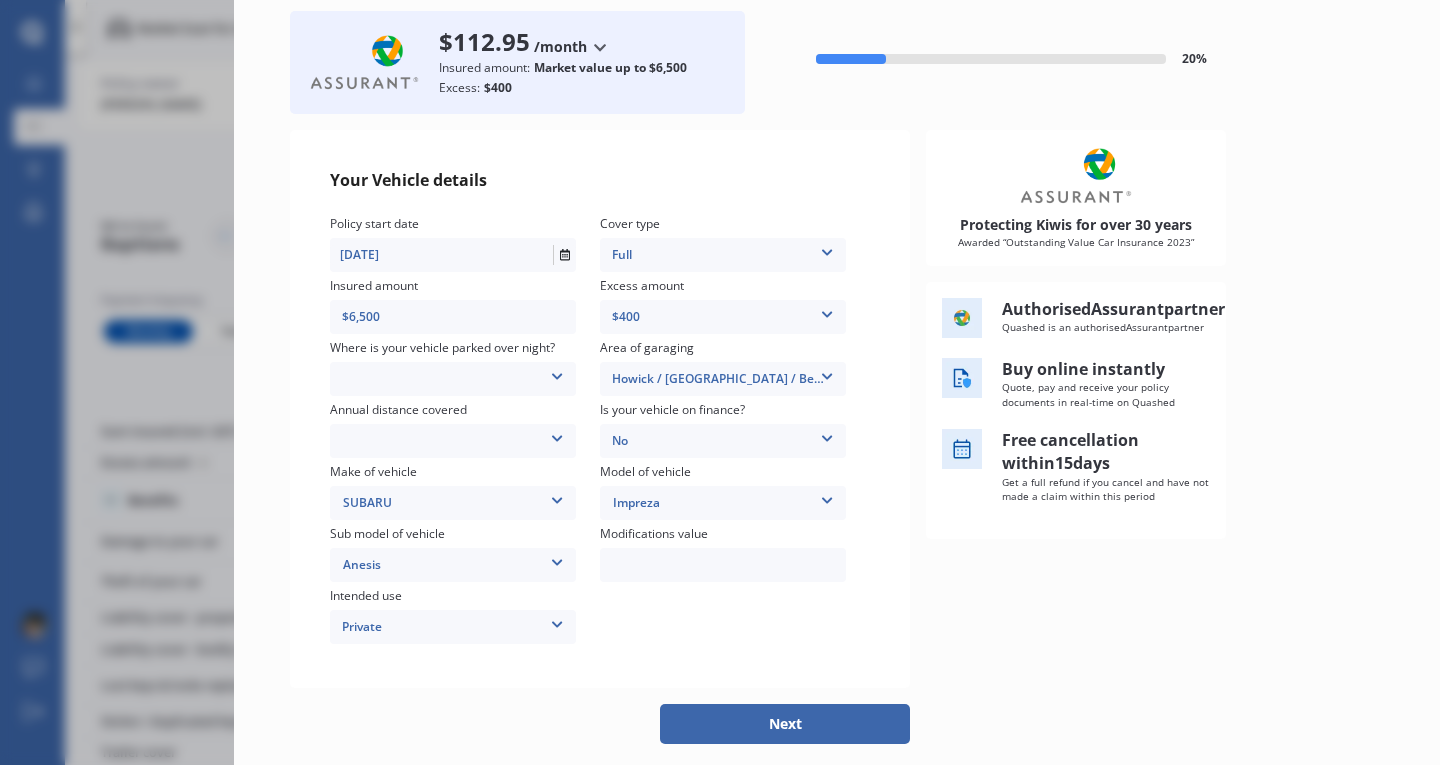 click at bounding box center (557, 373) 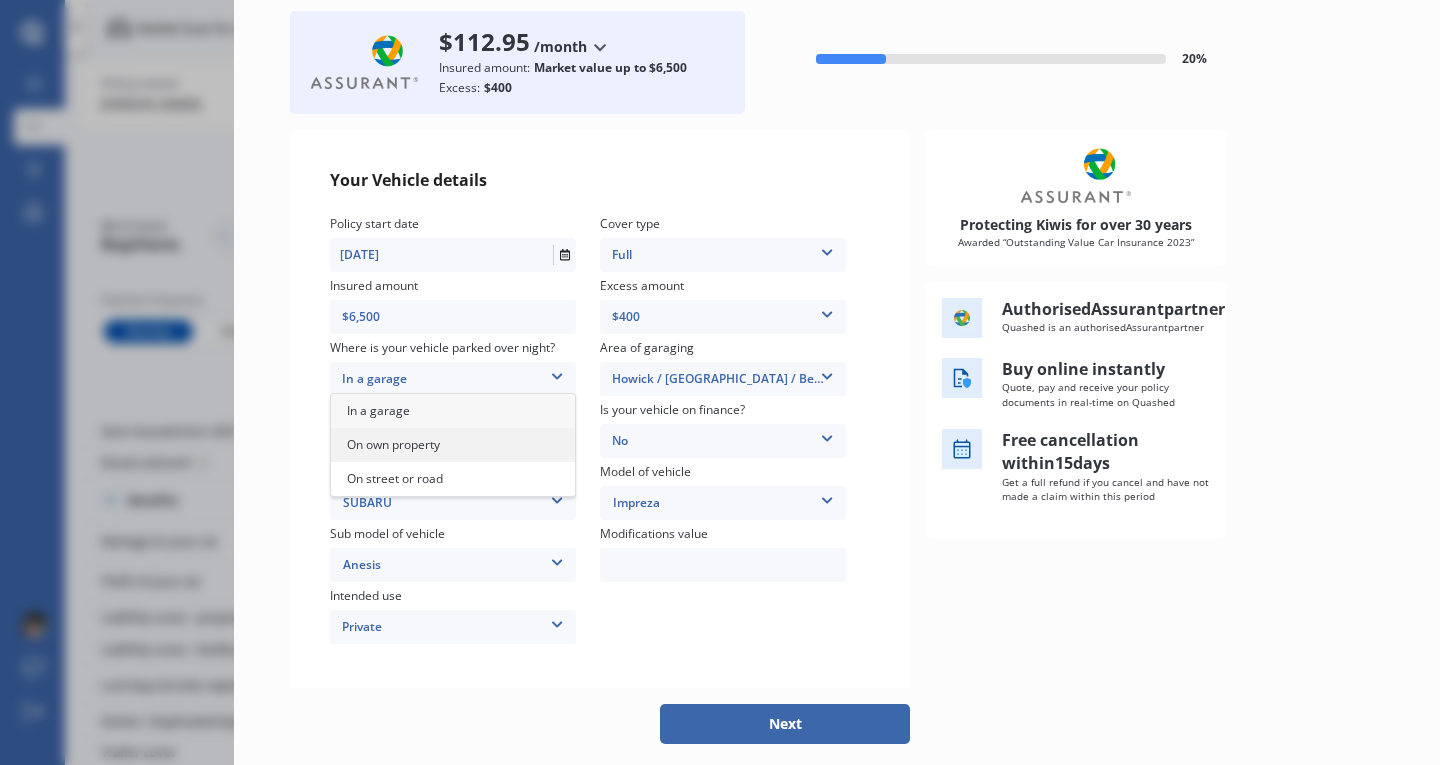 click on "On own property" at bounding box center [453, 445] 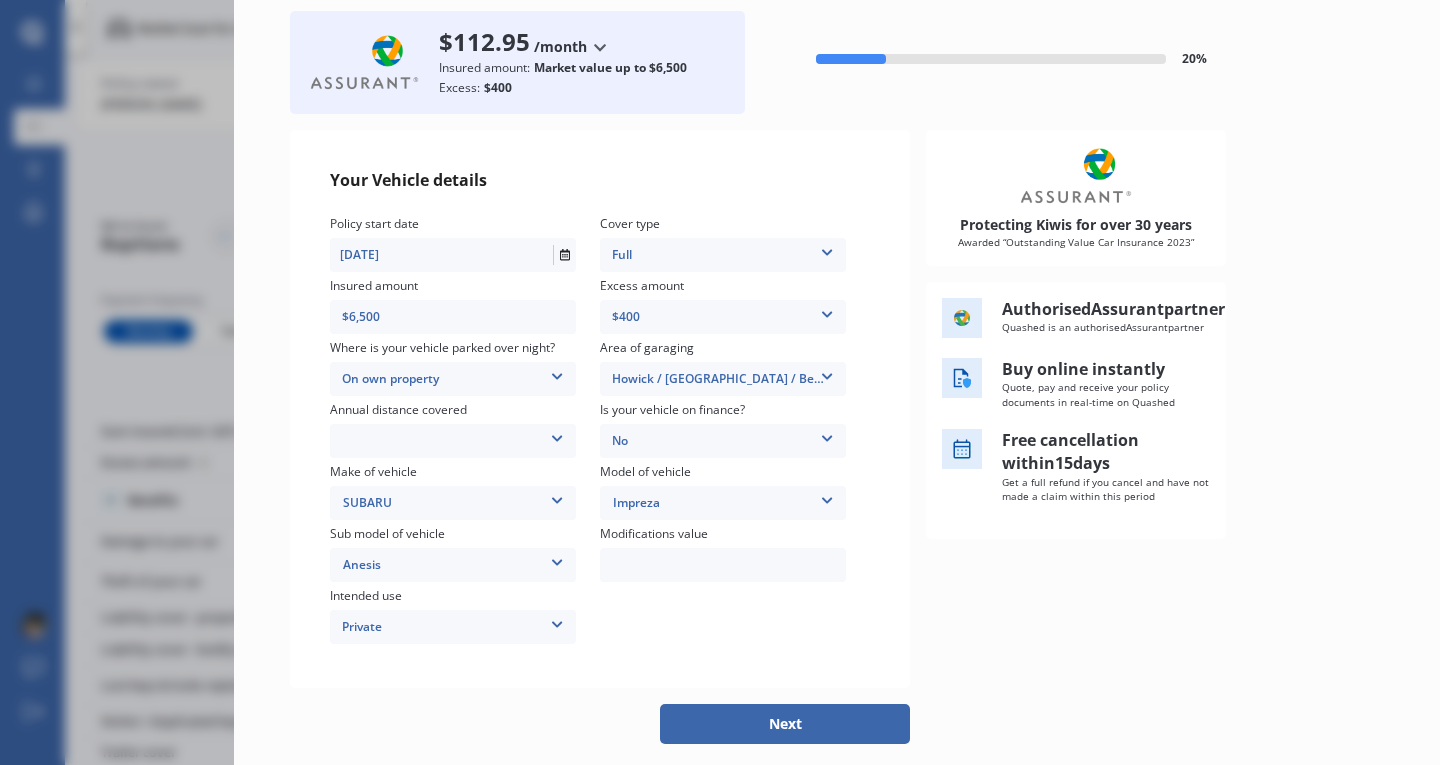 click at bounding box center [557, 435] 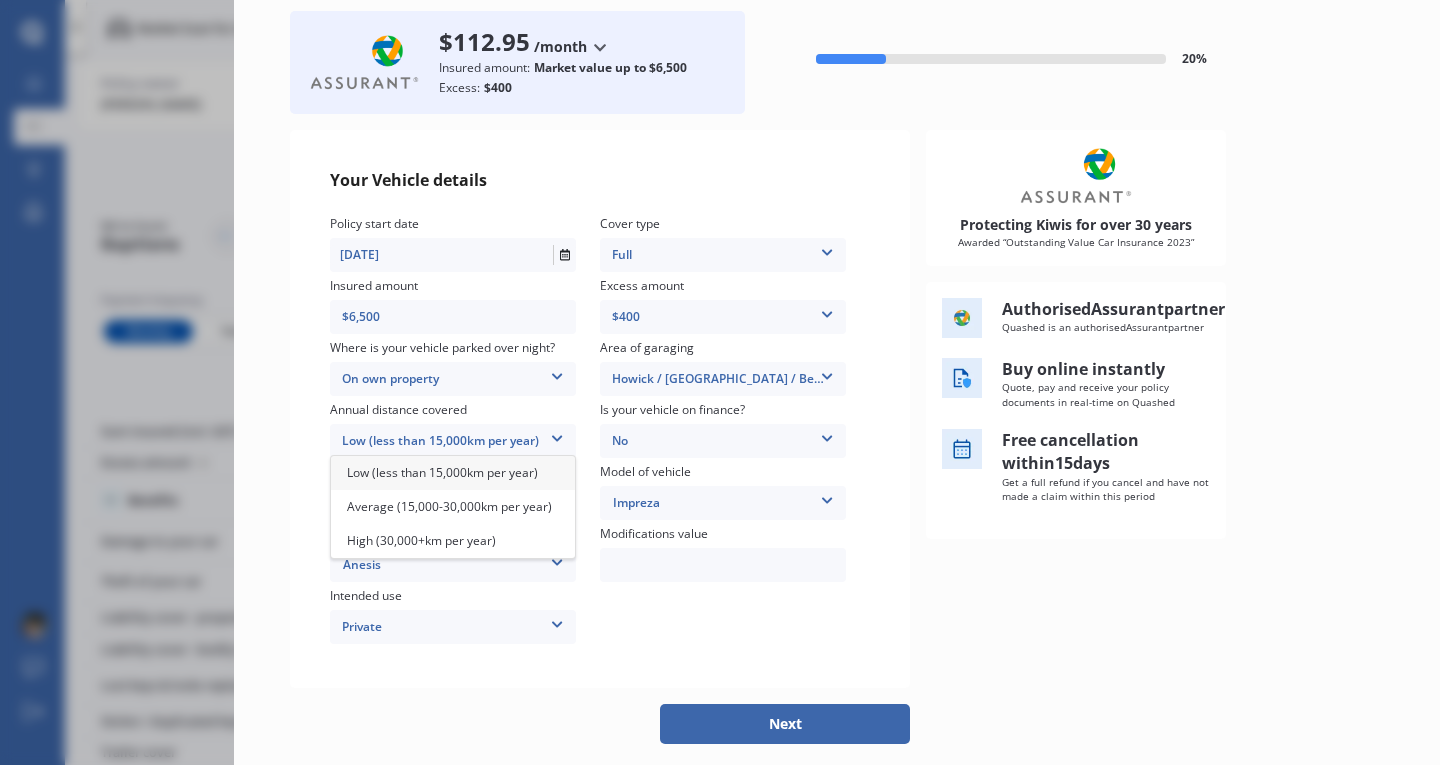 click on "Low (less than 15,000km per year)" at bounding box center (442, 472) 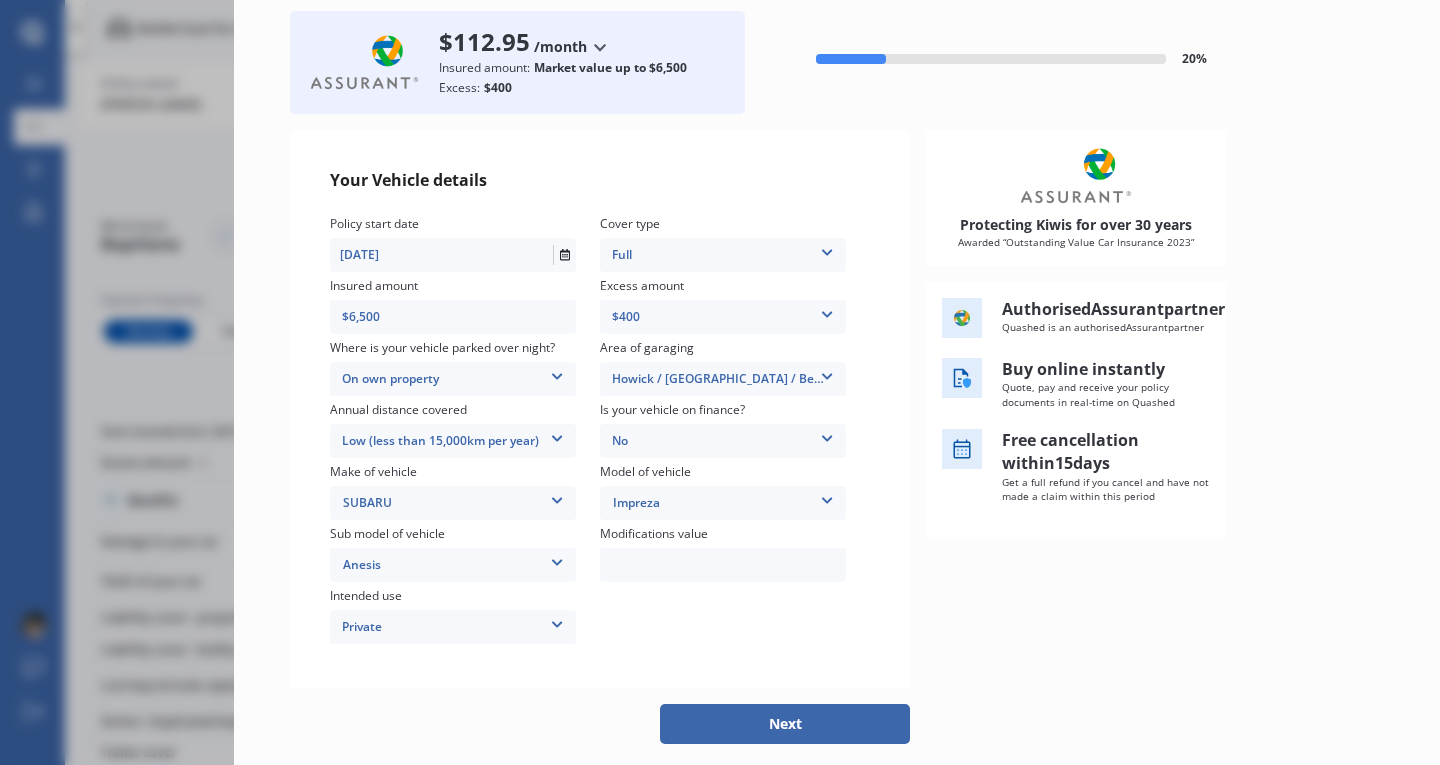 scroll, scrollTop: 167, scrollLeft: 0, axis: vertical 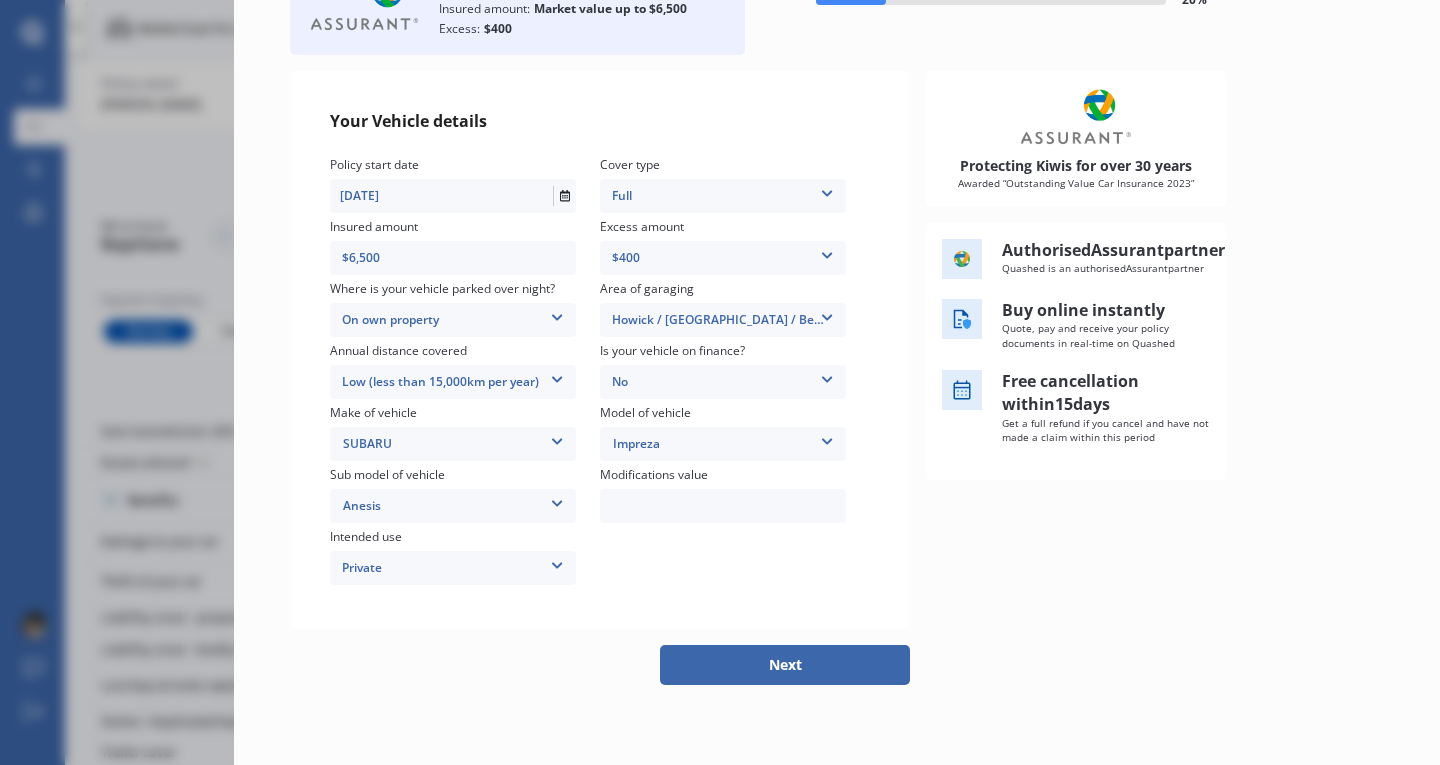 click on "Next" at bounding box center [785, 665] 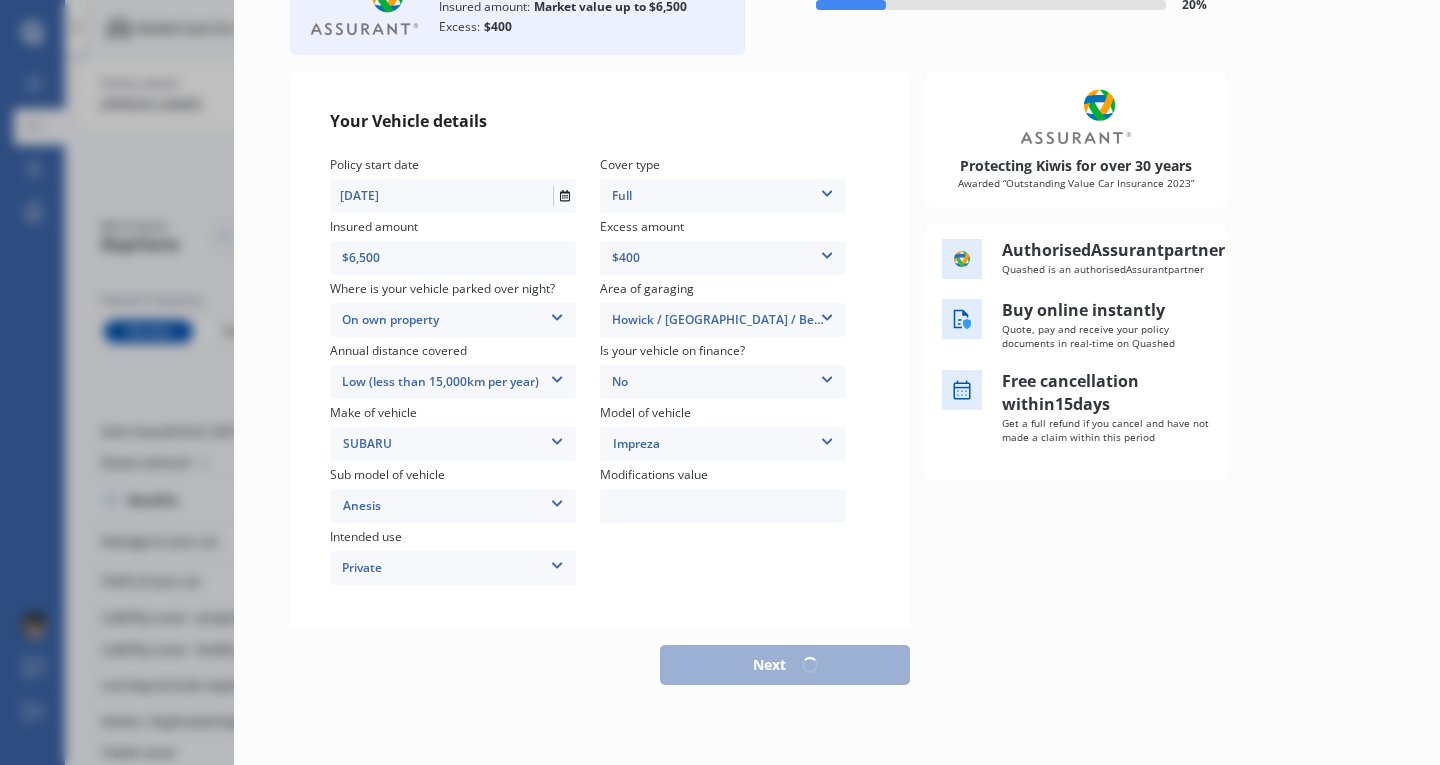 scroll, scrollTop: 156, scrollLeft: 0, axis: vertical 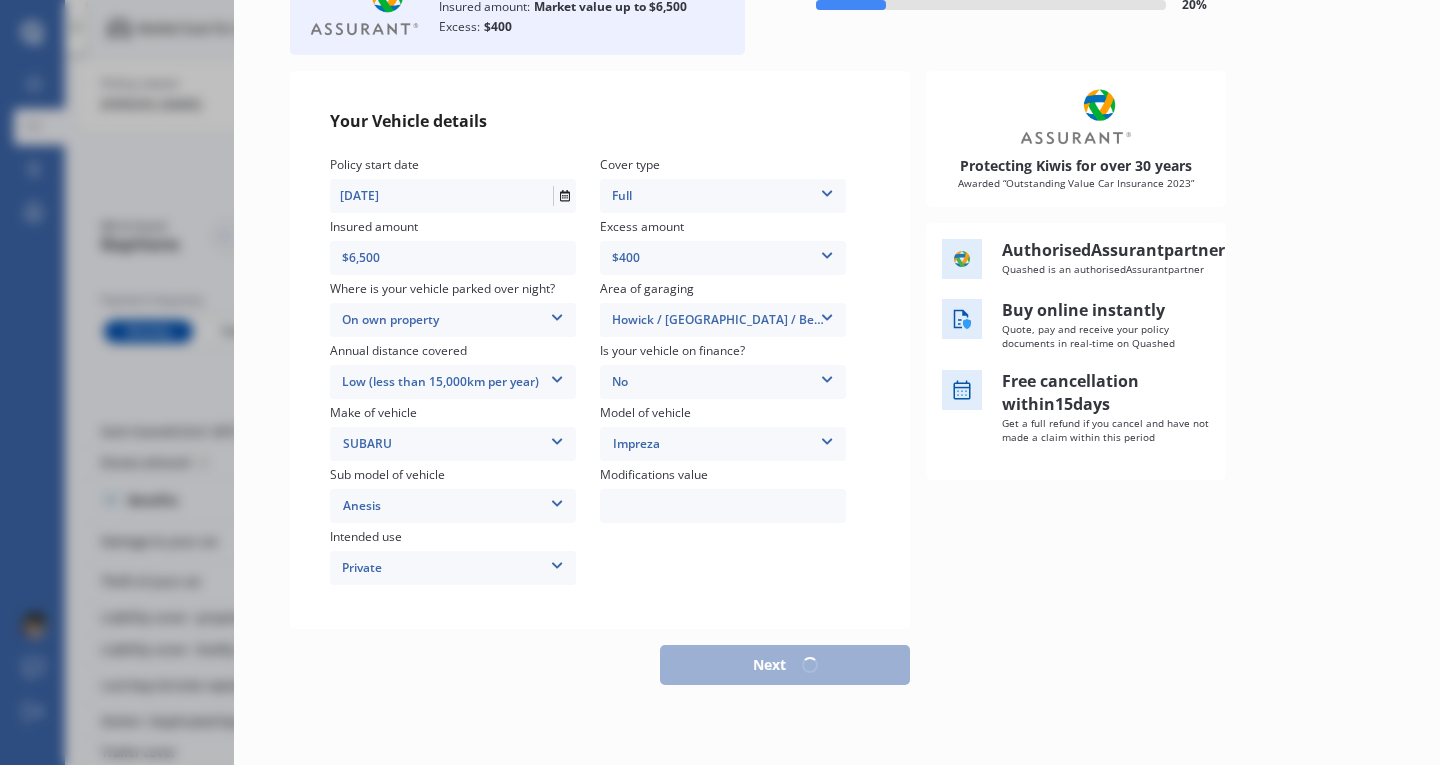select on "2005" 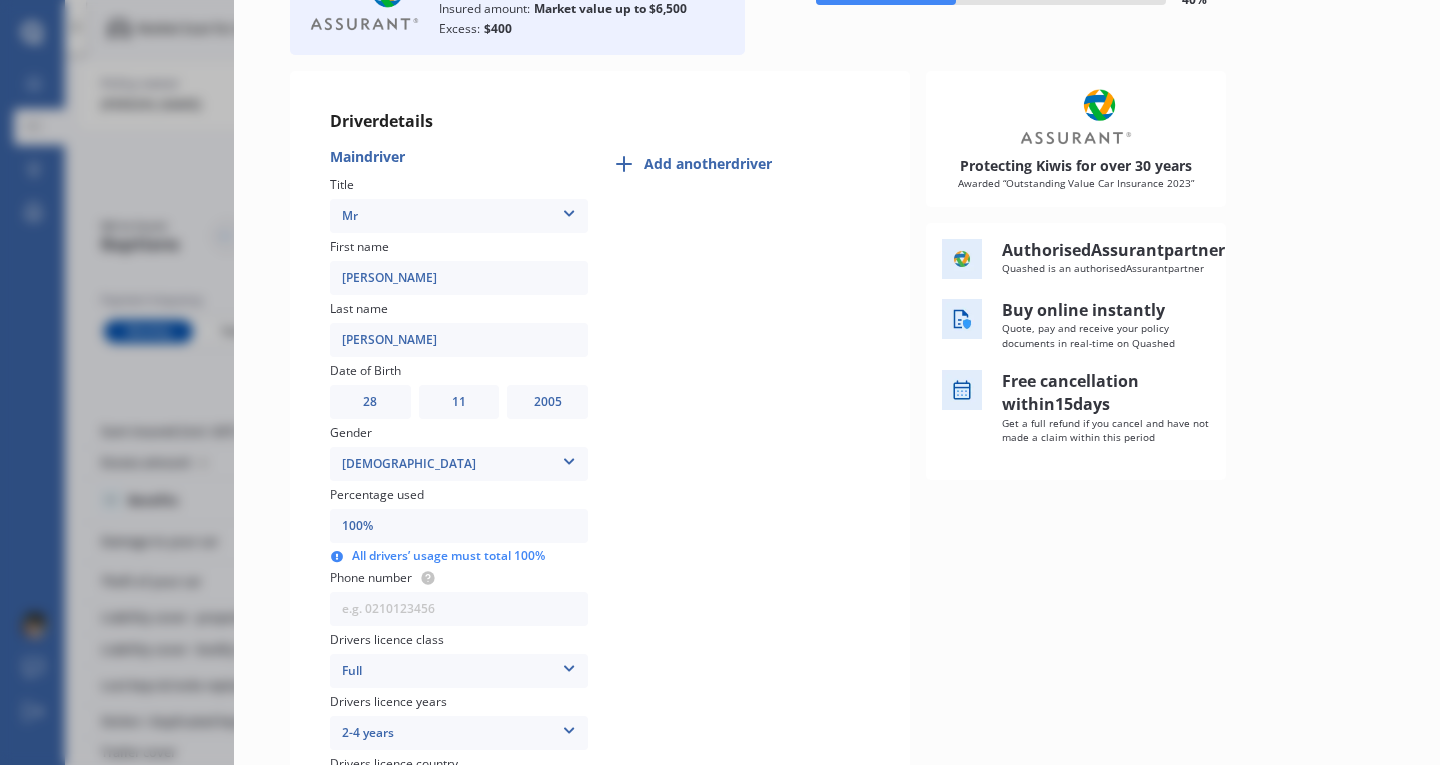 scroll, scrollTop: 0, scrollLeft: 0, axis: both 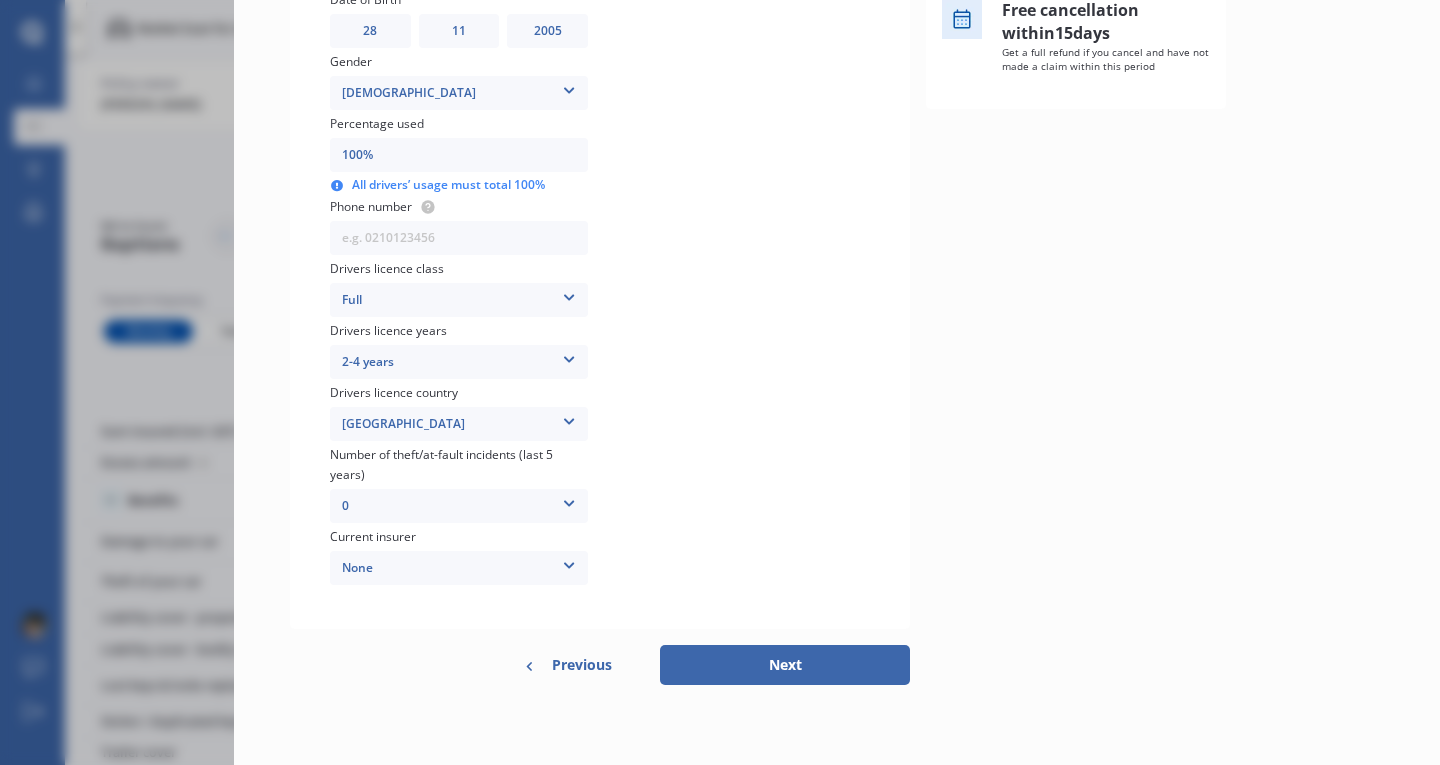 click on "0" at bounding box center [459, 506] 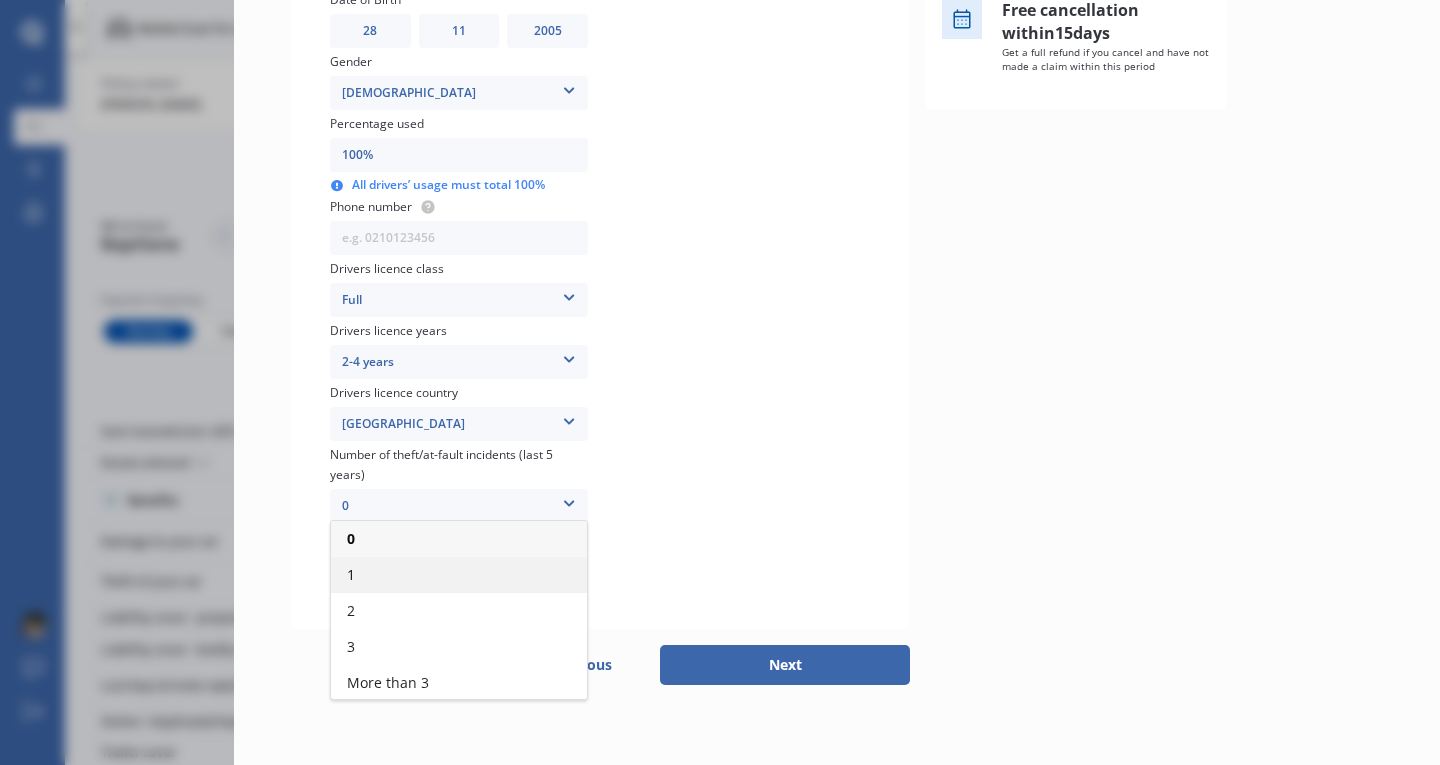 click on "1" at bounding box center (459, 575) 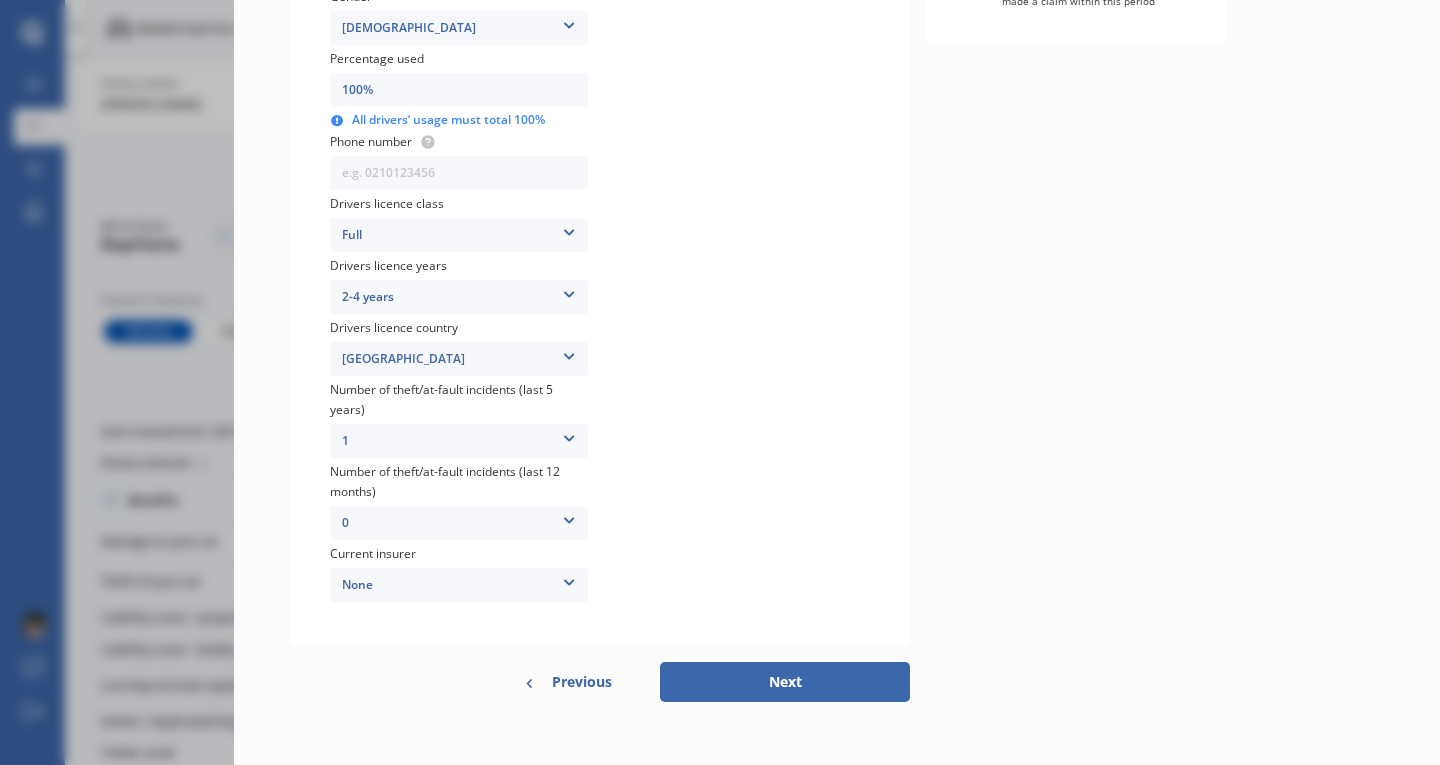 scroll, scrollTop: 620, scrollLeft: 0, axis: vertical 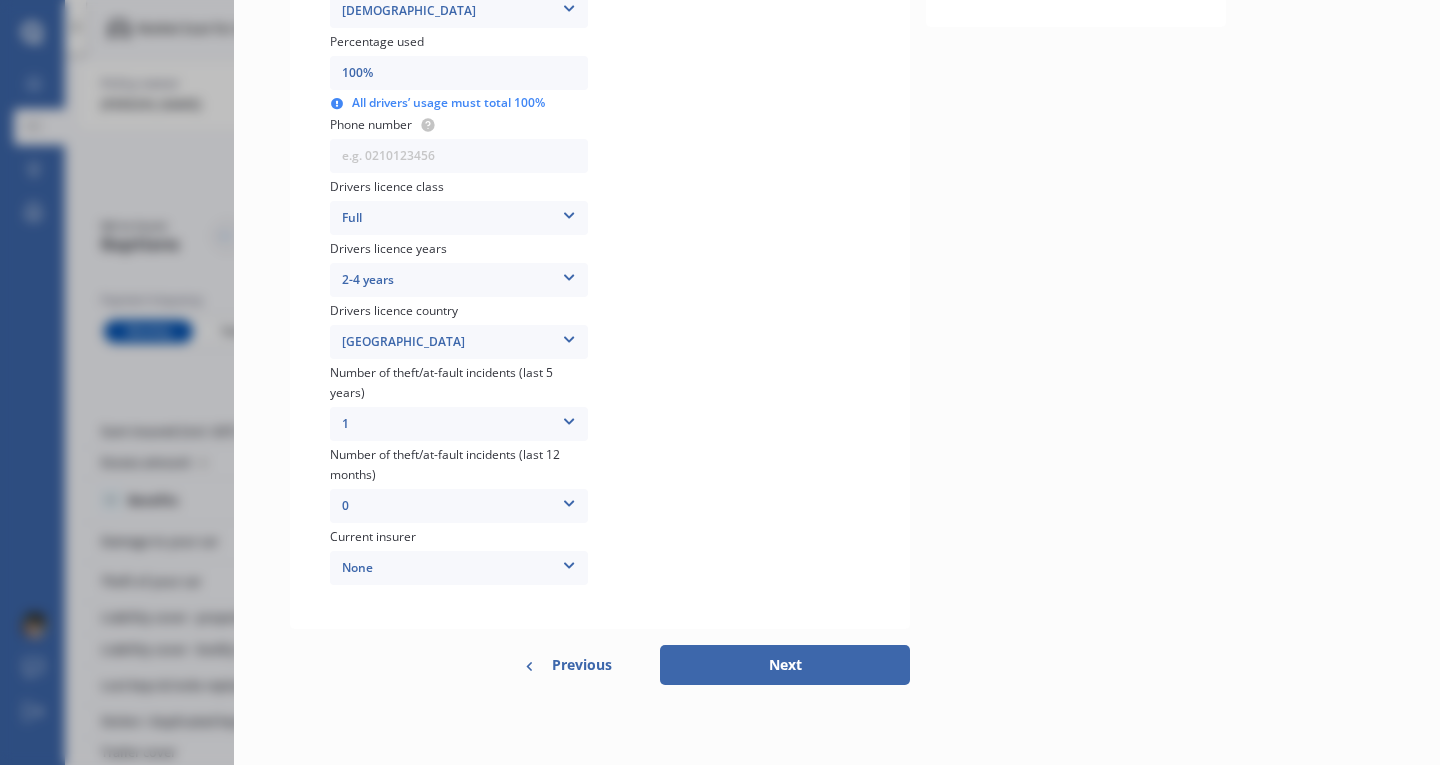 click at bounding box center (569, 500) 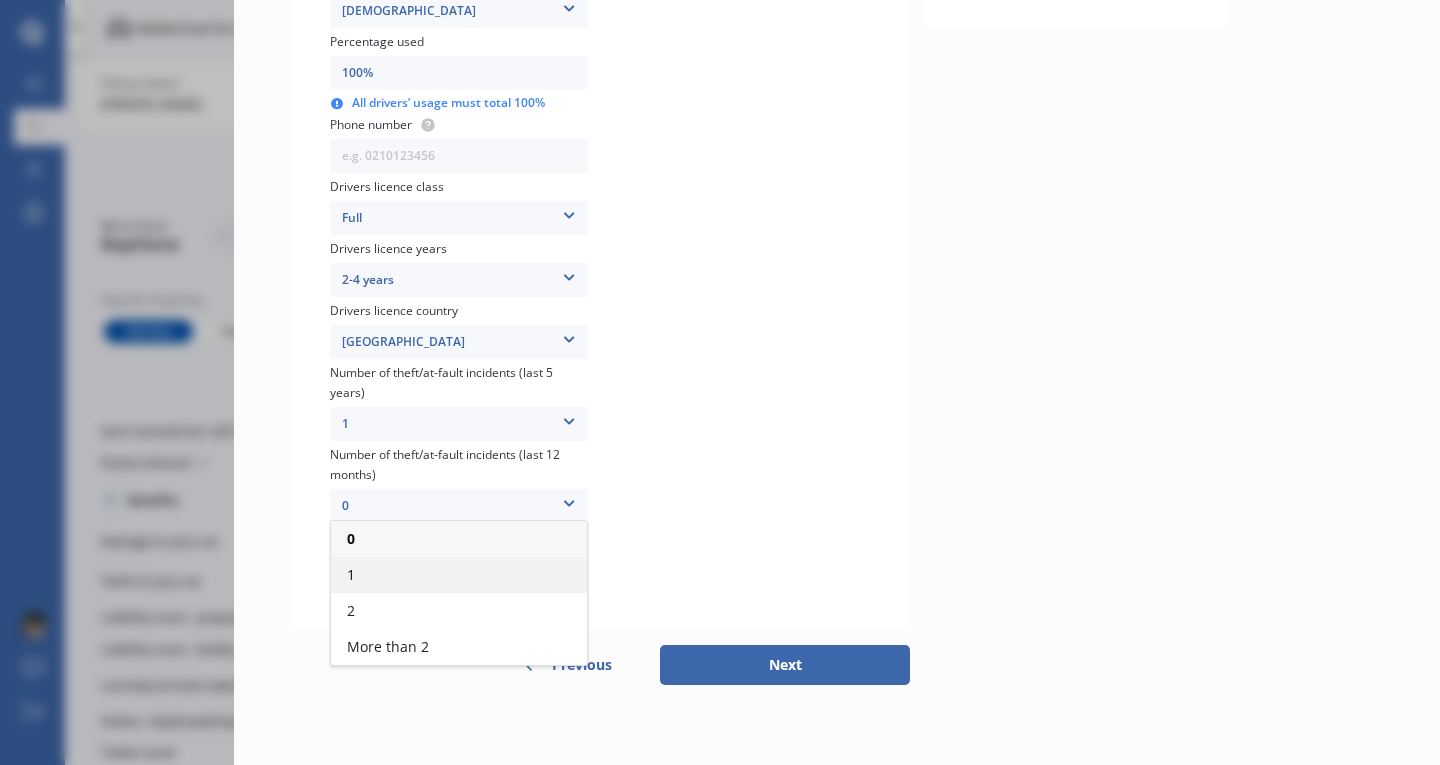 click on "1" at bounding box center (459, 575) 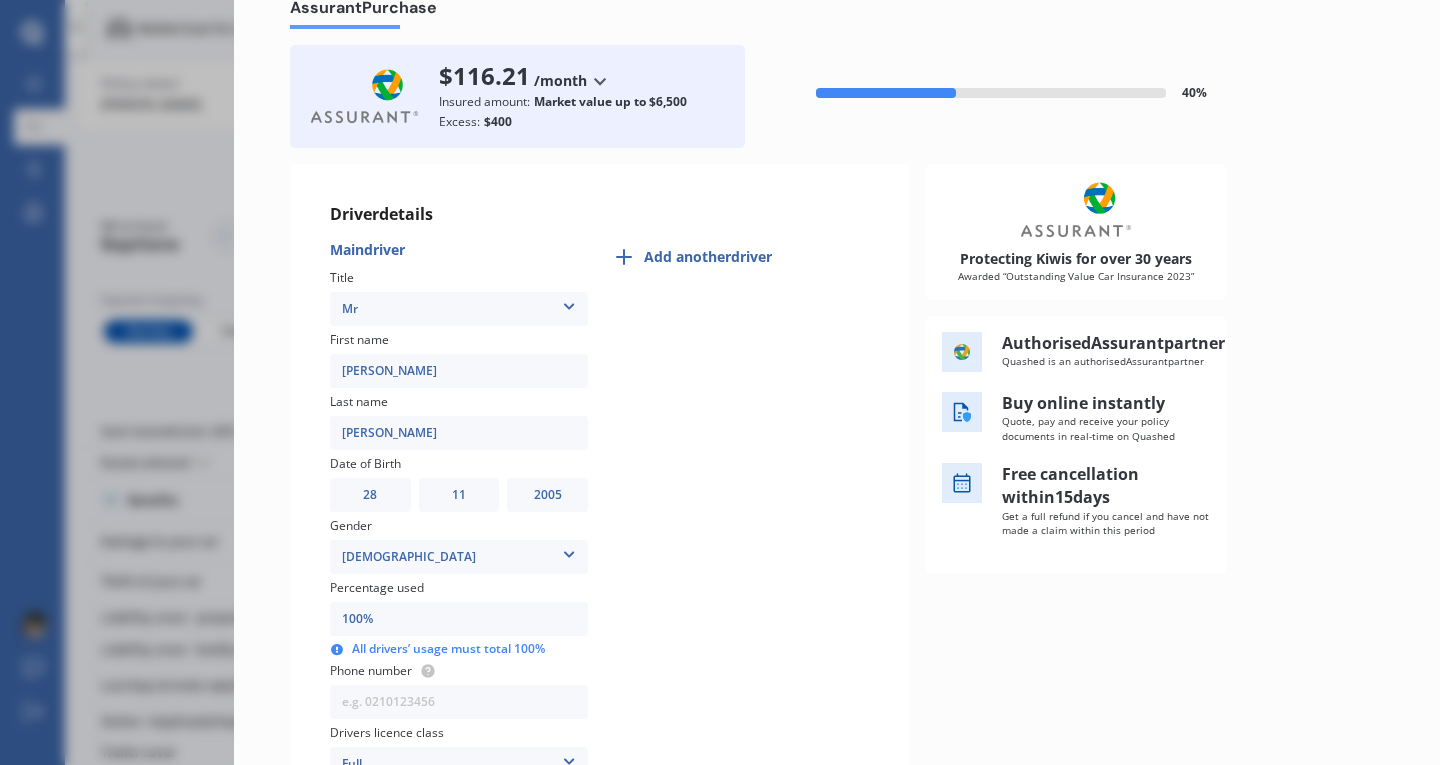 scroll, scrollTop: 620, scrollLeft: 0, axis: vertical 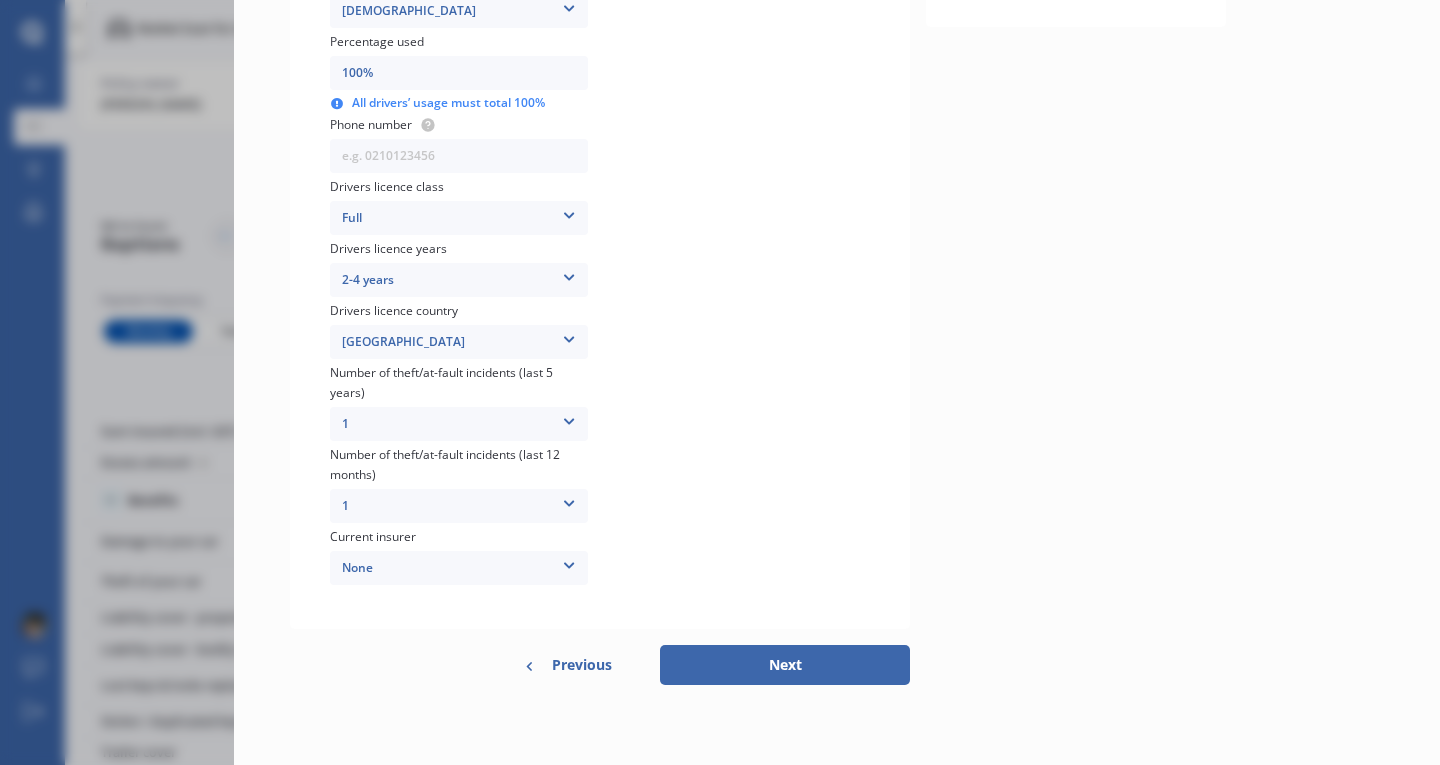 click on "Next" at bounding box center [785, 665] 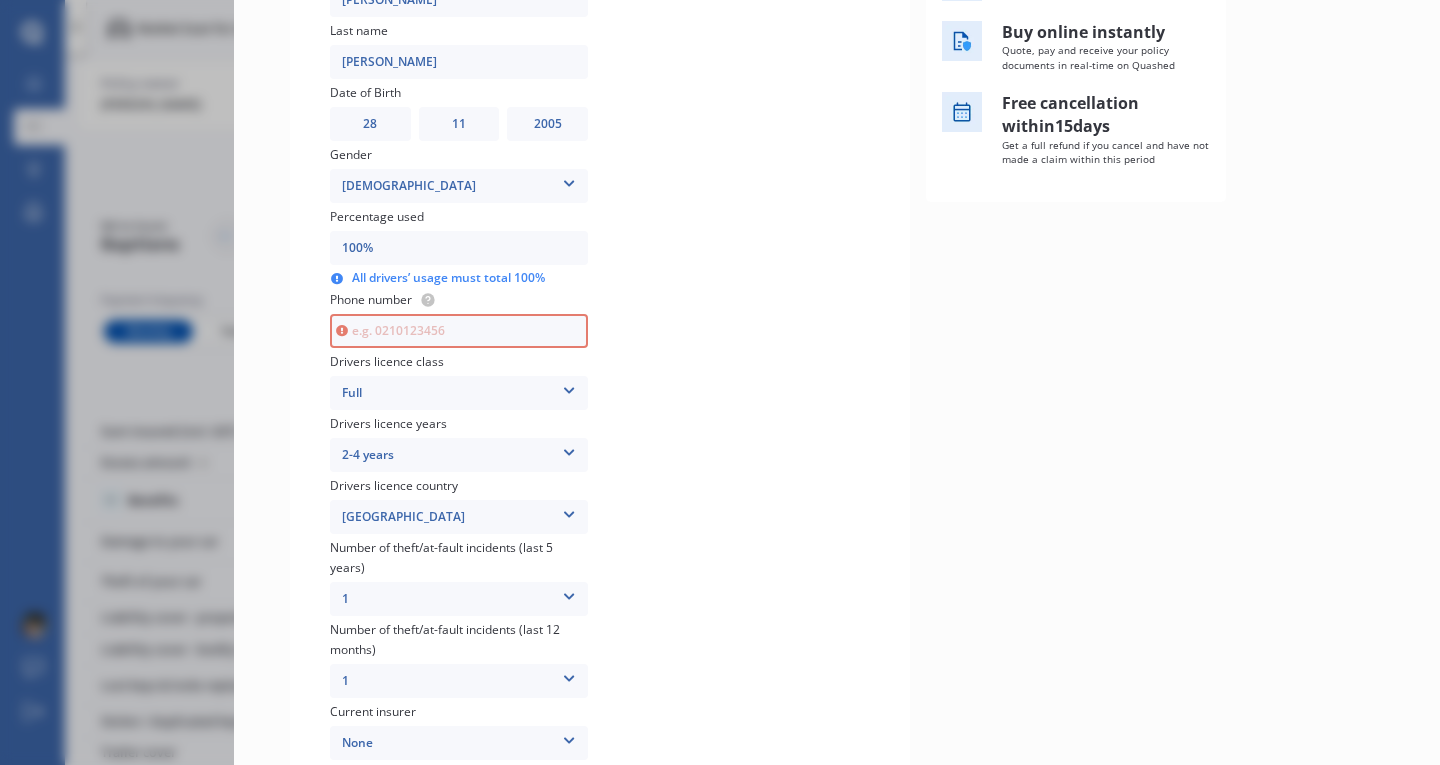 scroll, scrollTop: 383, scrollLeft: 0, axis: vertical 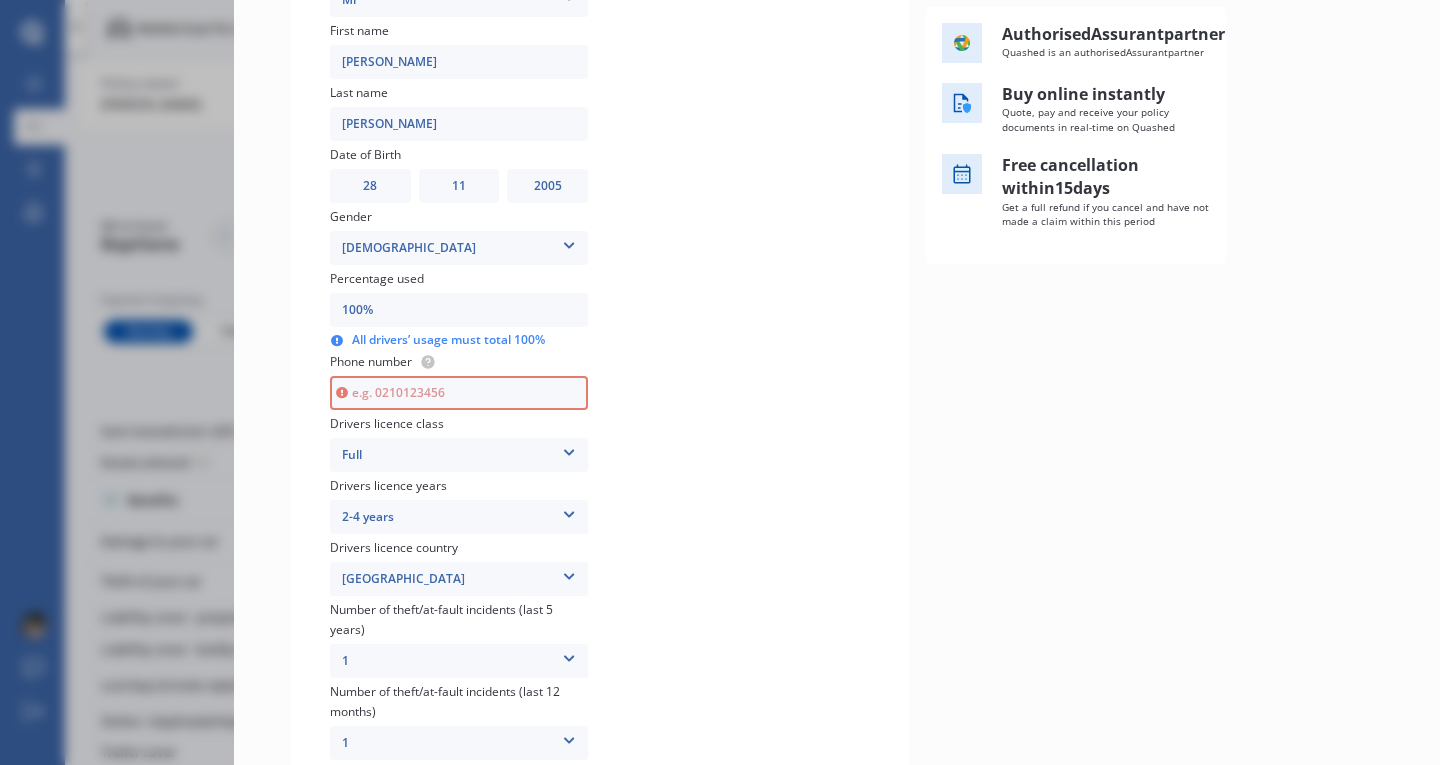 click at bounding box center (459, 393) 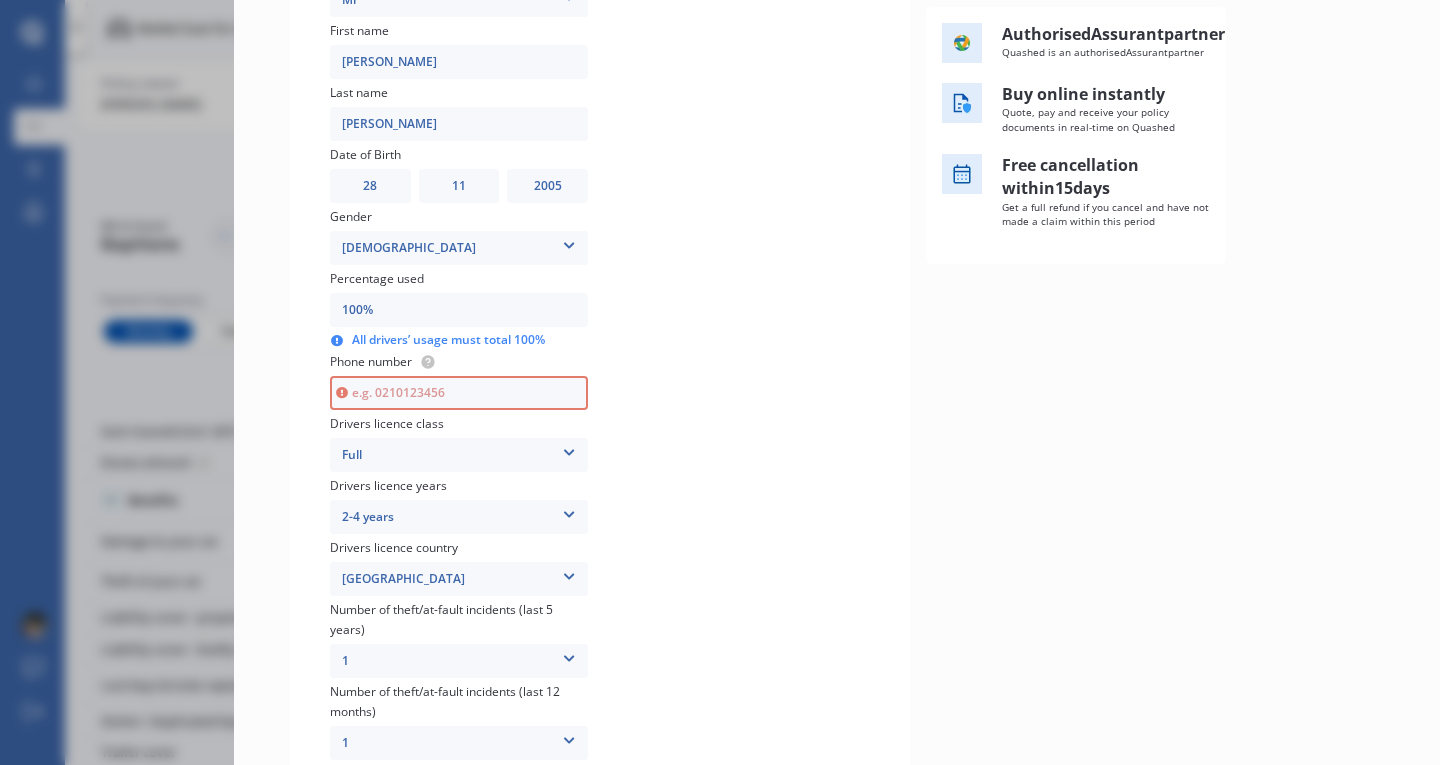 type on "0276469450" 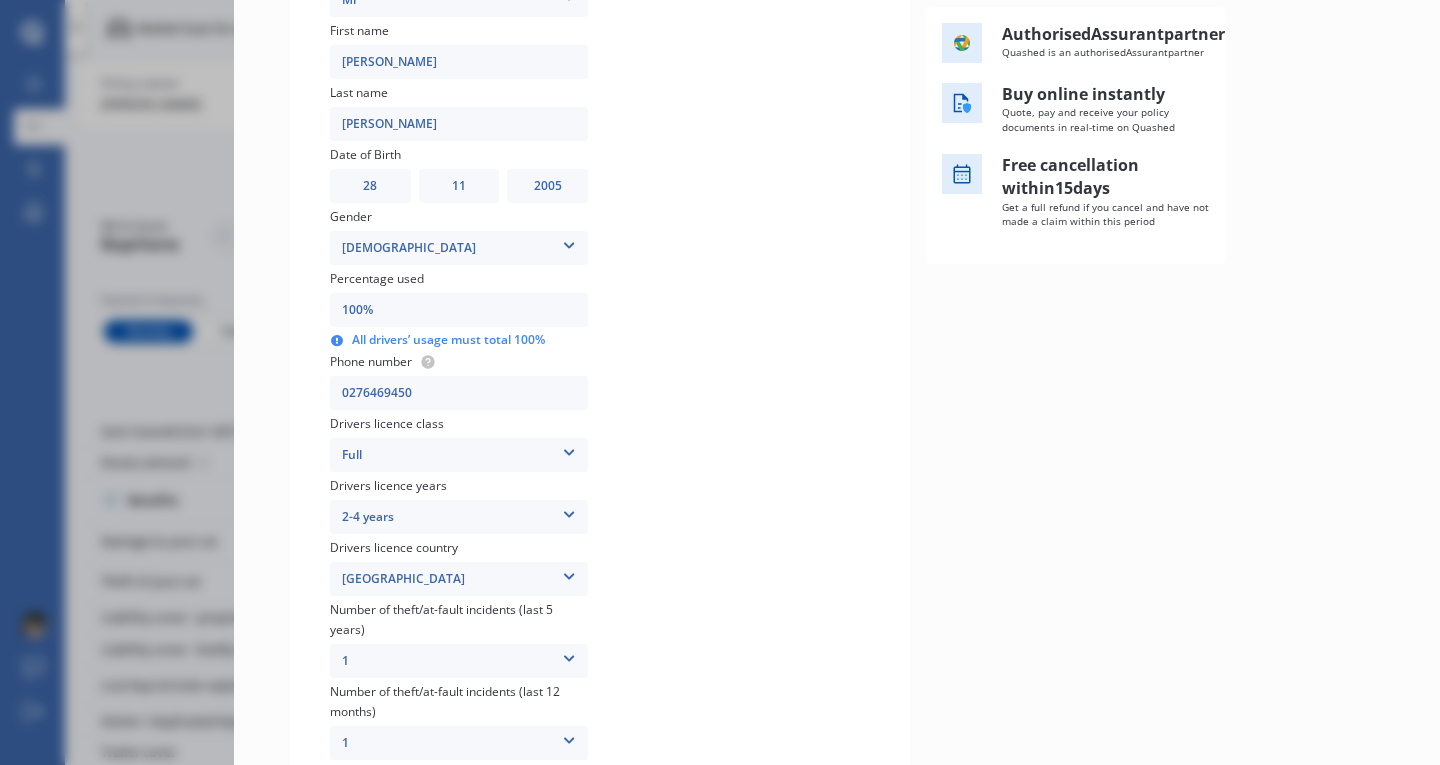 scroll, scrollTop: 620, scrollLeft: 0, axis: vertical 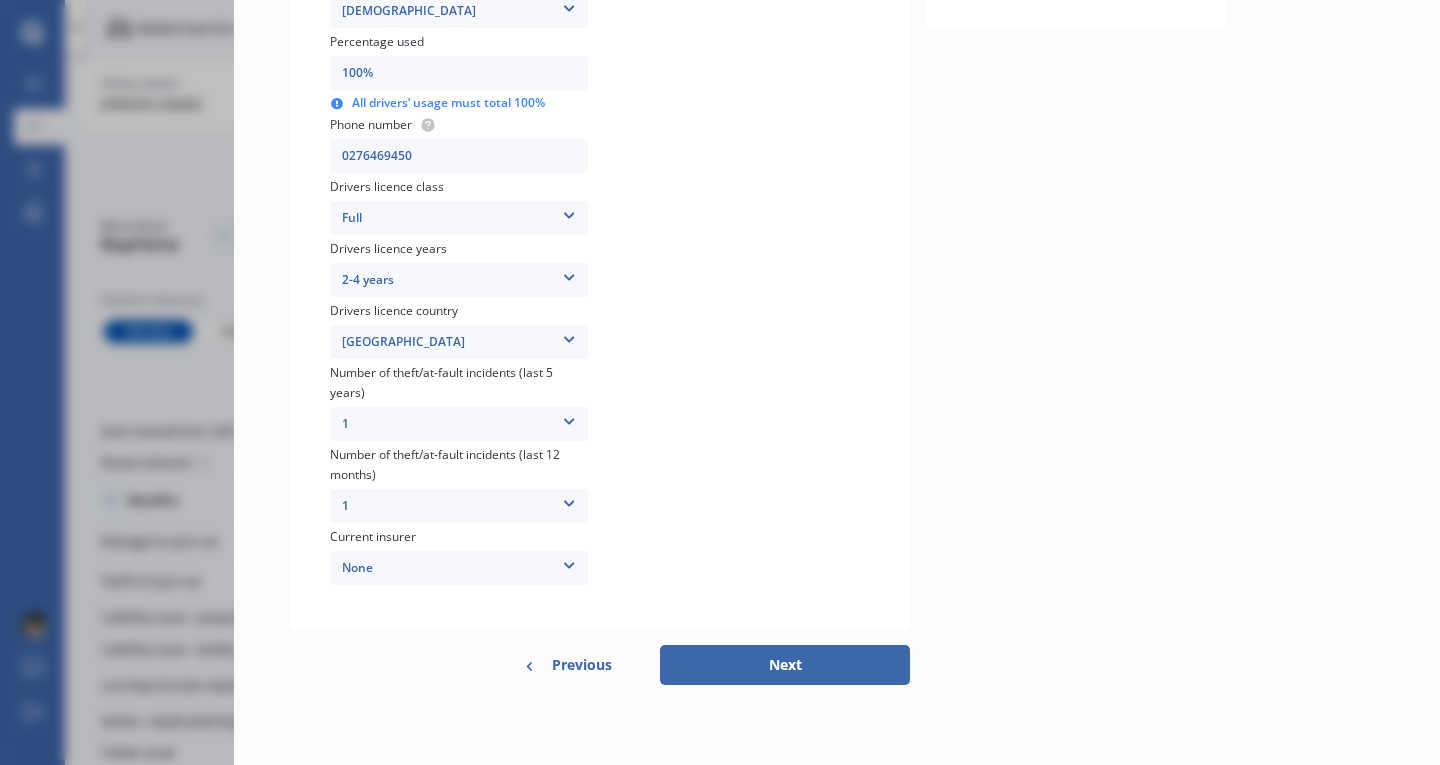 click on "Next" at bounding box center [785, 665] 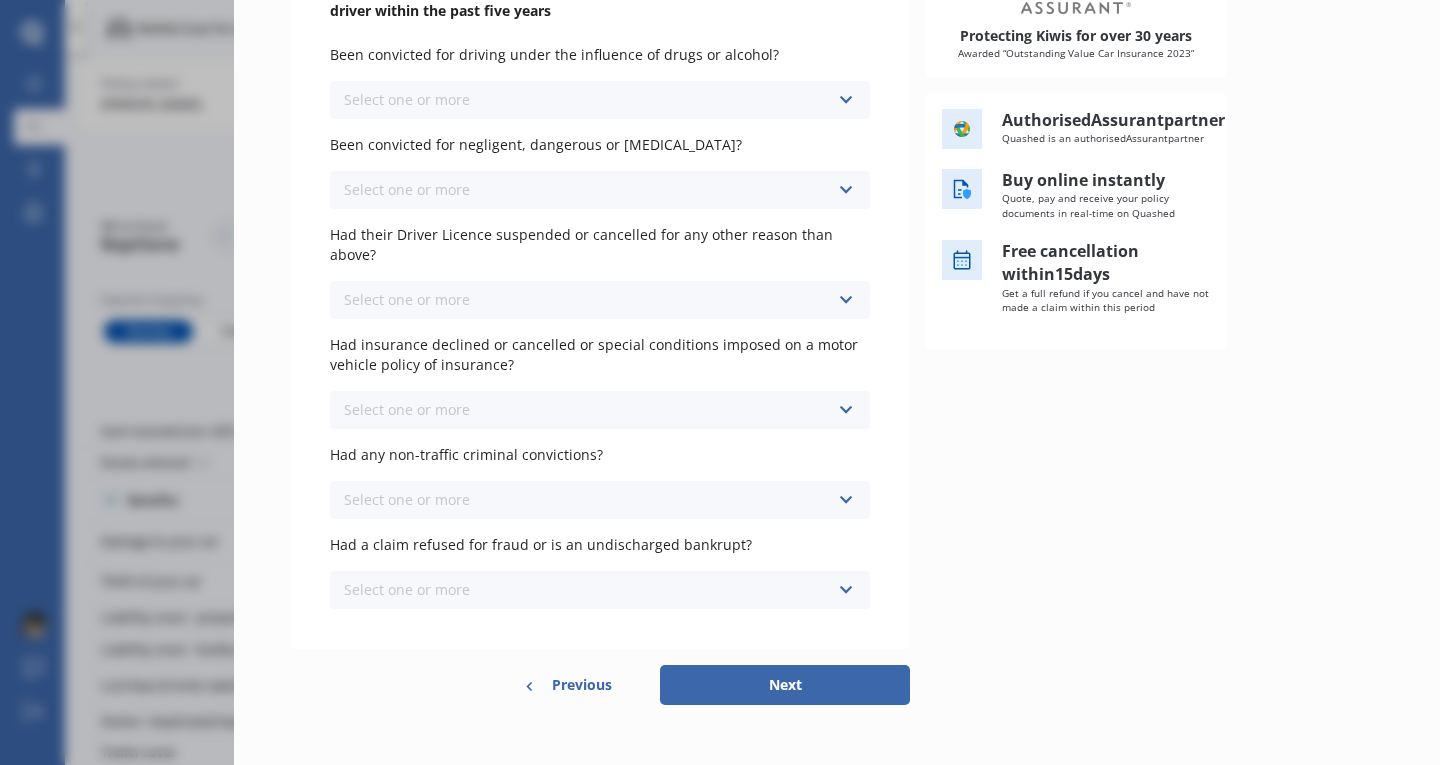 scroll, scrollTop: 0, scrollLeft: 0, axis: both 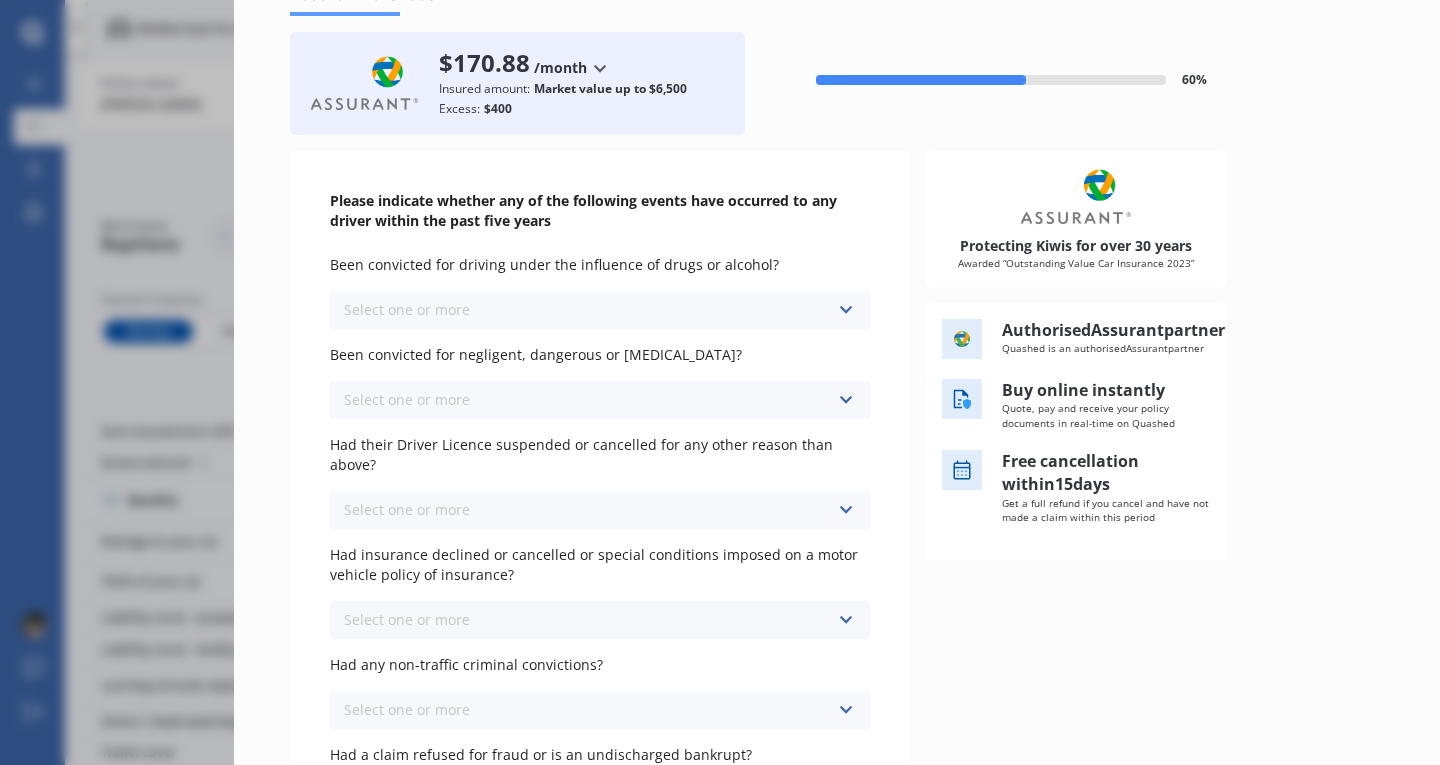 click at bounding box center (845, 310) 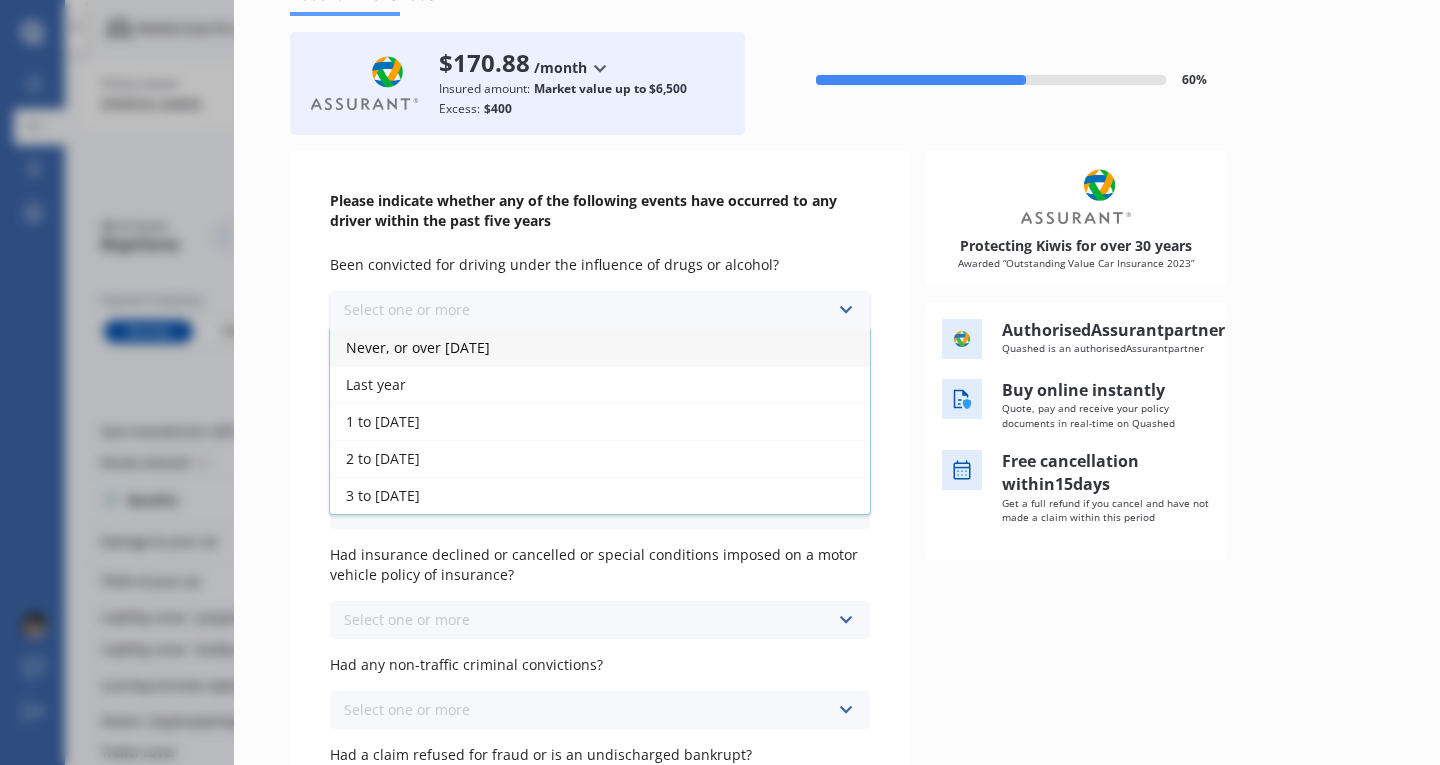 click on "Never, or over [DATE]" at bounding box center [600, 347] 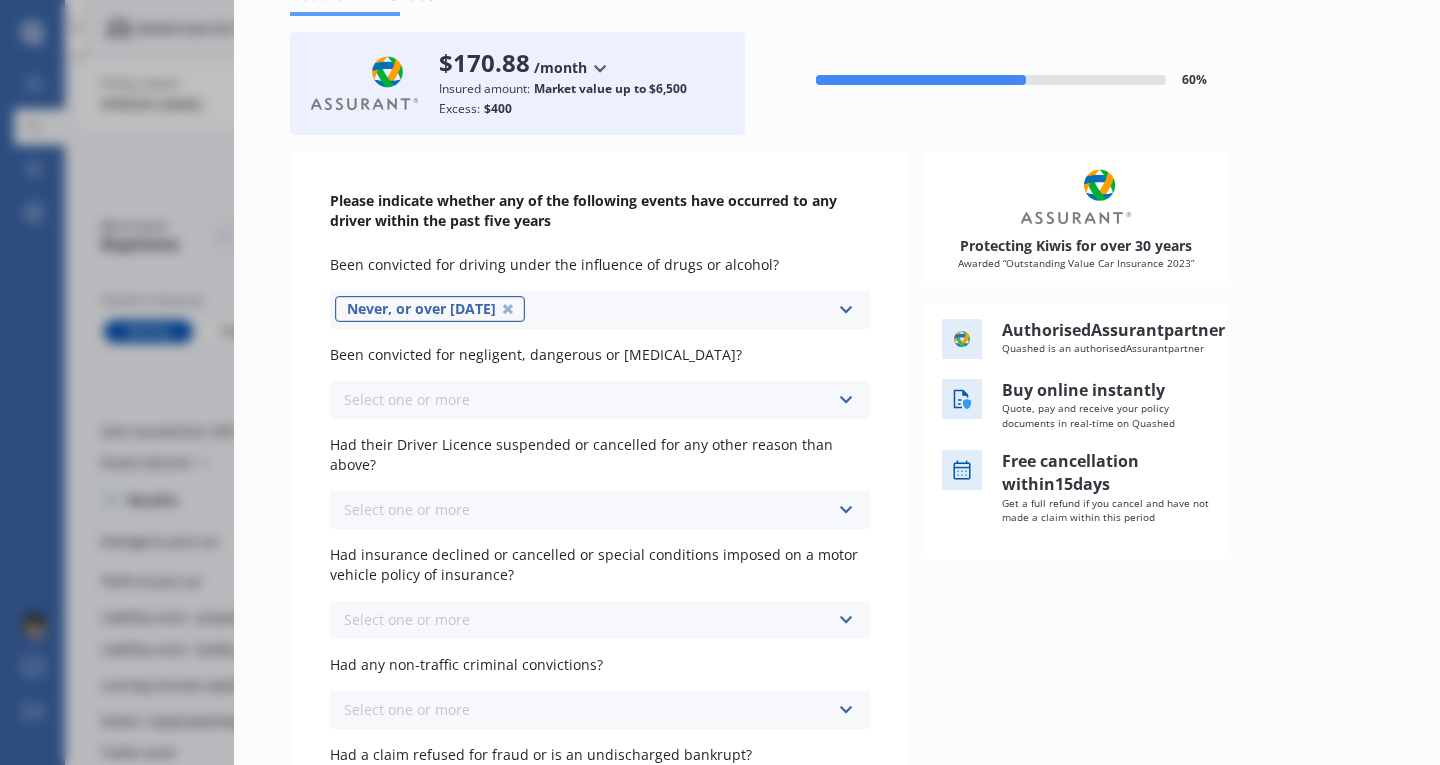 click on "Select one or more Never, or over [DATE] Last year 1 to [DATE] 2 to [DATE] 3 to [DATE]" at bounding box center (600, 400) 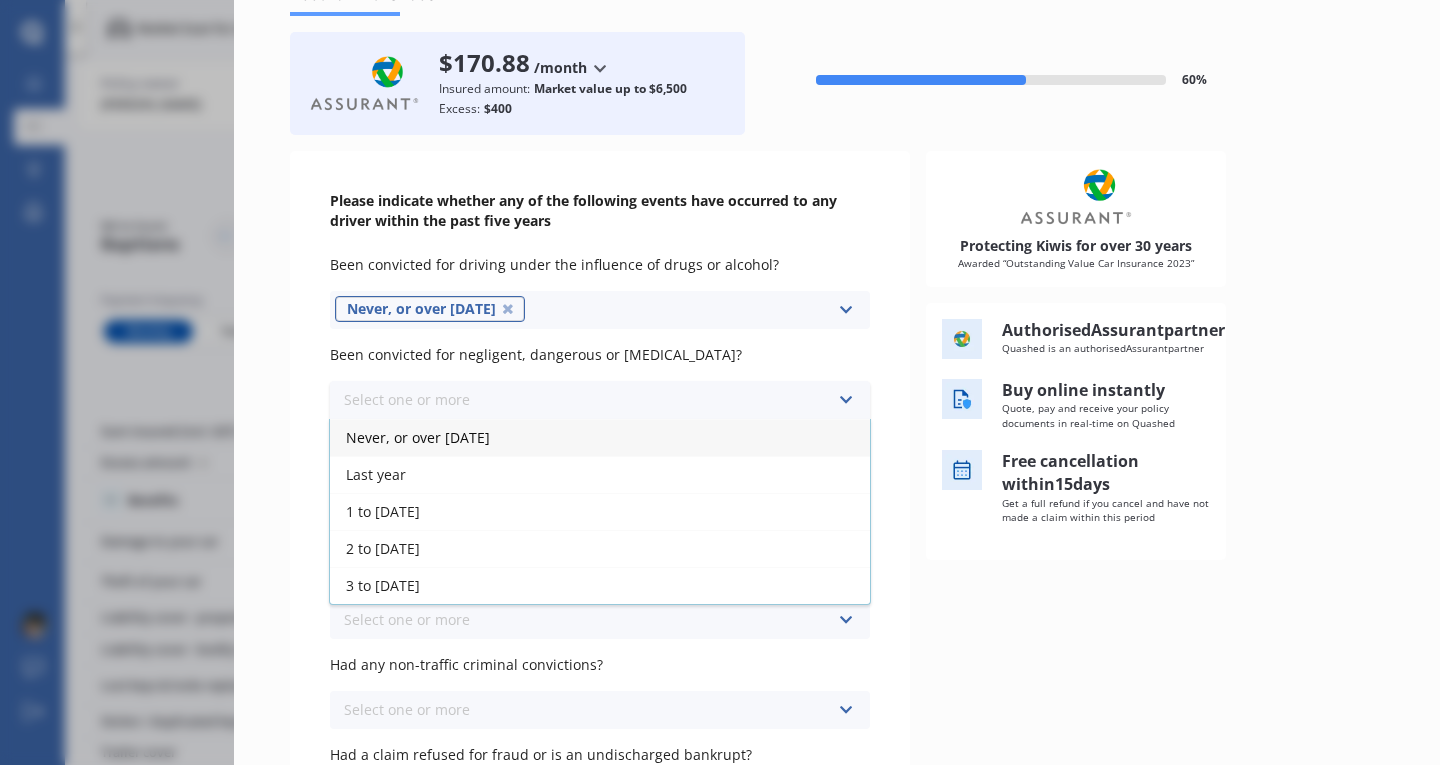 click on "Never, or over [DATE]" at bounding box center (600, 437) 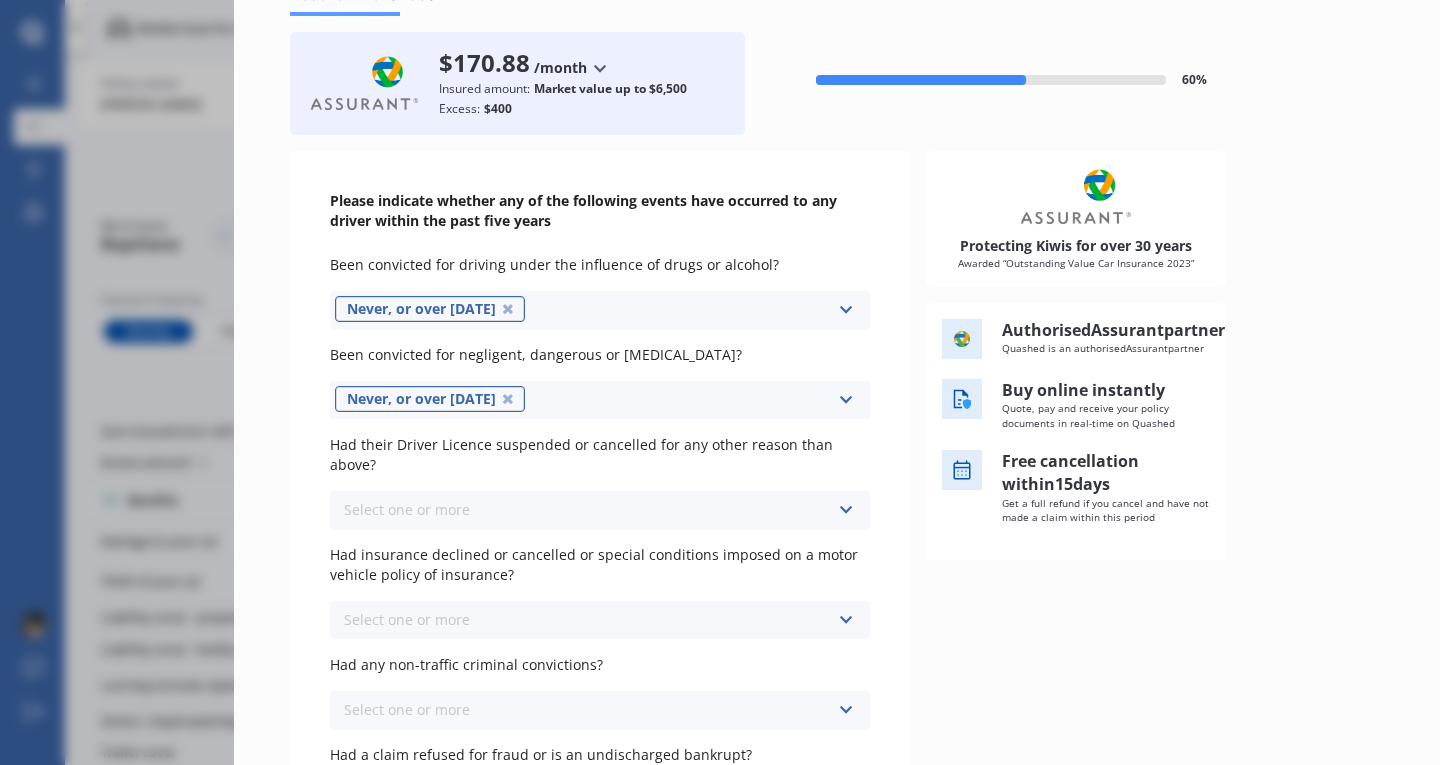 click at bounding box center (845, 510) 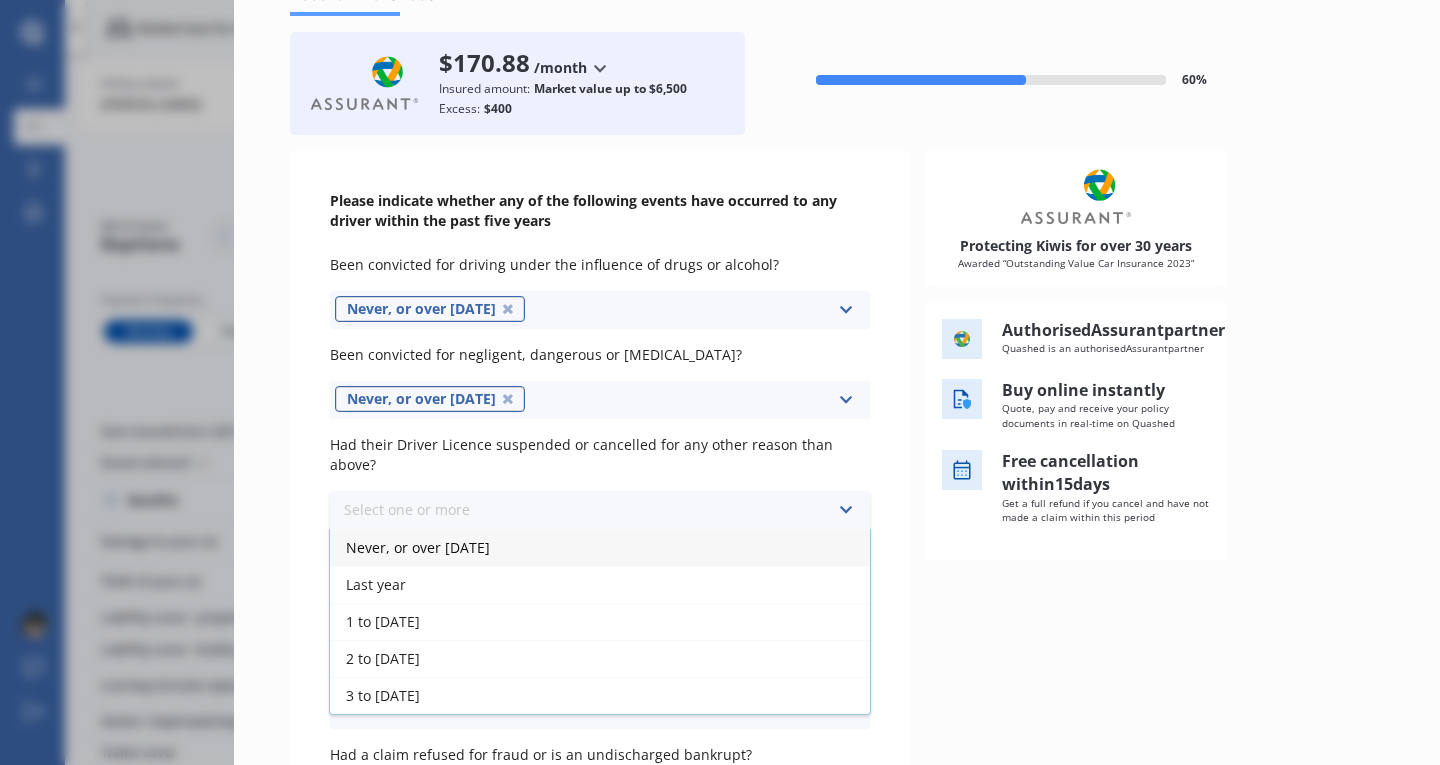 click on "Never, or over [DATE]" at bounding box center [600, 547] 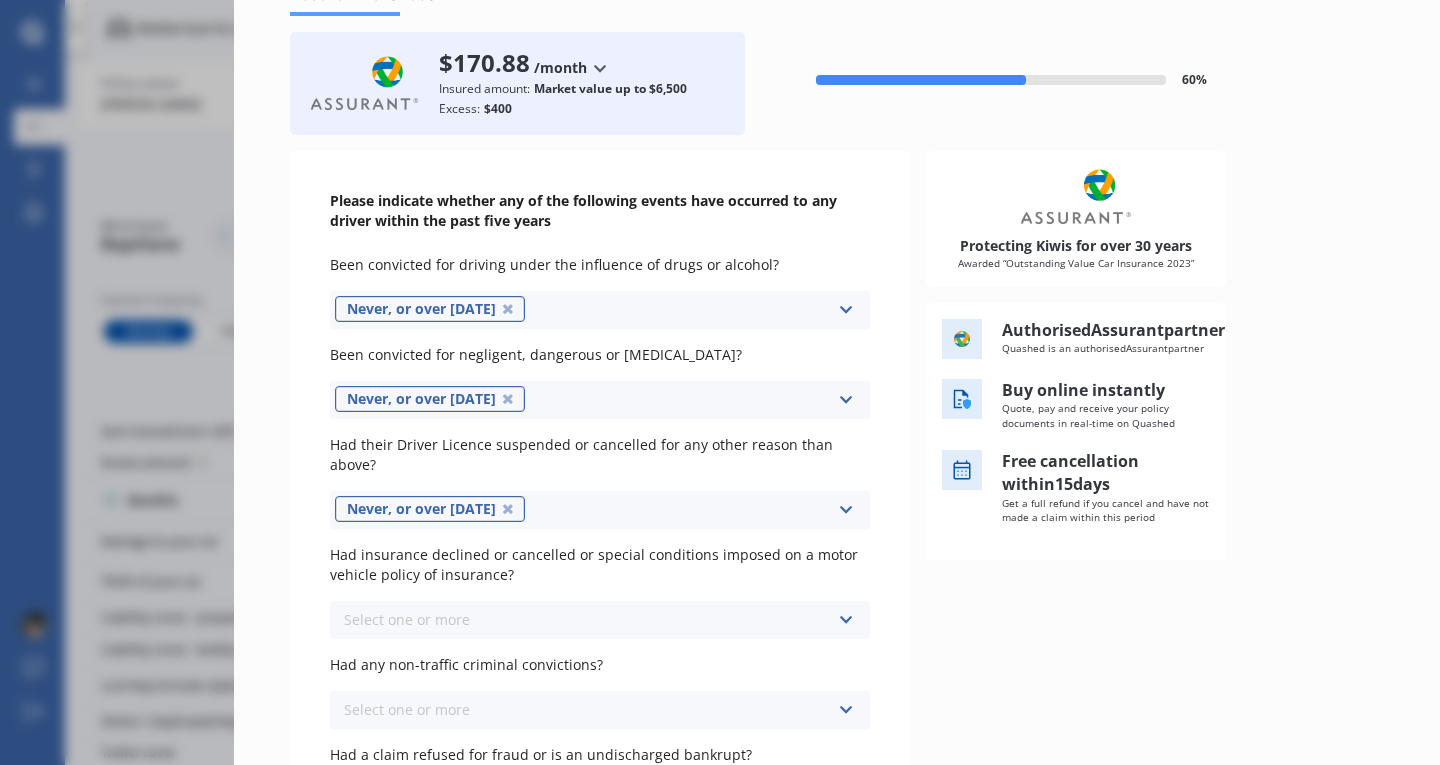 click on "Select one or more Never, or over [DATE] Last year 1 to [DATE] 2 to [DATE] 3 to [DATE]" at bounding box center (600, 620) 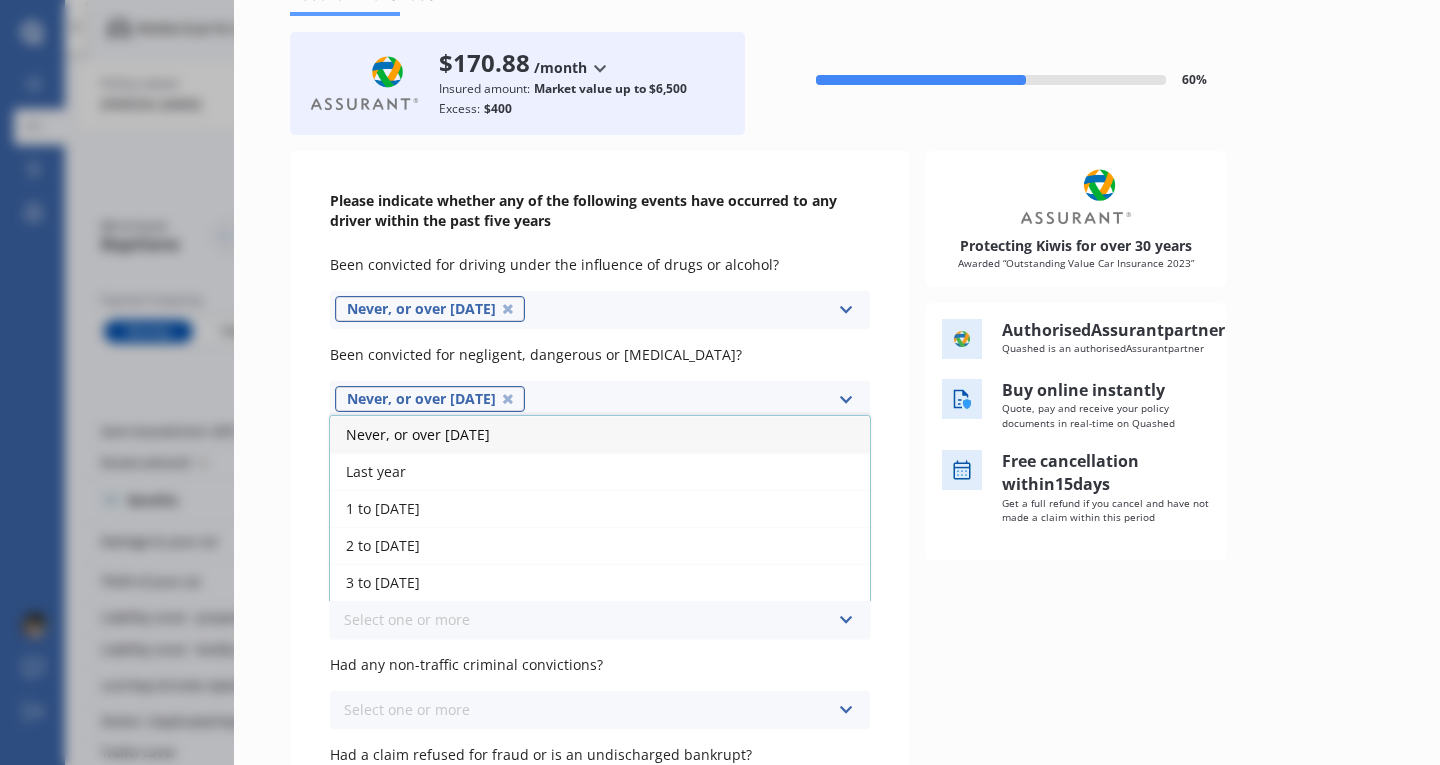 click on "Never, or over [DATE]" at bounding box center (600, 434) 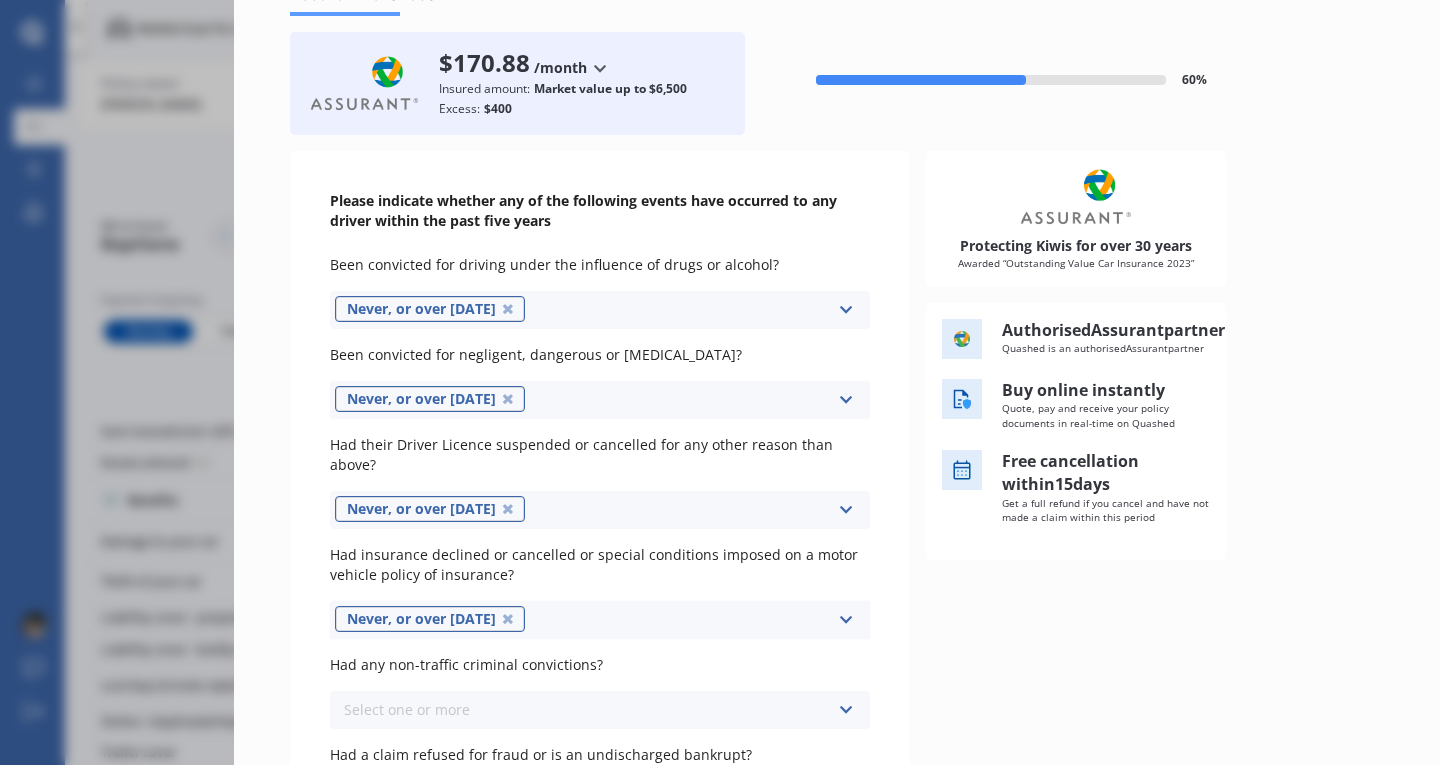 click on "Select one or more Never, or over [DATE] Last year 1 to [DATE] 2 to [DATE] 3 to [DATE]" at bounding box center [600, 710] 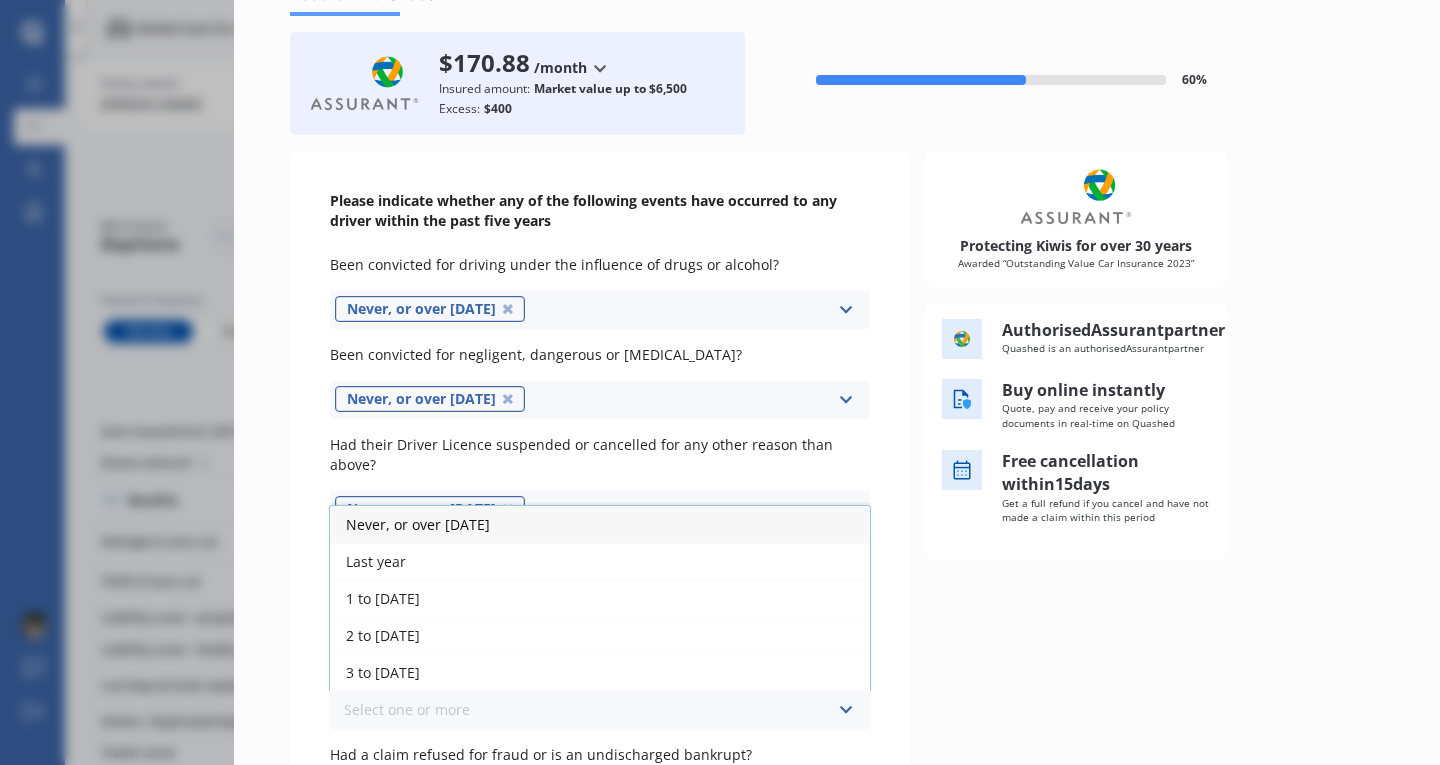 click on "Never, or over [DATE]" at bounding box center [600, 524] 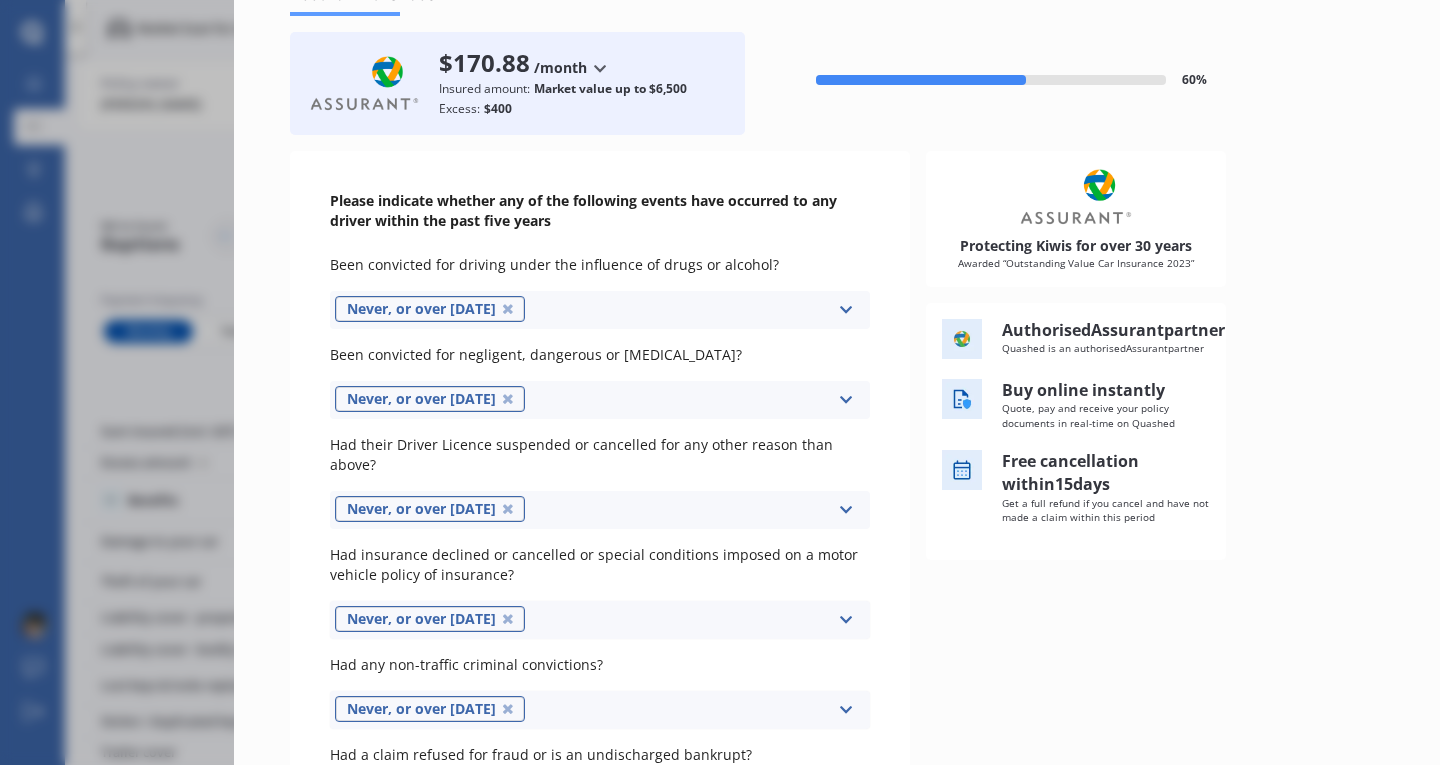 scroll, scrollTop: 297, scrollLeft: 0, axis: vertical 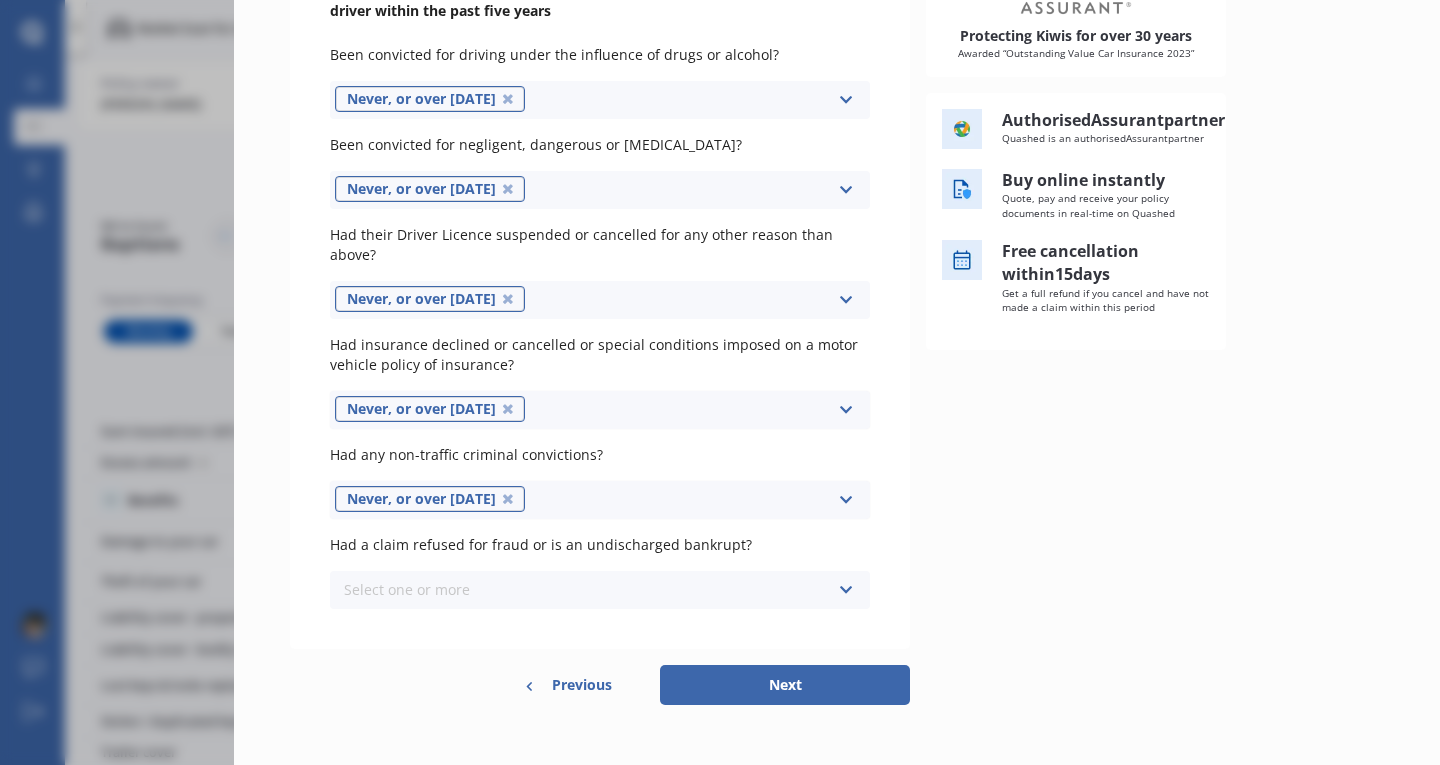 click on "Select one or more Never, or over [DATE] Last year 1 to [DATE] 2 to [DATE] 3 to [DATE]" at bounding box center (600, 590) 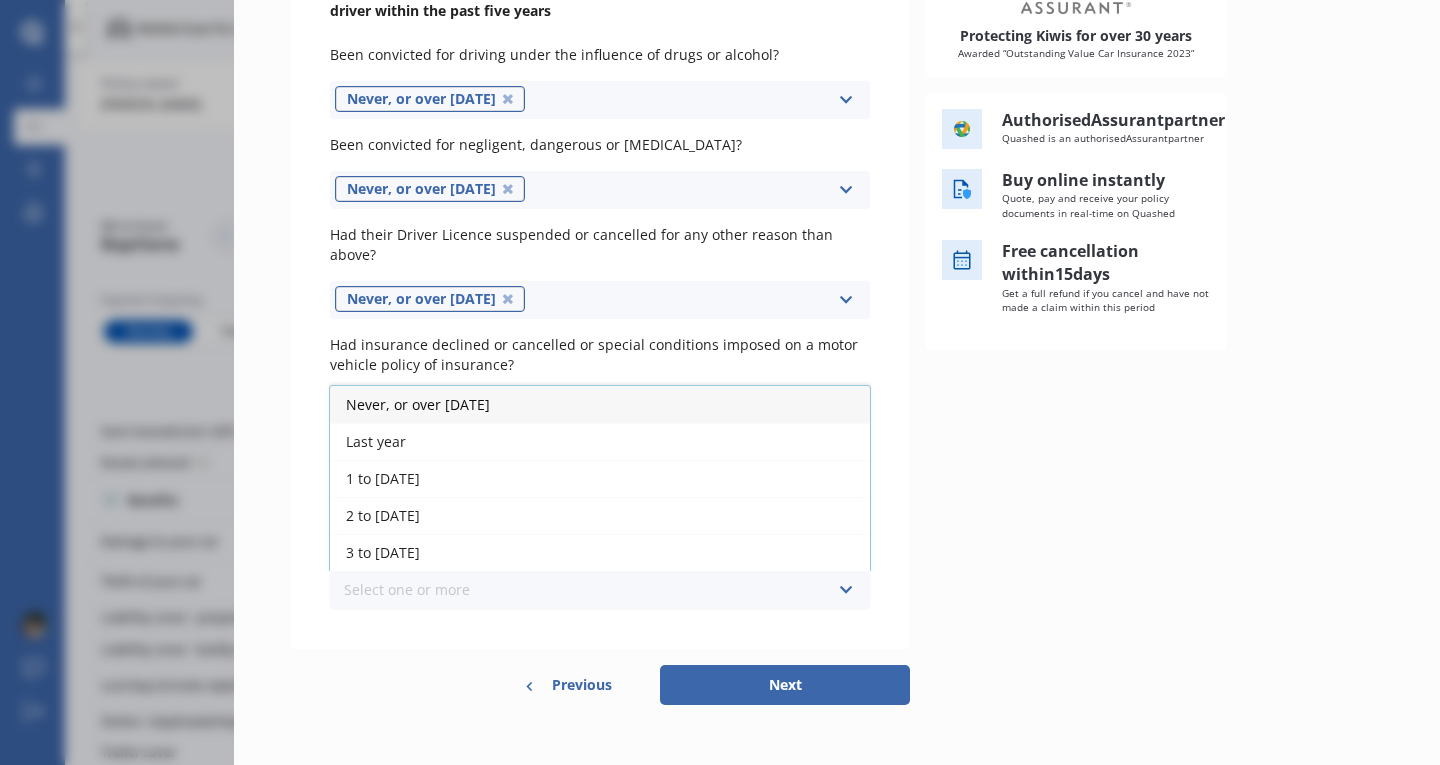 click on "Never, or over [DATE]" at bounding box center (600, 404) 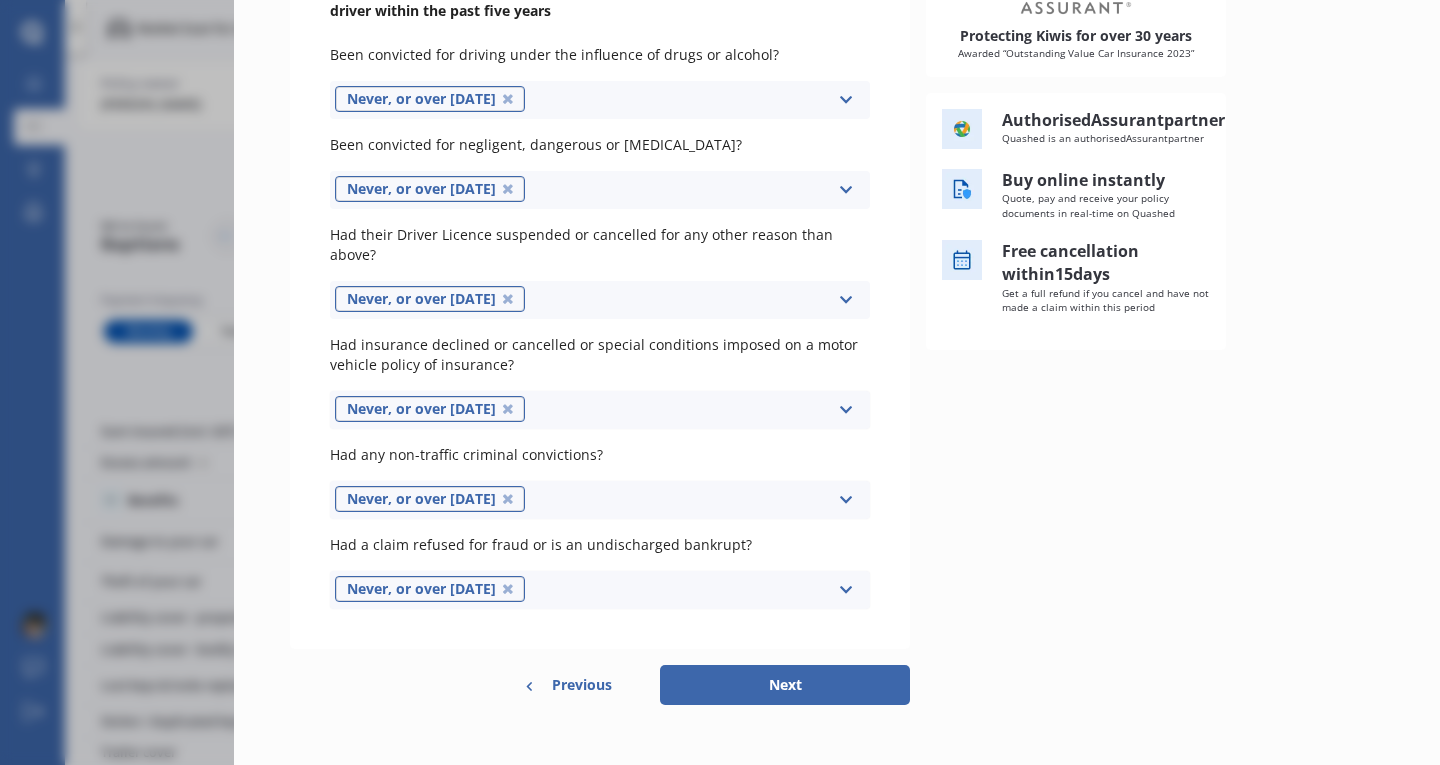 click on "Next" at bounding box center (785, 685) 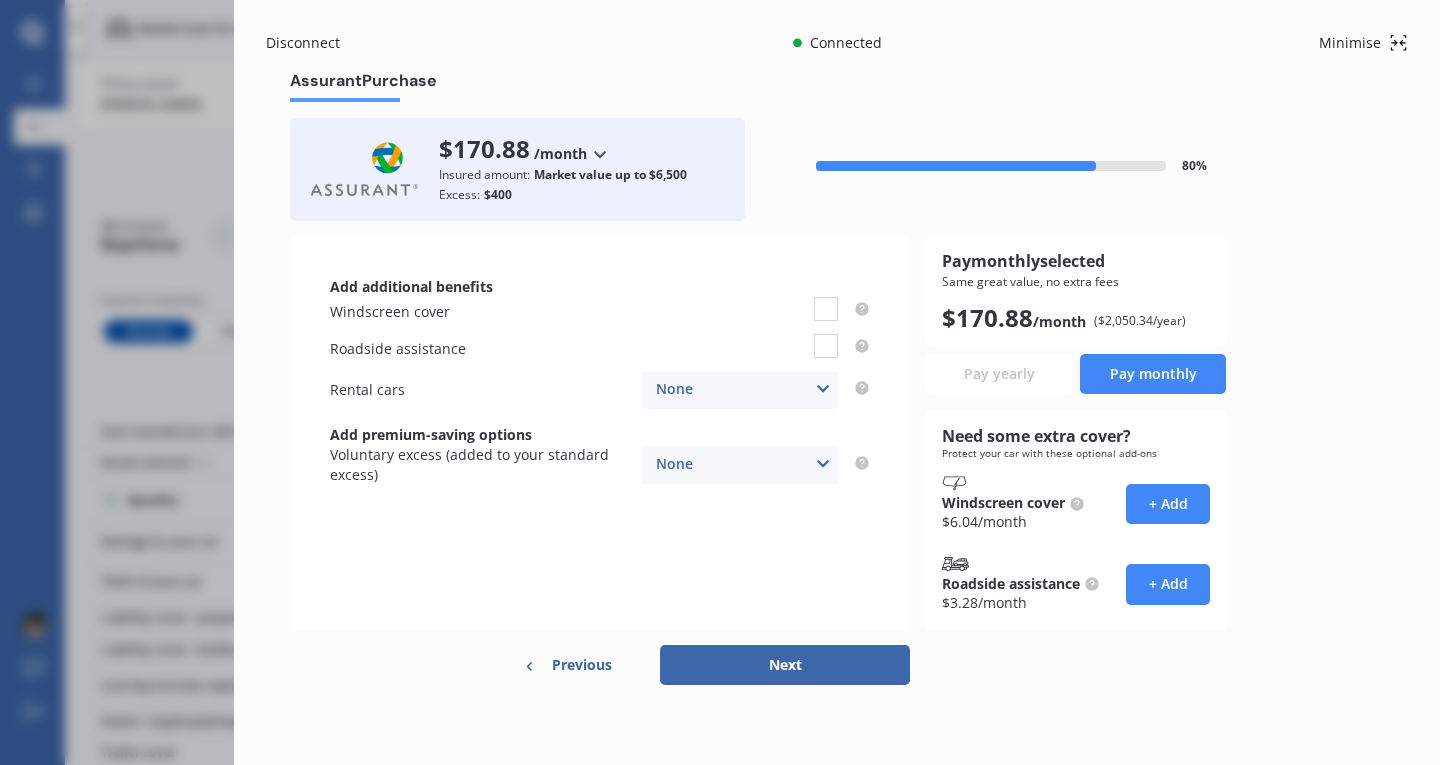 scroll, scrollTop: 0, scrollLeft: 0, axis: both 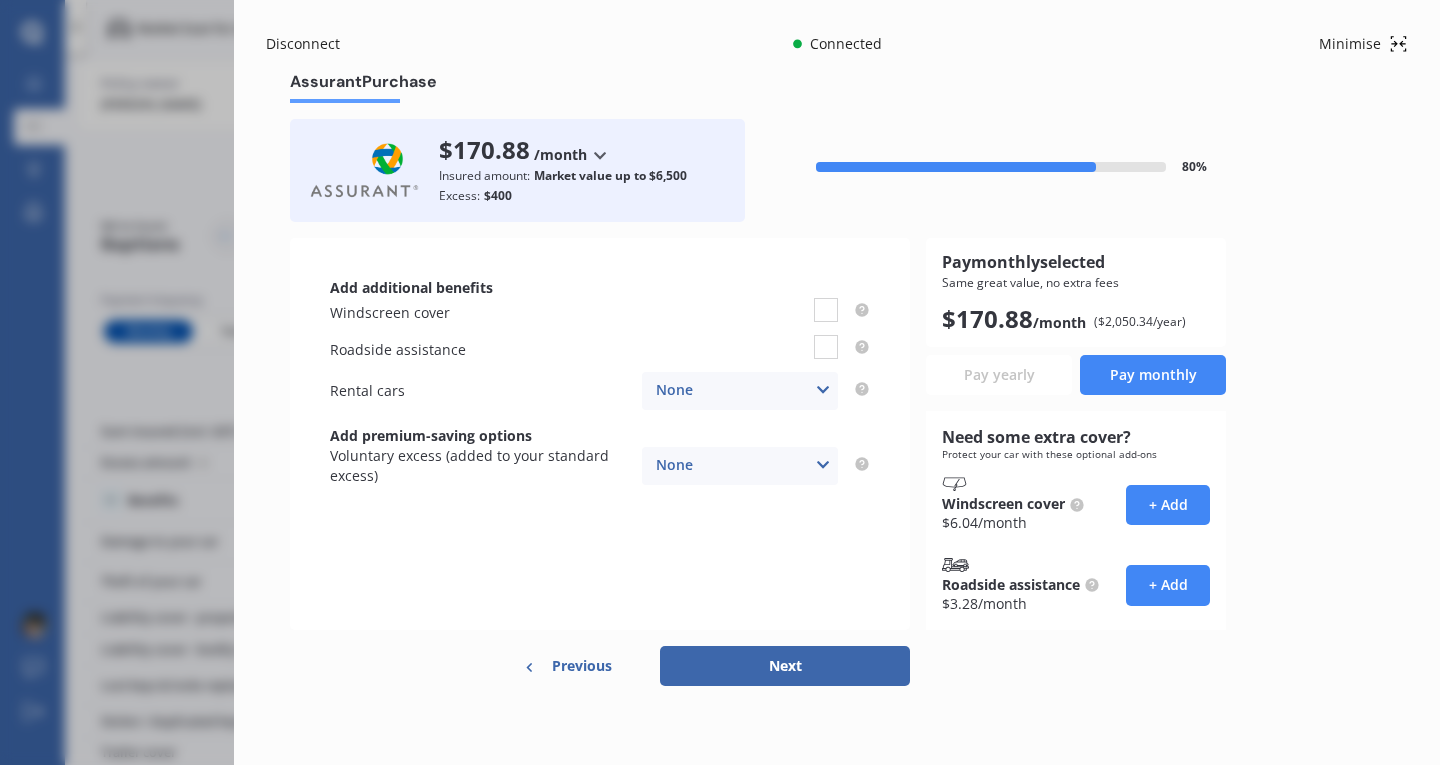 click on "Previous" at bounding box center (582, 666) 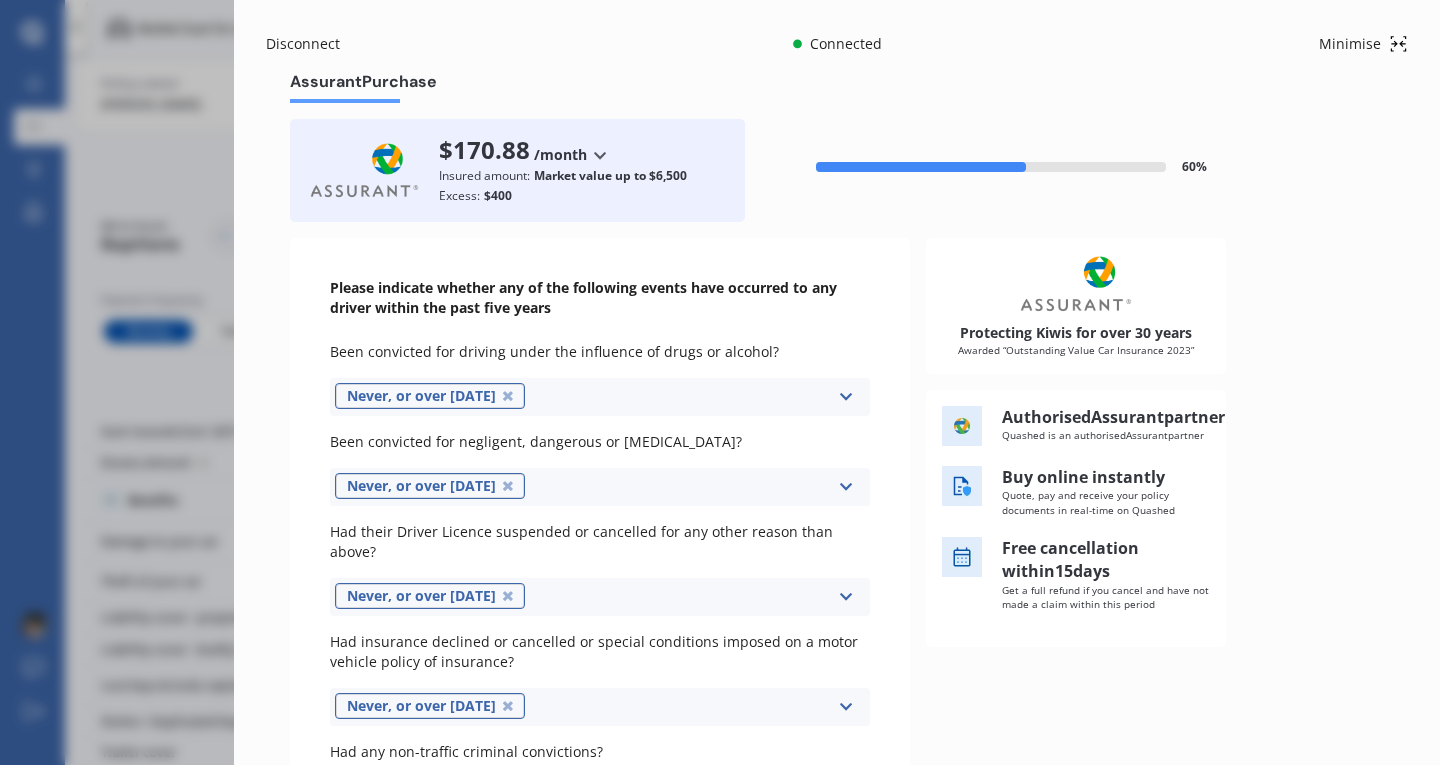 scroll, scrollTop: 297, scrollLeft: 0, axis: vertical 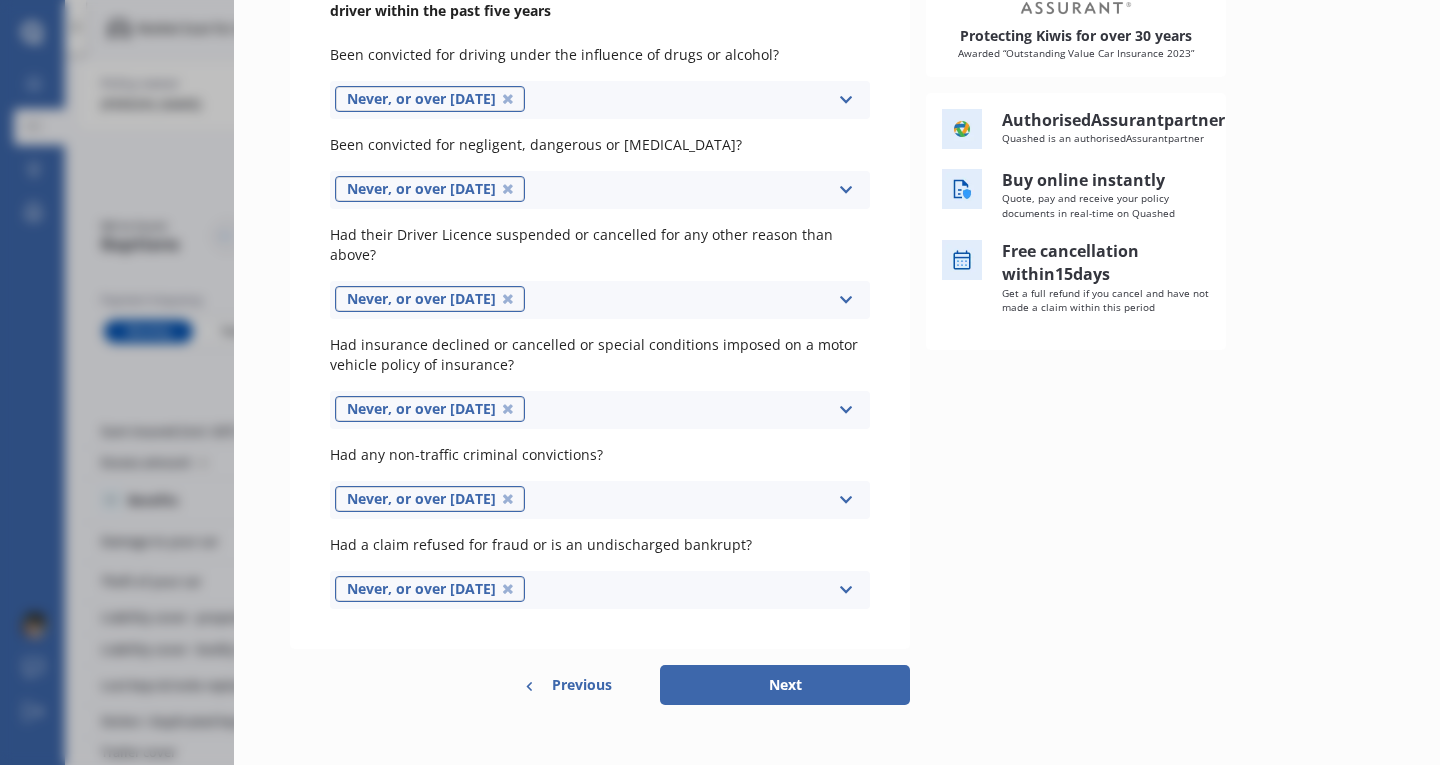 drag, startPoint x: 594, startPoint y: 654, endPoint x: 555, endPoint y: 685, distance: 49.819675 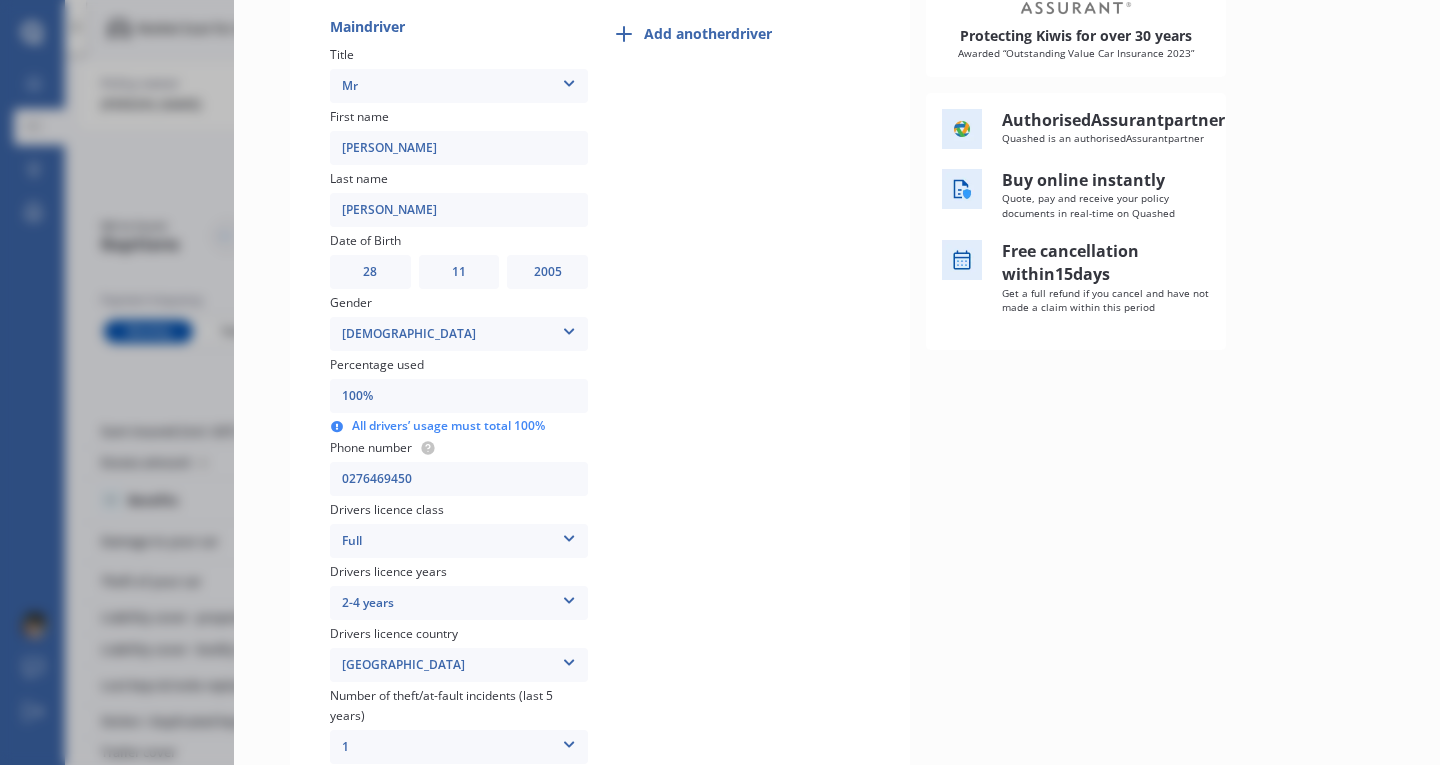 scroll, scrollTop: 620, scrollLeft: 0, axis: vertical 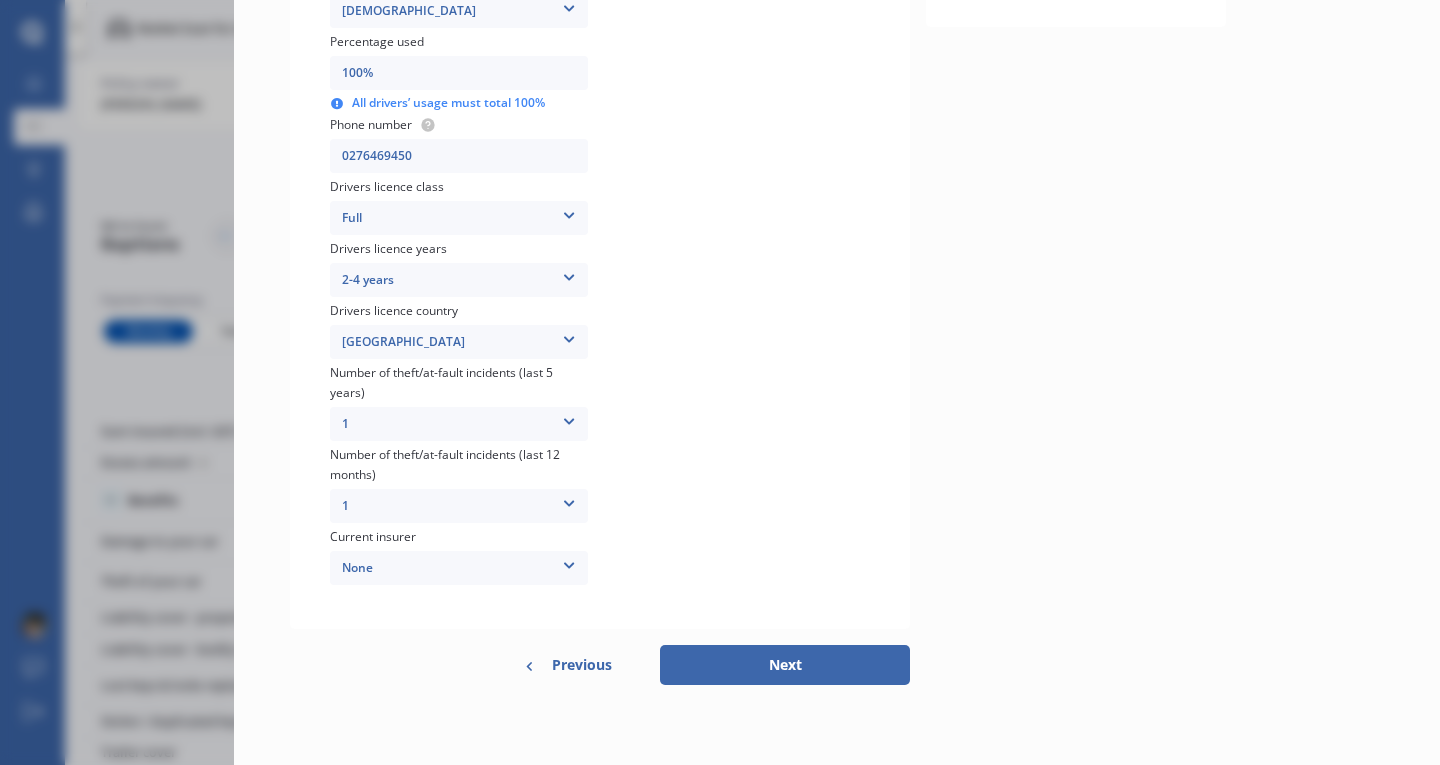 click on "1" at bounding box center (459, 506) 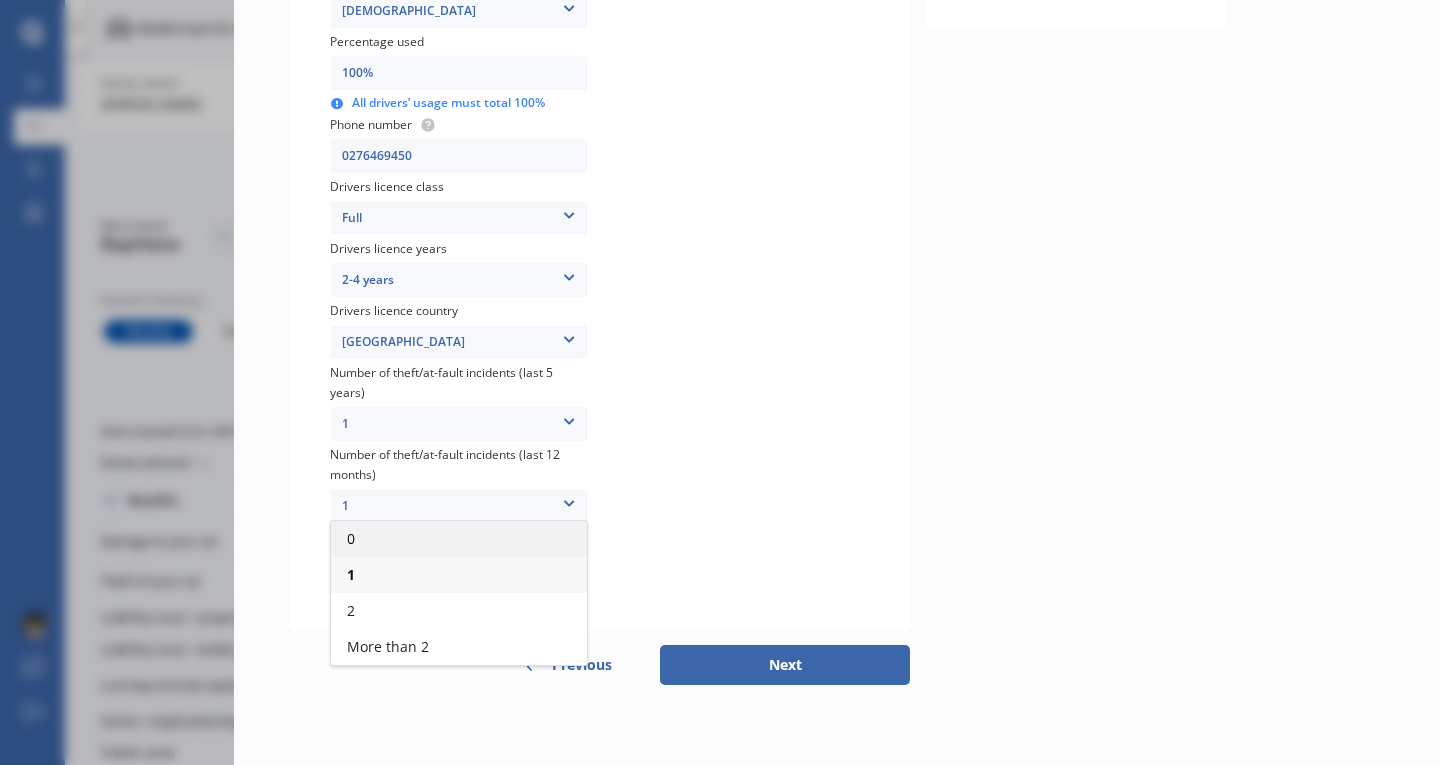 click on "0" at bounding box center (459, 539) 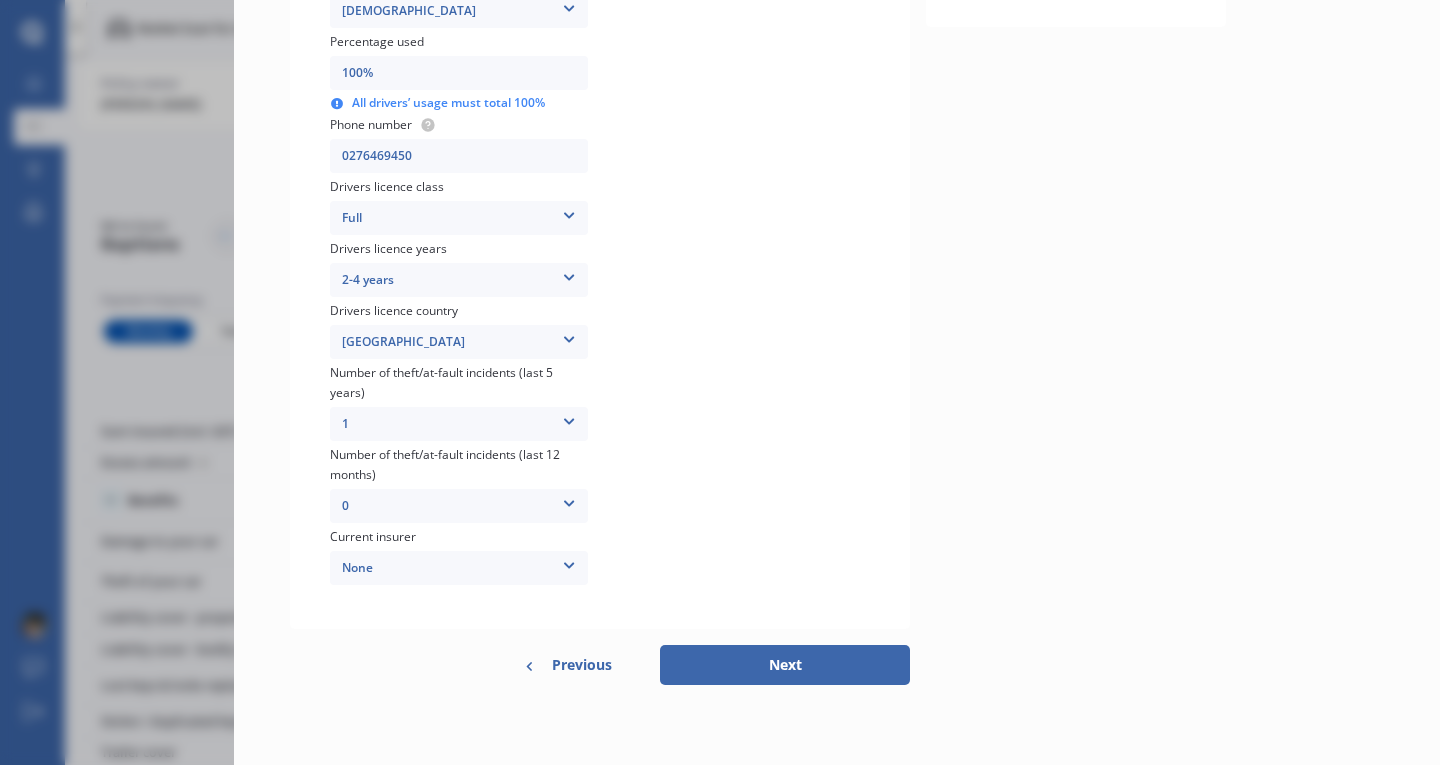 click on "1" at bounding box center [459, 424] 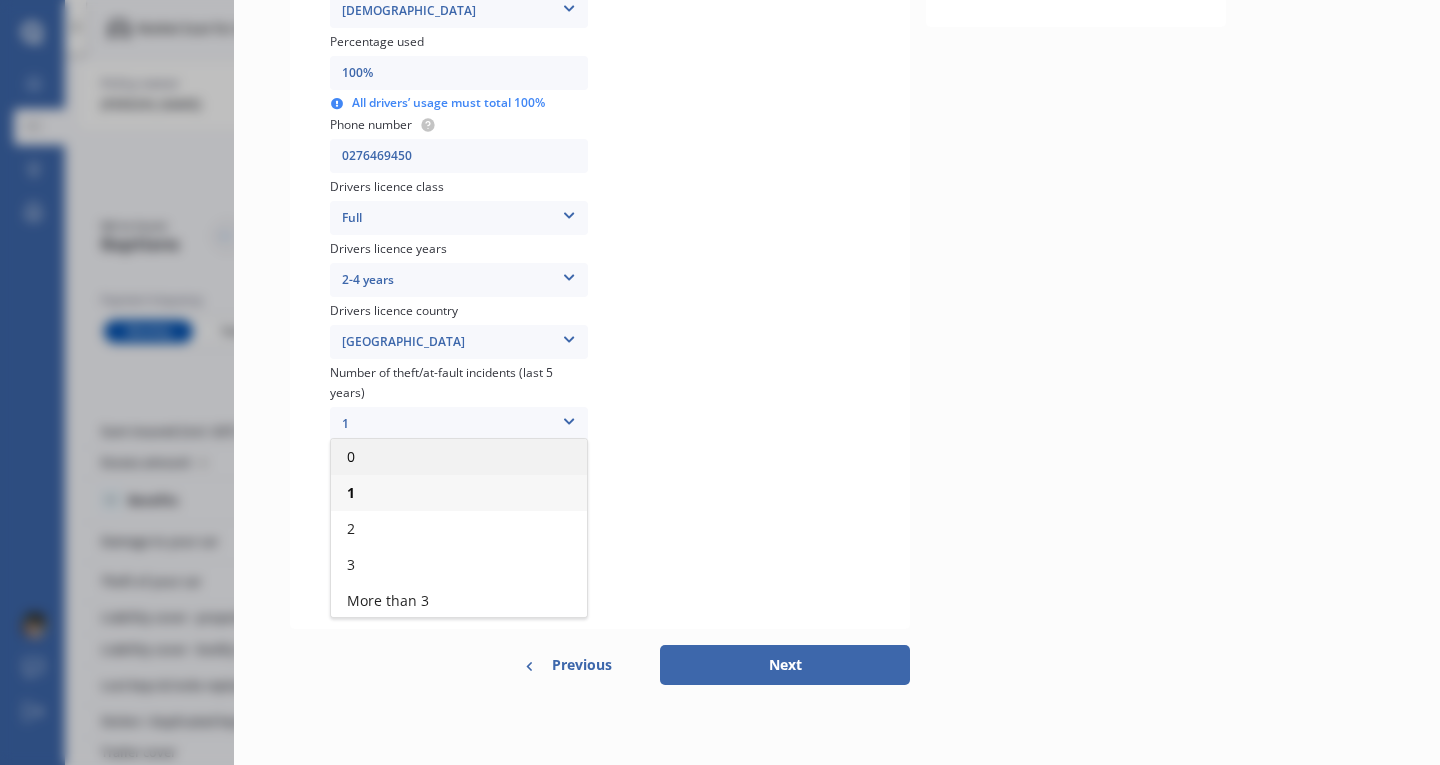 click on "0" at bounding box center [459, 457] 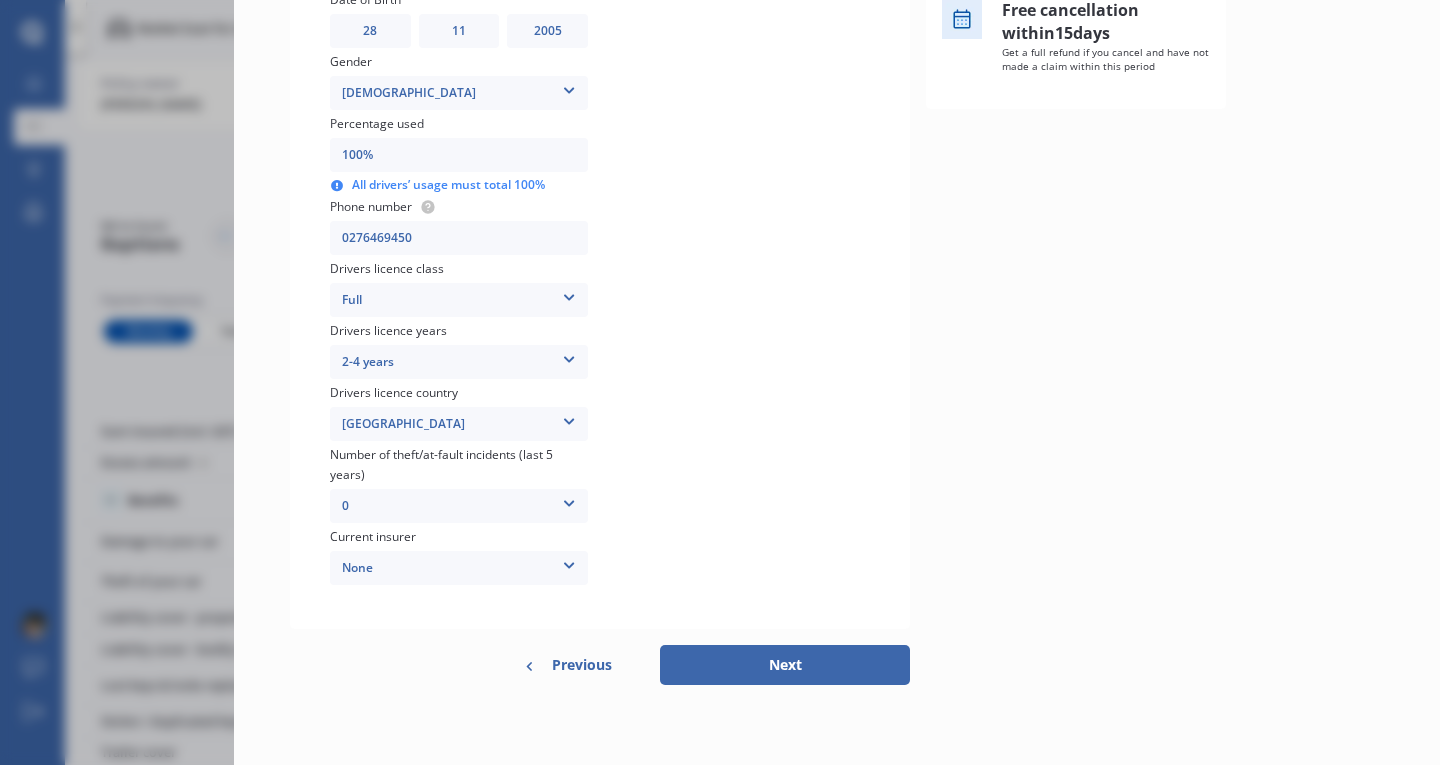 click on "Next" at bounding box center (785, 665) 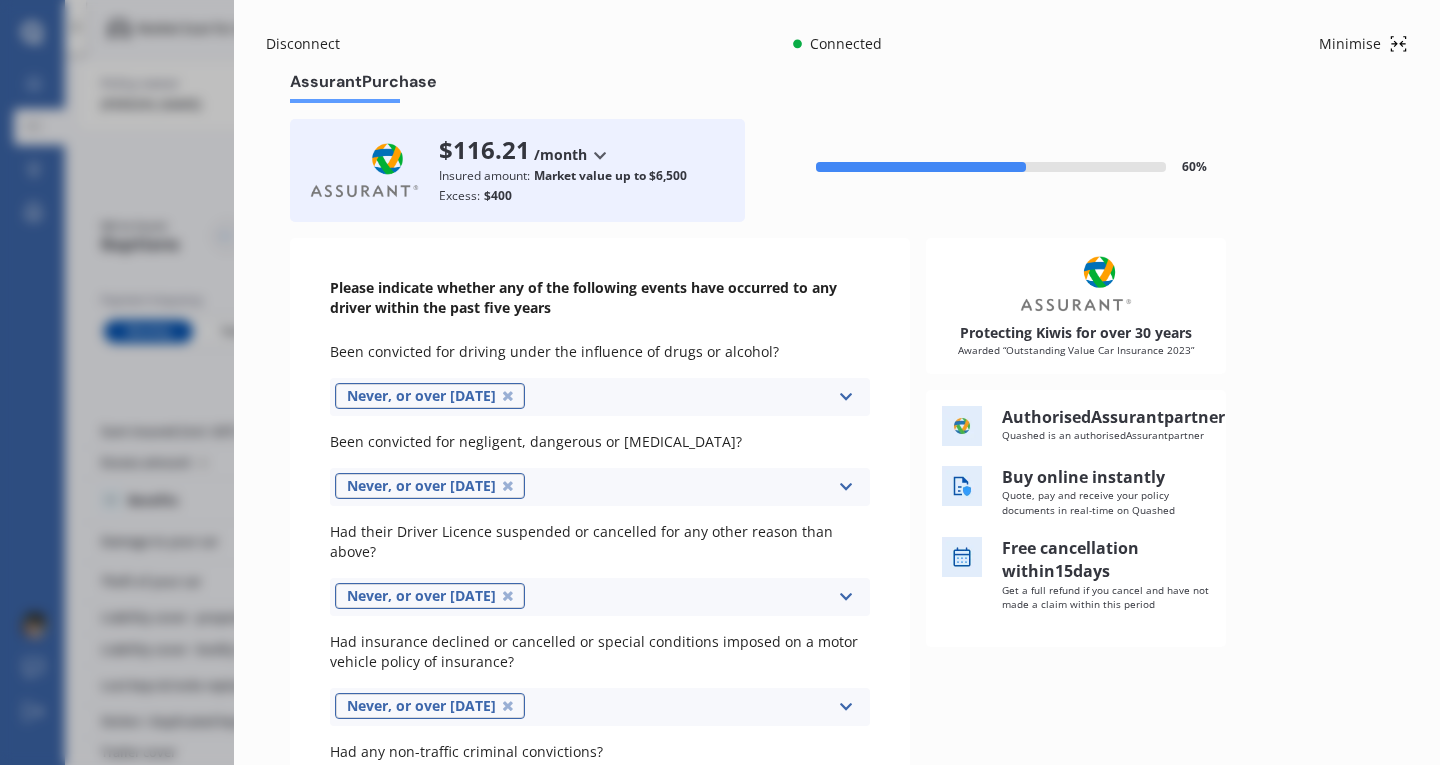 scroll, scrollTop: 297, scrollLeft: 0, axis: vertical 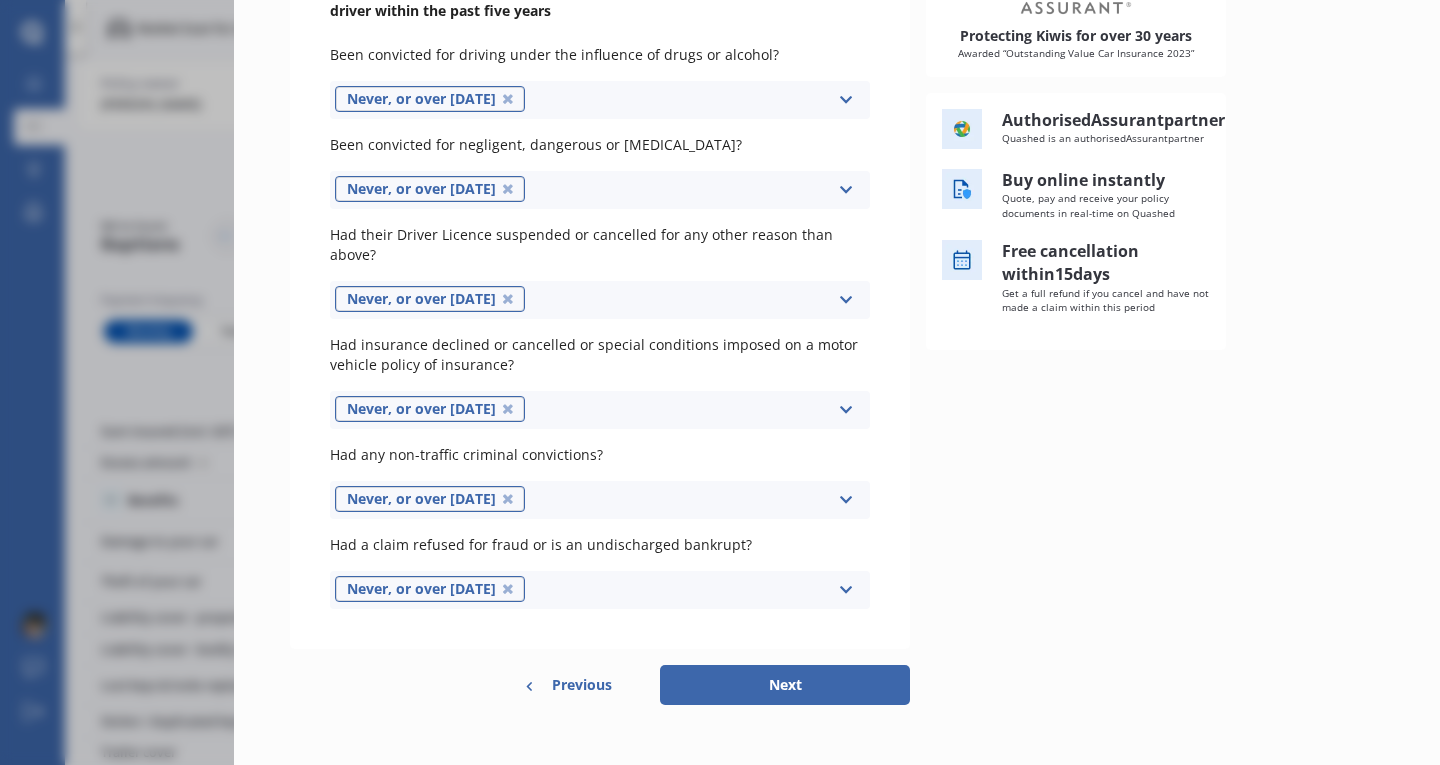 click on "Next" at bounding box center (785, 685) 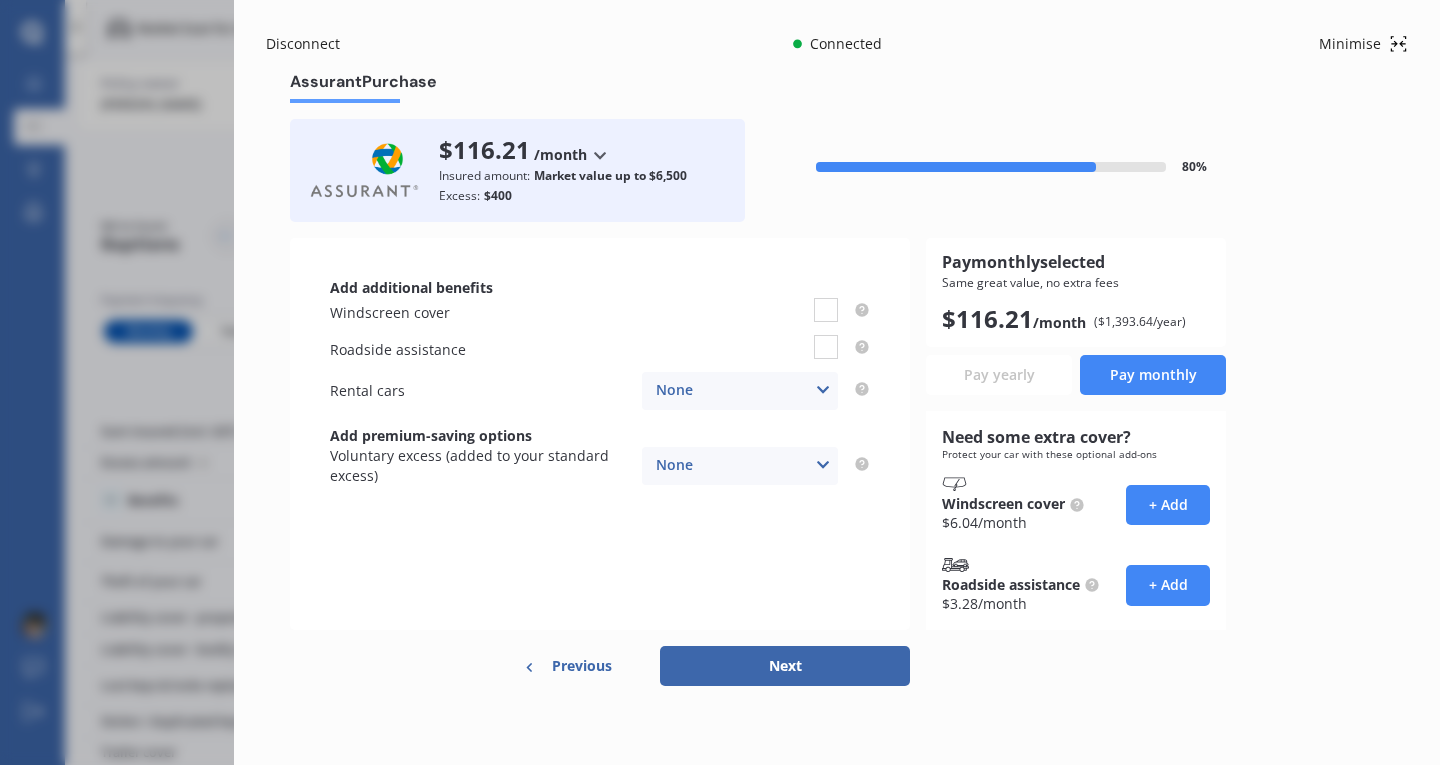 scroll, scrollTop: 0, scrollLeft: 0, axis: both 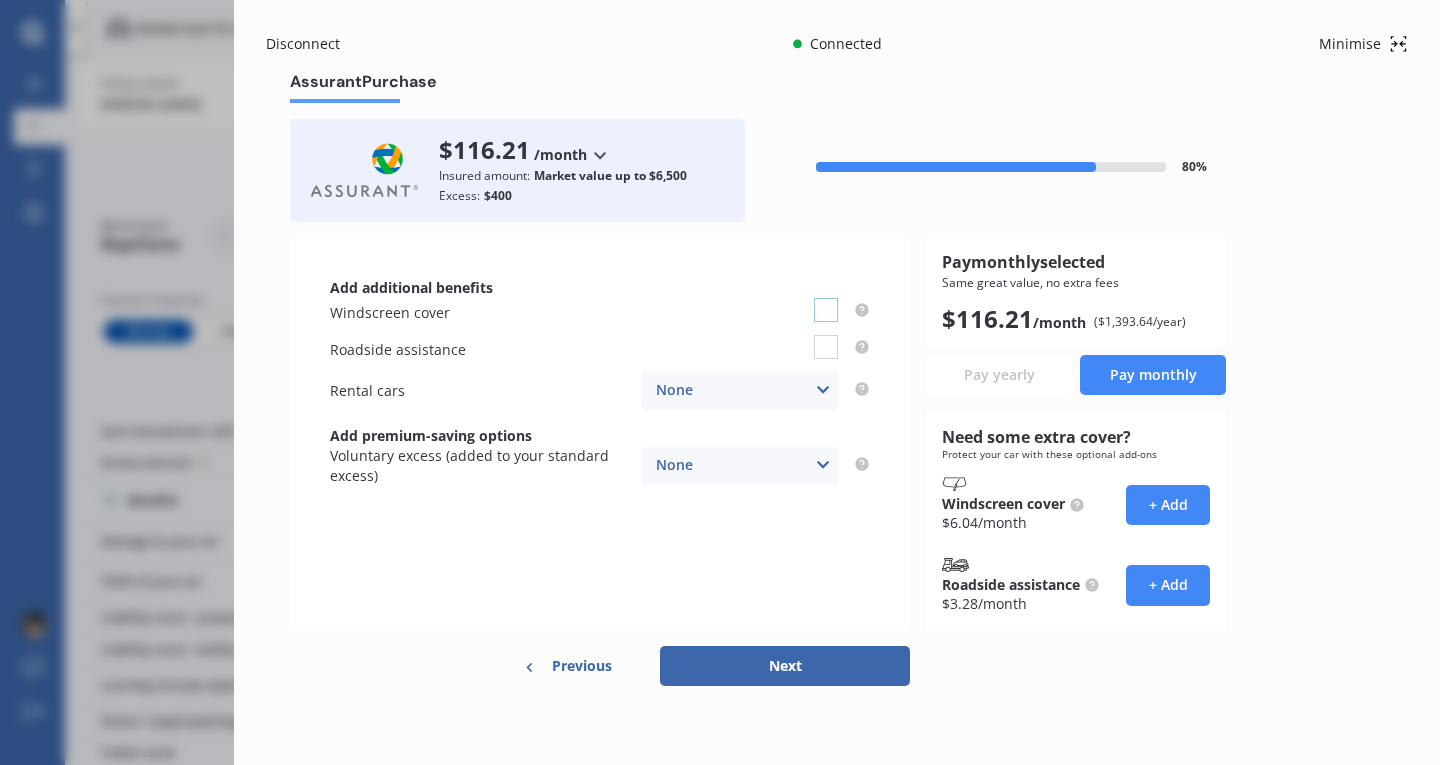 click at bounding box center [826, 298] 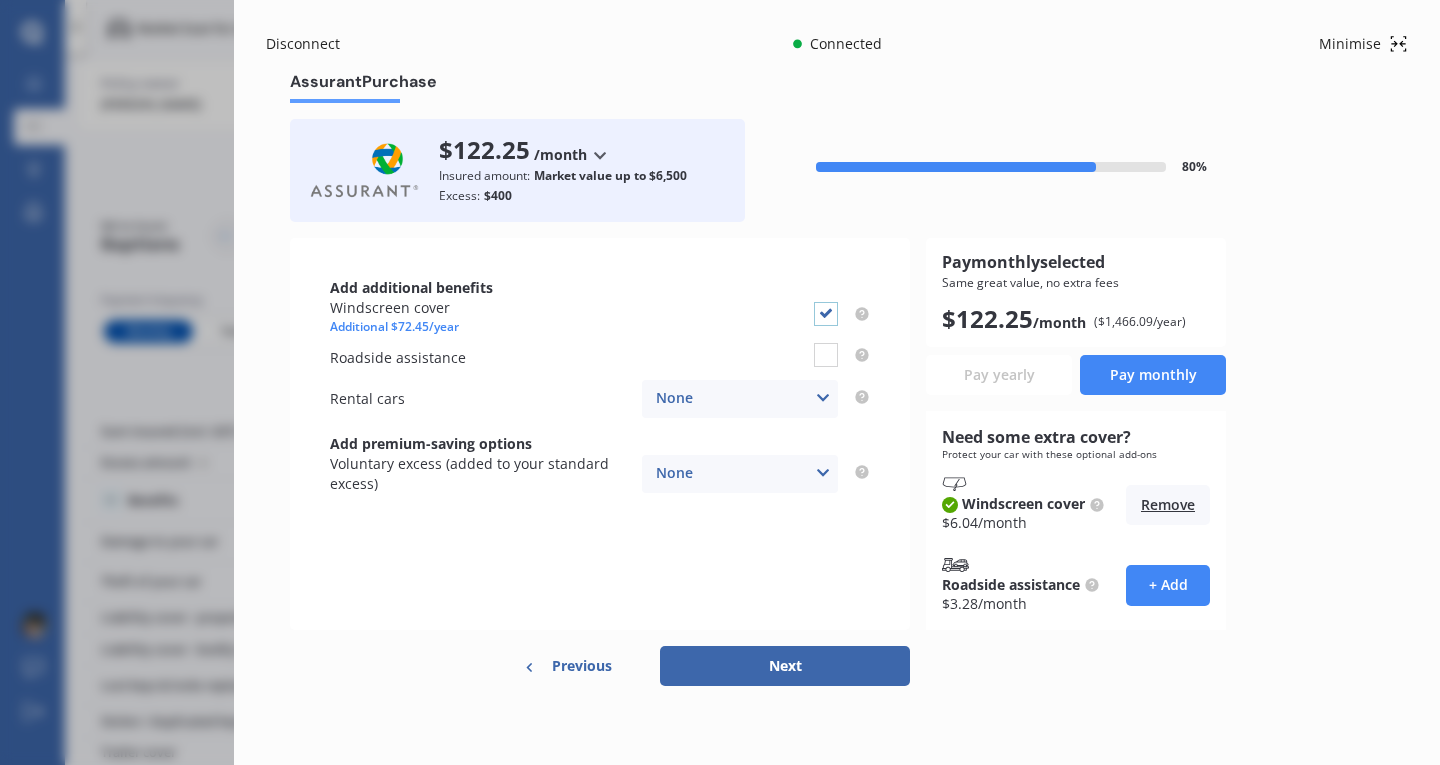 click at bounding box center [826, 302] 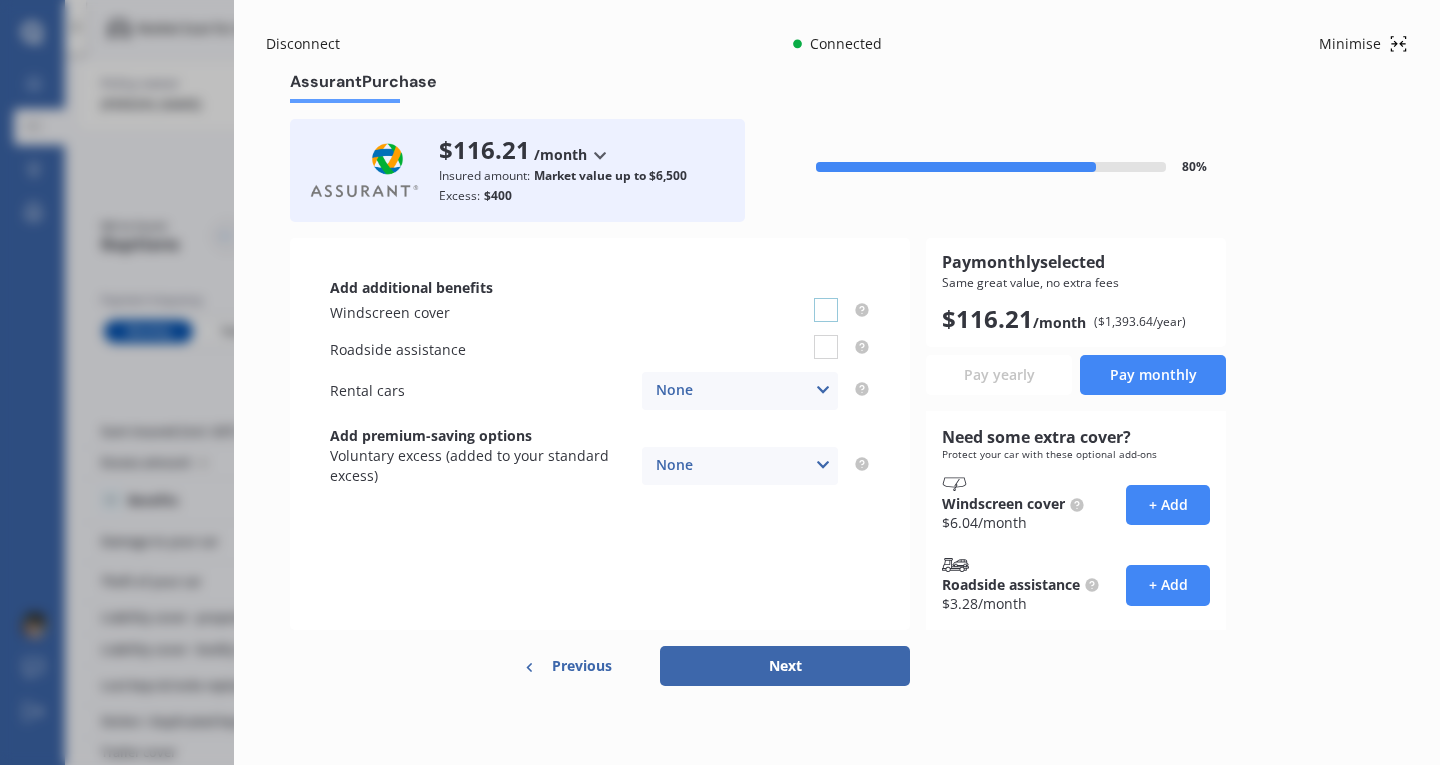 click at bounding box center (826, 298) 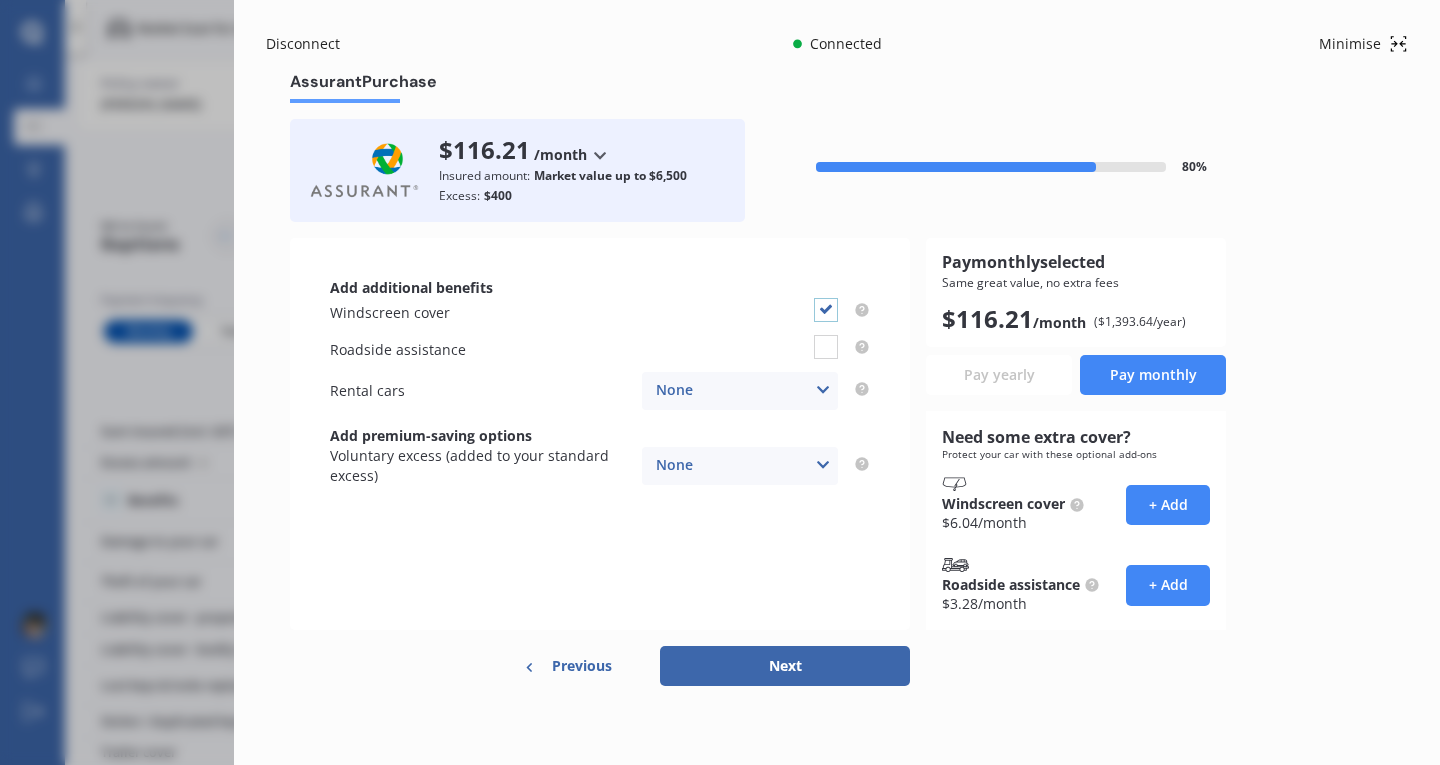 checkbox on "true" 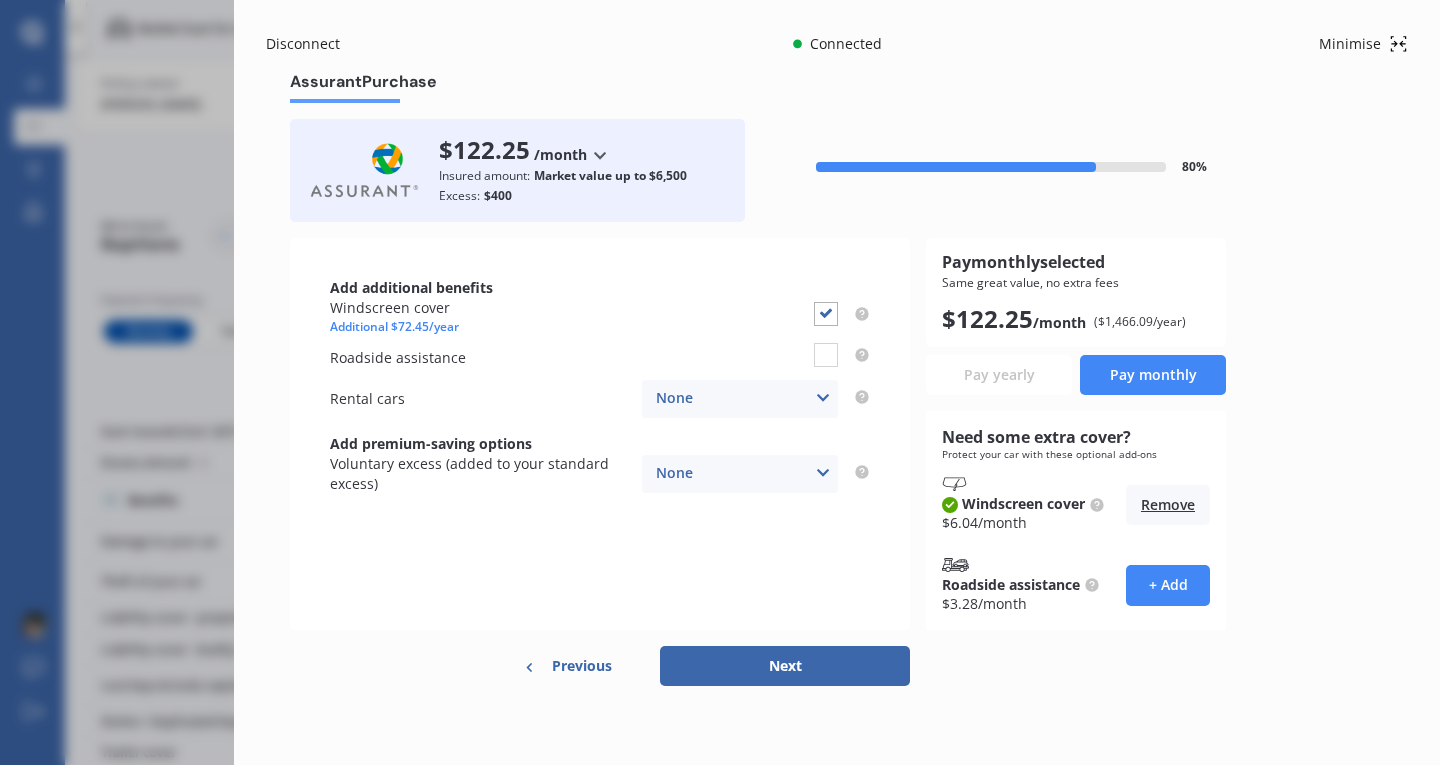 click at bounding box center (823, 473) 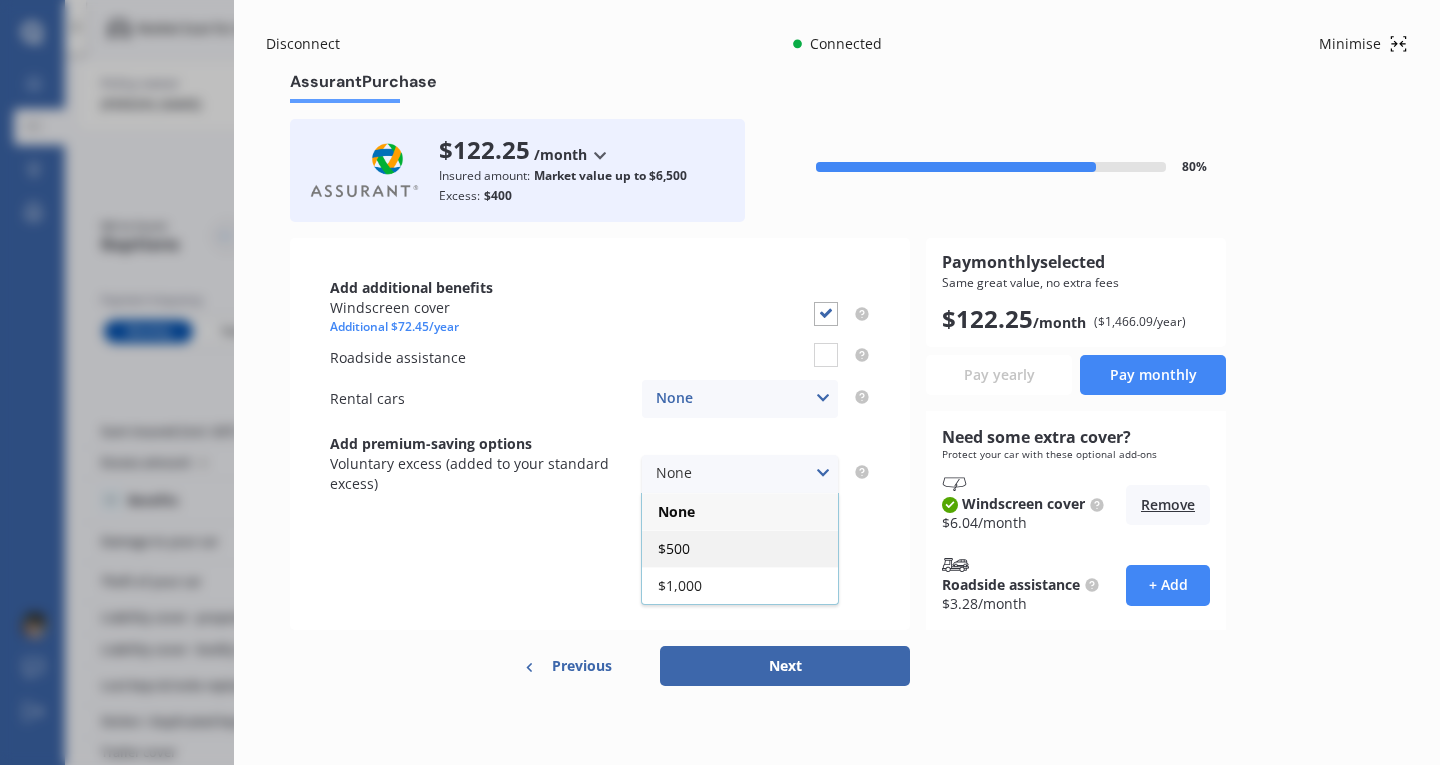 click on "$500" at bounding box center (740, 548) 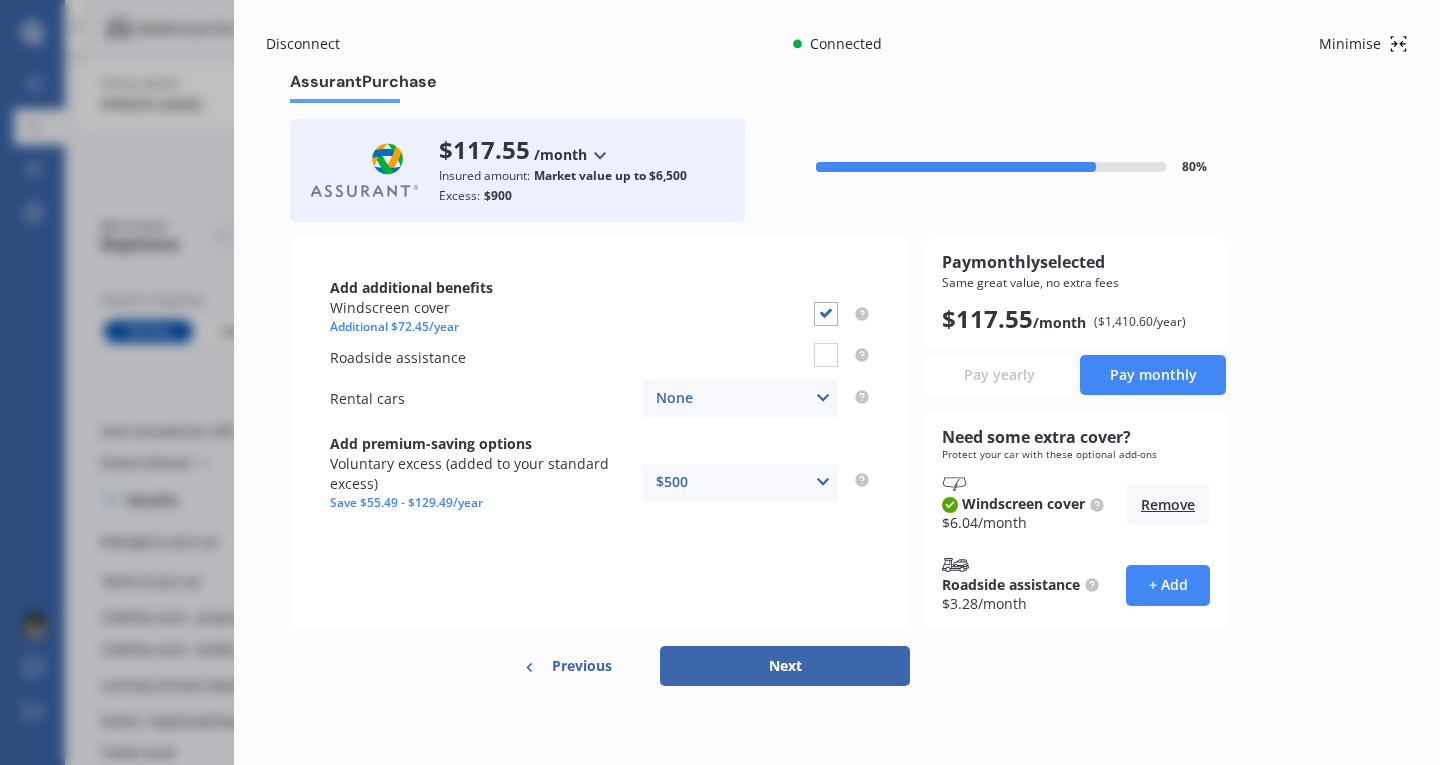 click at bounding box center (823, 482) 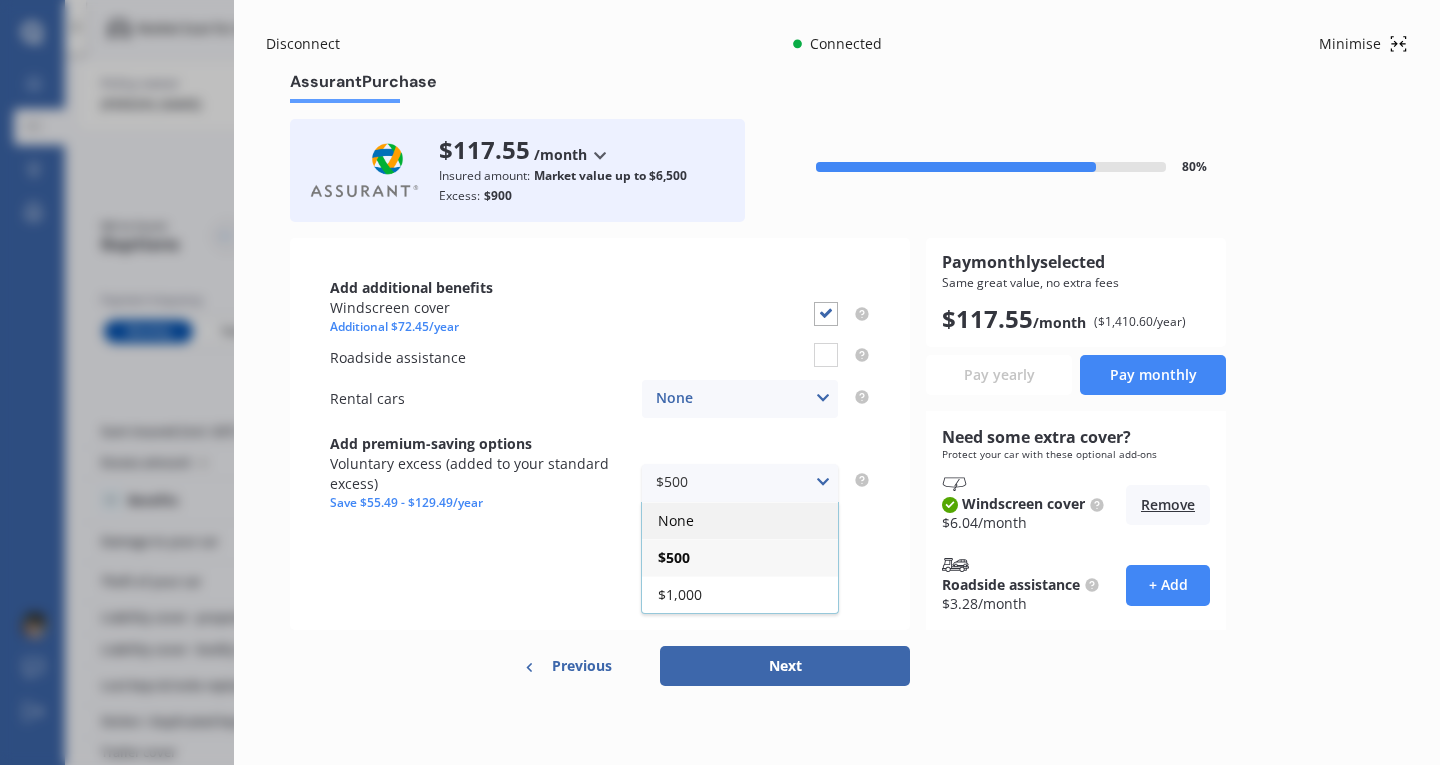 click on "None" at bounding box center (740, 520) 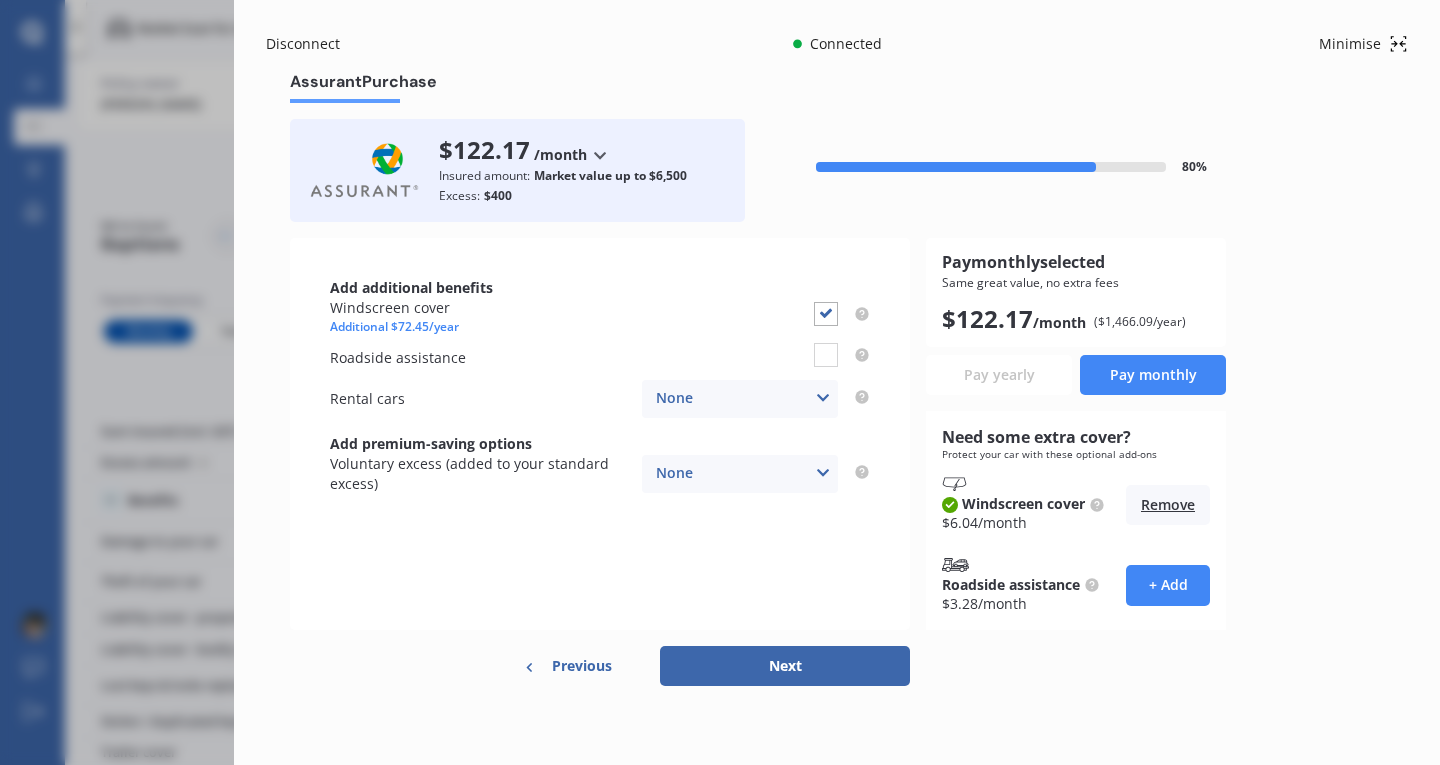 click on "Previous" at bounding box center [582, 666] 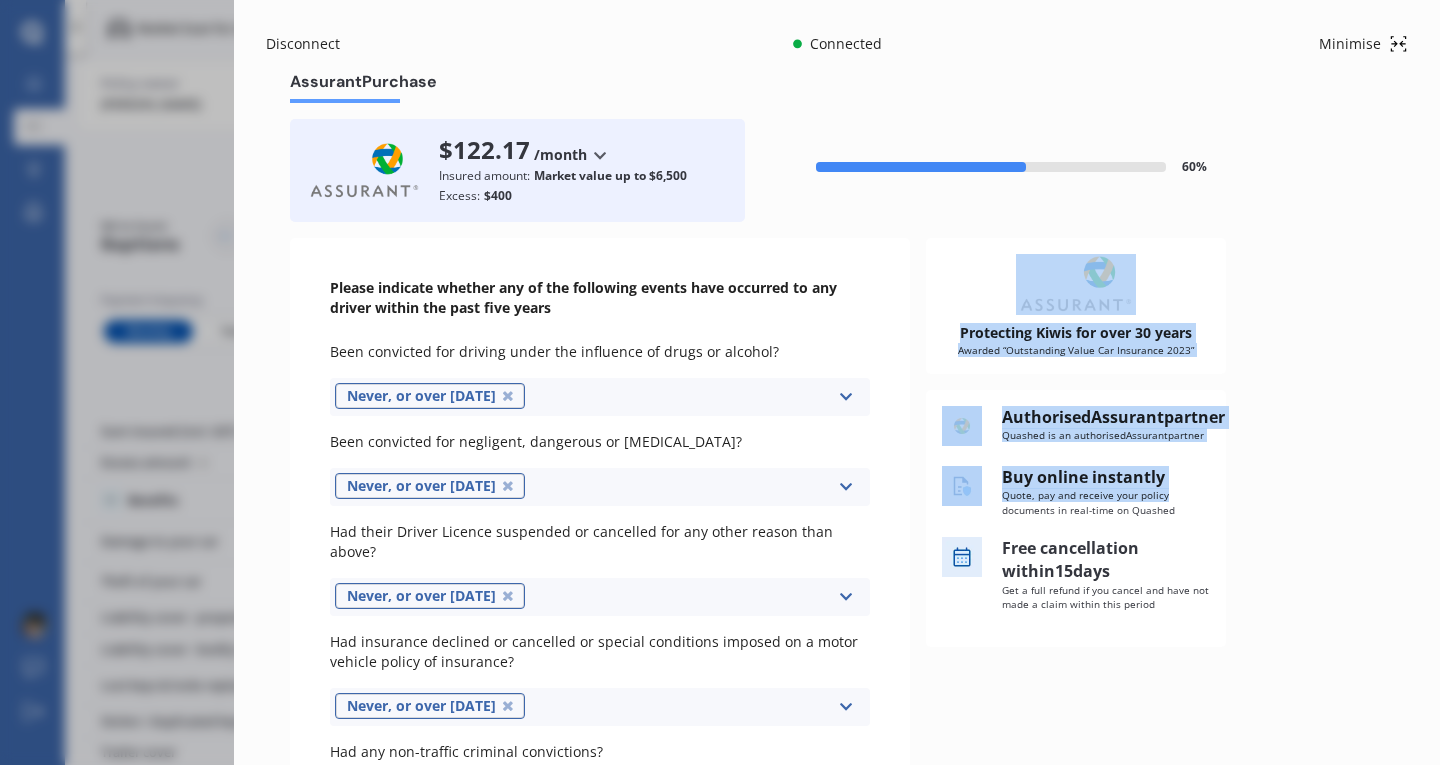 drag, startPoint x: 1422, startPoint y: 235, endPoint x: 1389, endPoint y: 515, distance: 281.93793 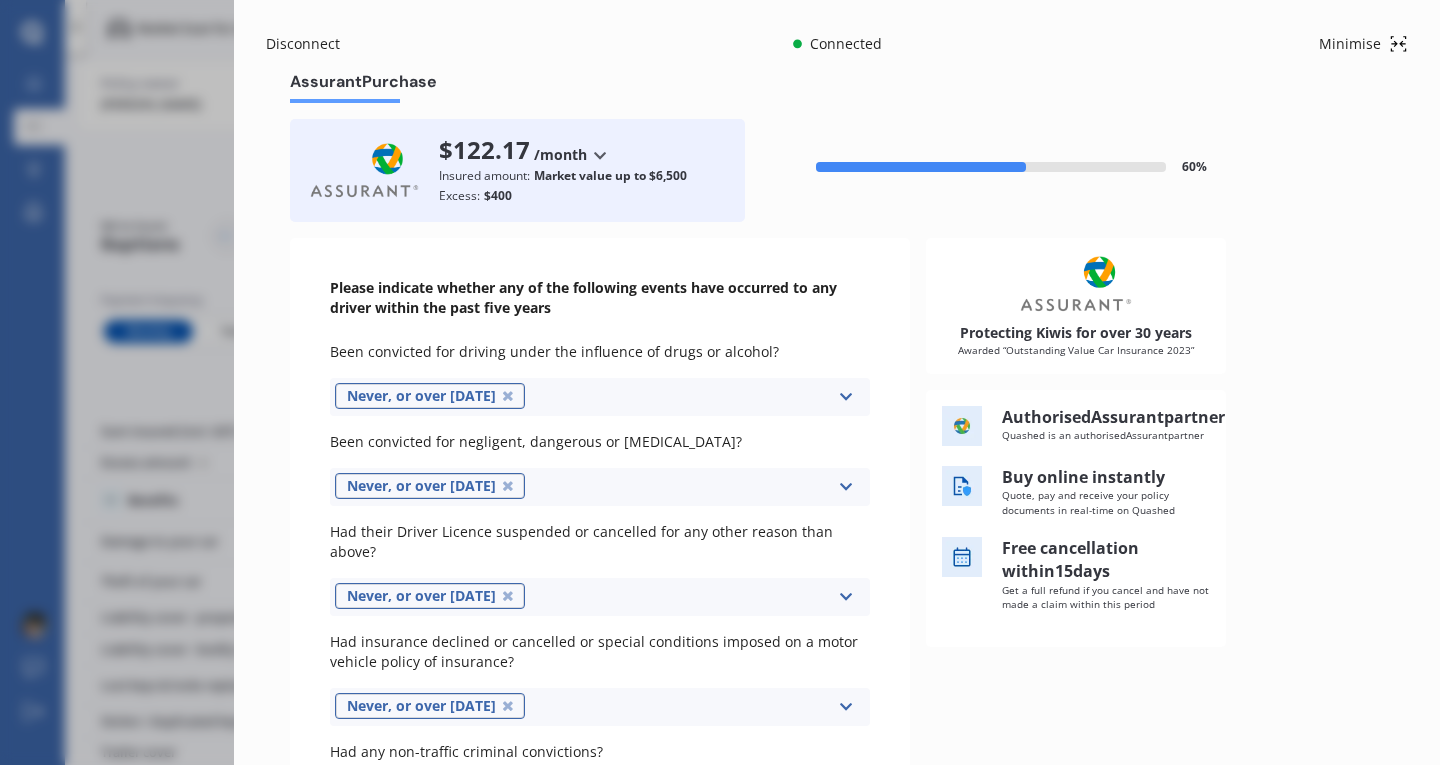 click on "Protecting Kiwis for over 30 years Awarded “Outstanding Value Car Insurance 2023” Authorised  Assurant  partner Quashed is an authorised  Assurant  partner Buy online instantly Quote, pay and receive your policy documents in real-time on Quashed Free cancellation [DATE] Get a full refund if you cancel and have not made a claim within this period" at bounding box center [1155, 592] 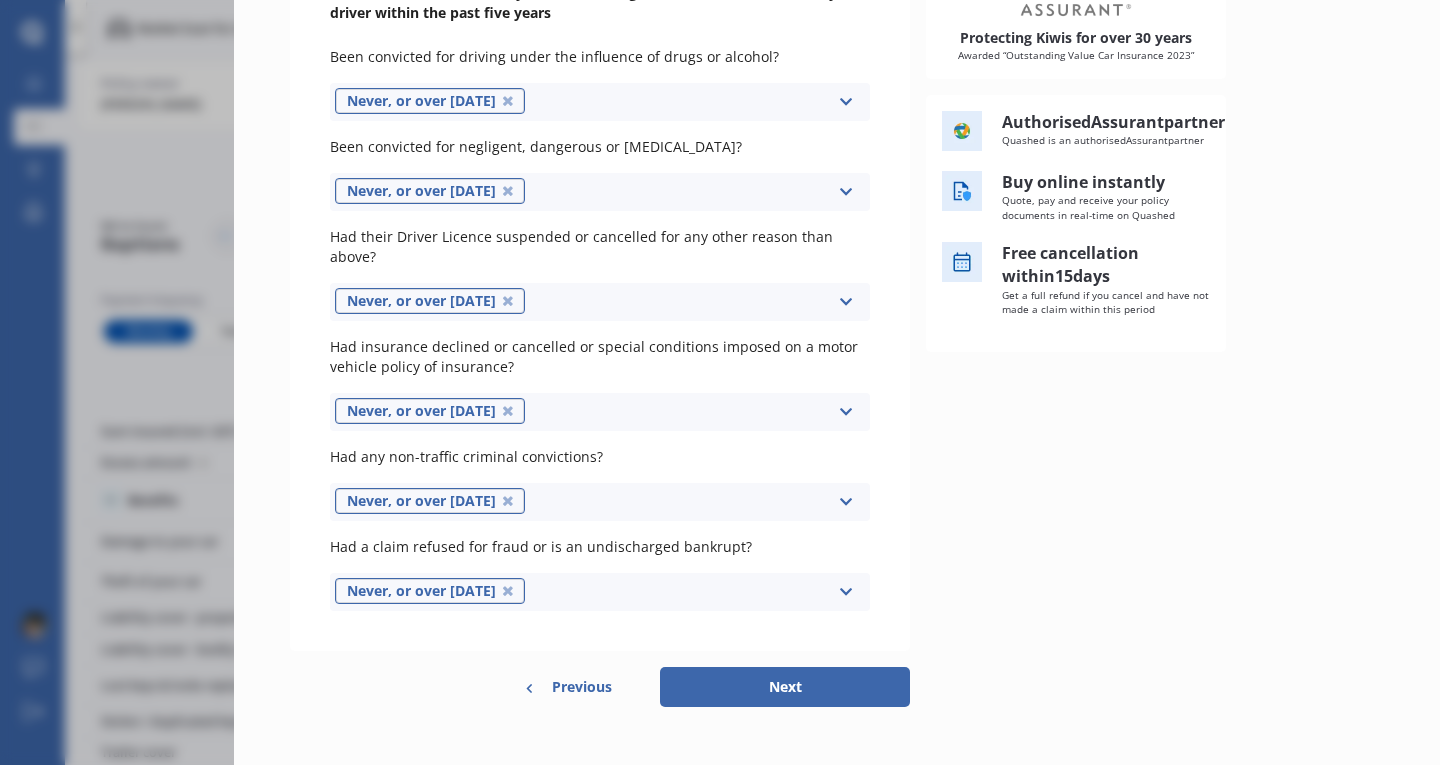 scroll, scrollTop: 297, scrollLeft: 0, axis: vertical 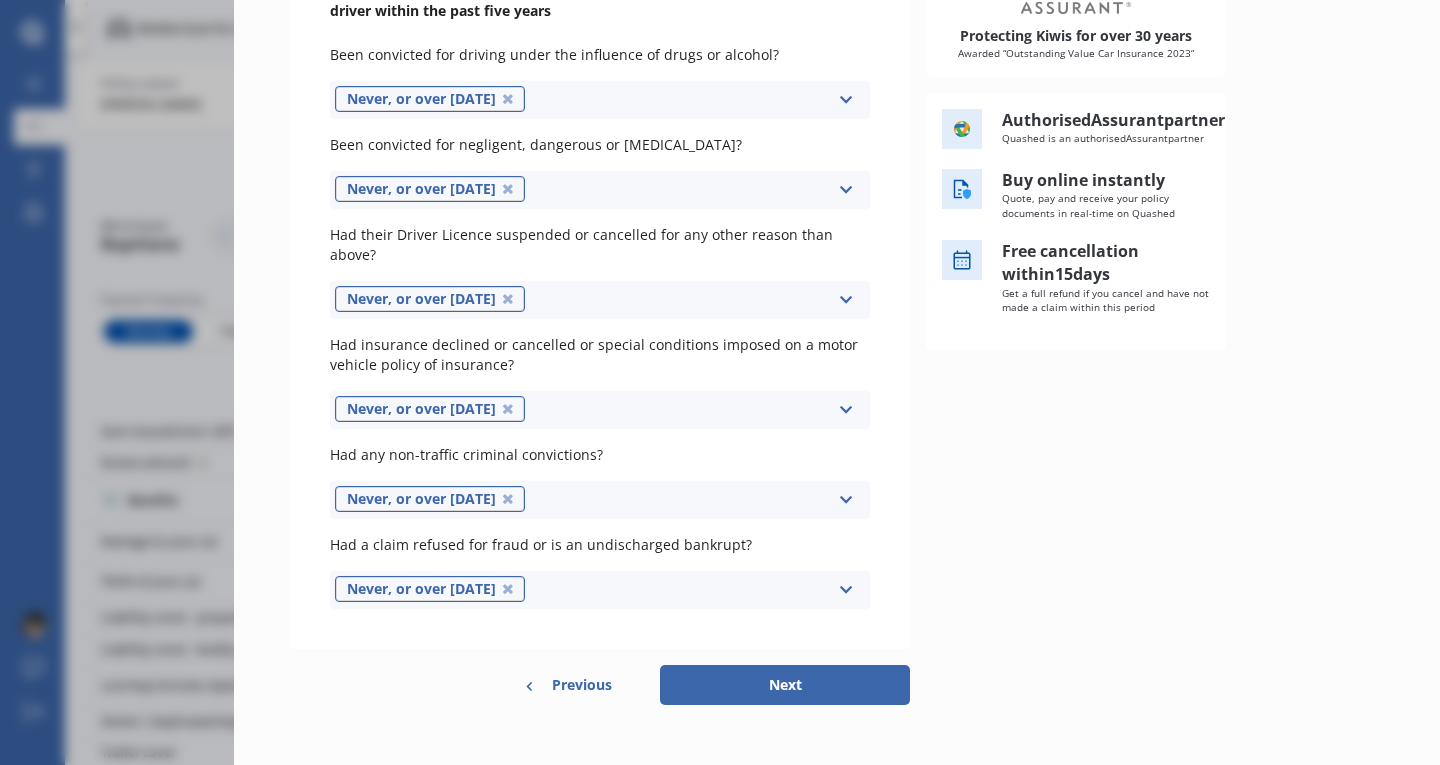 click on "Previous" at bounding box center (582, 685) 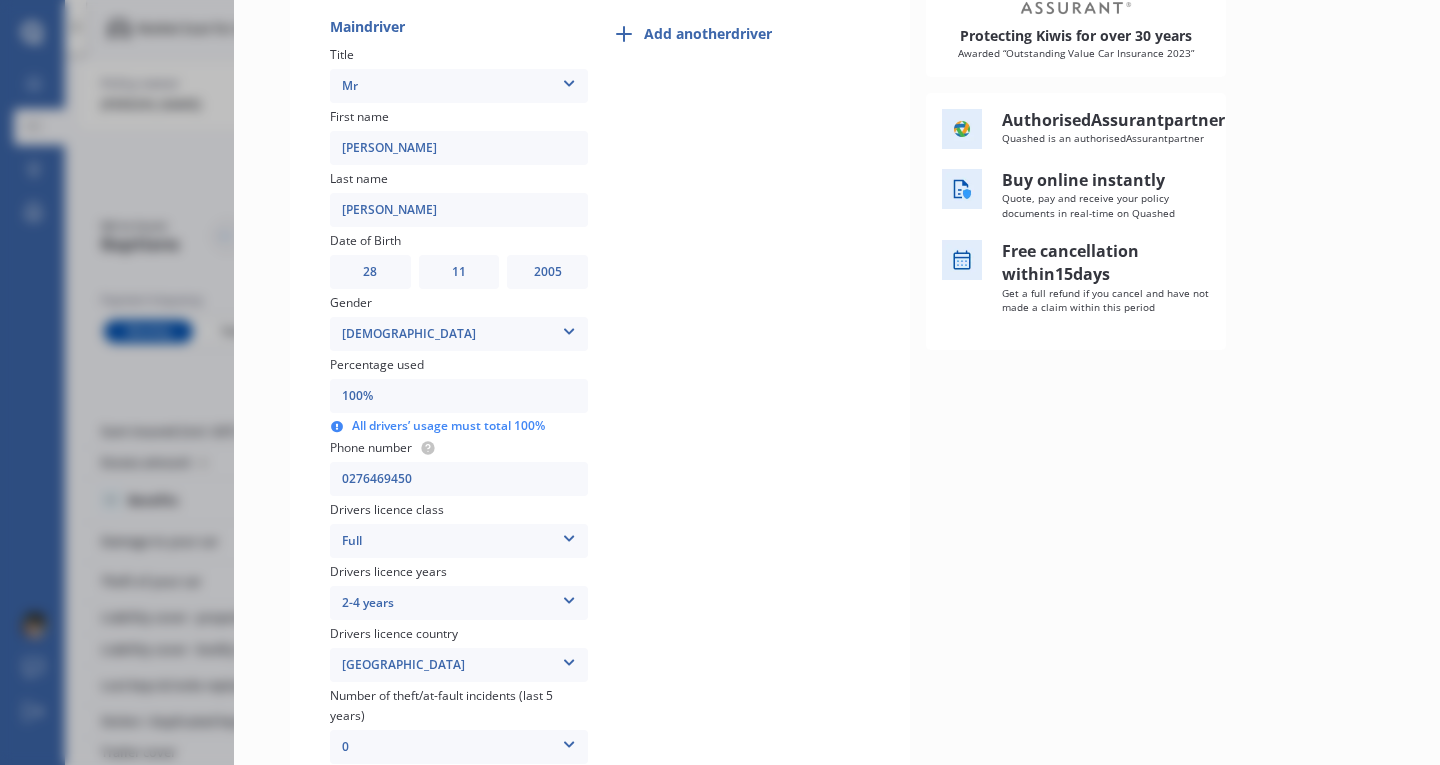 scroll, scrollTop: 538, scrollLeft: 0, axis: vertical 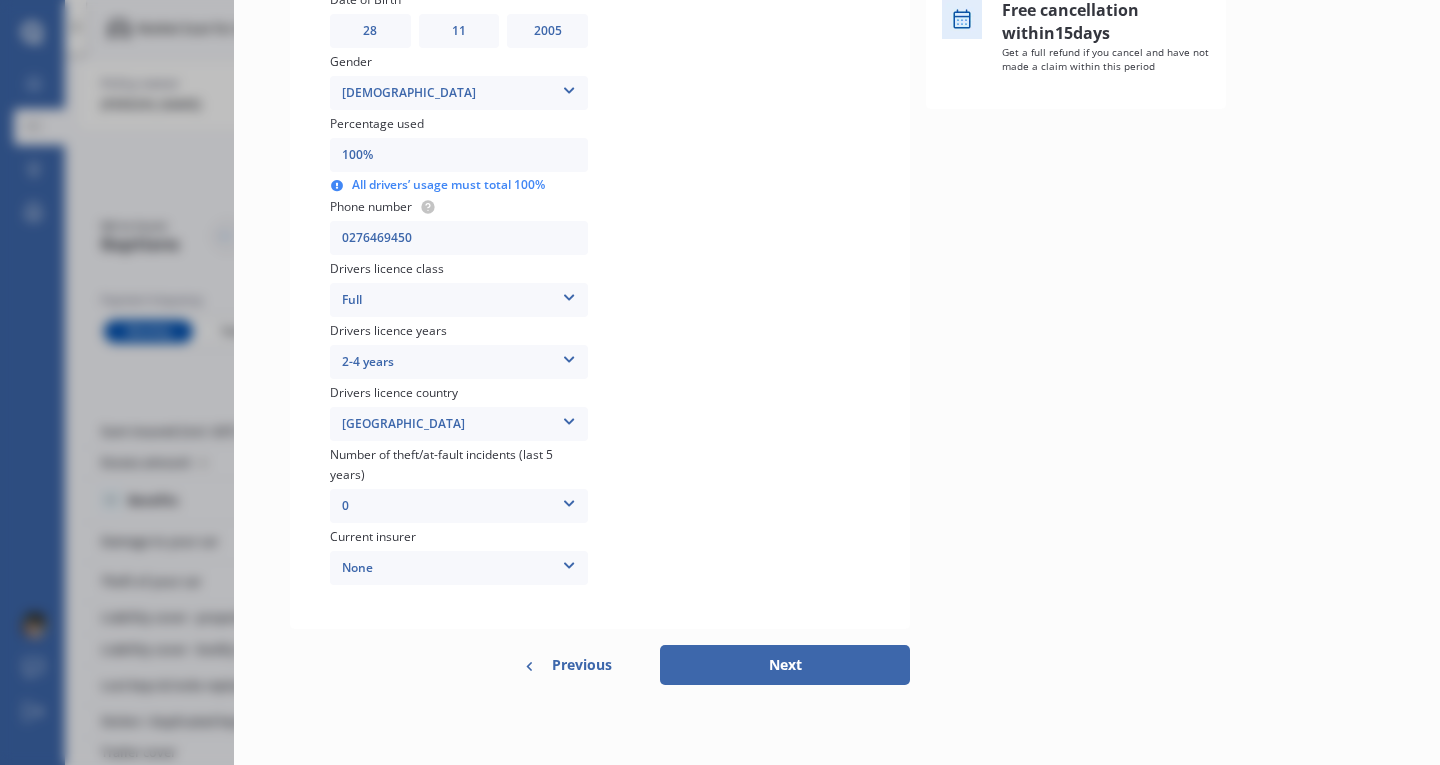 click on "Previous" at bounding box center [582, 665] 